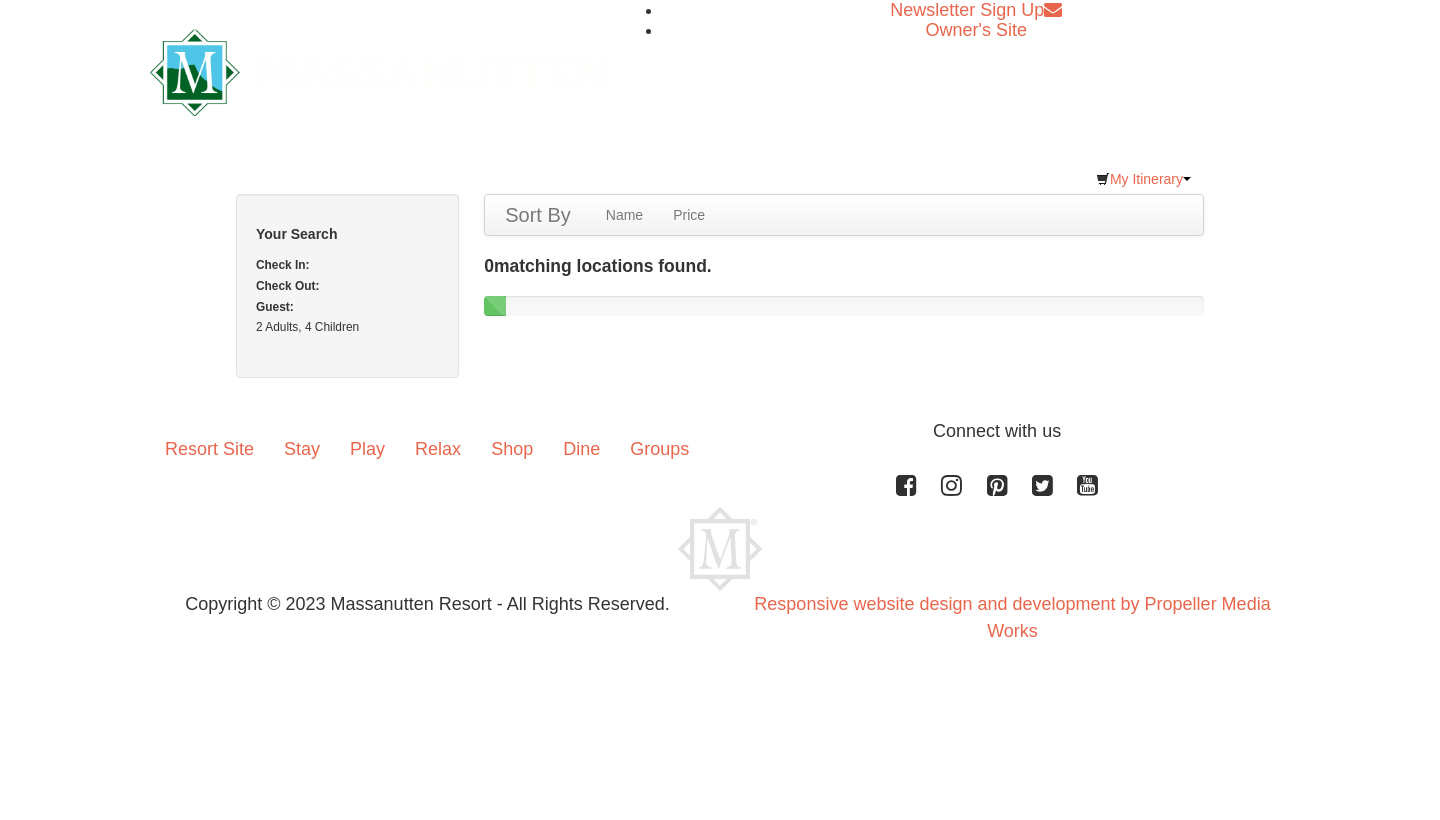scroll, scrollTop: 0, scrollLeft: 0, axis: both 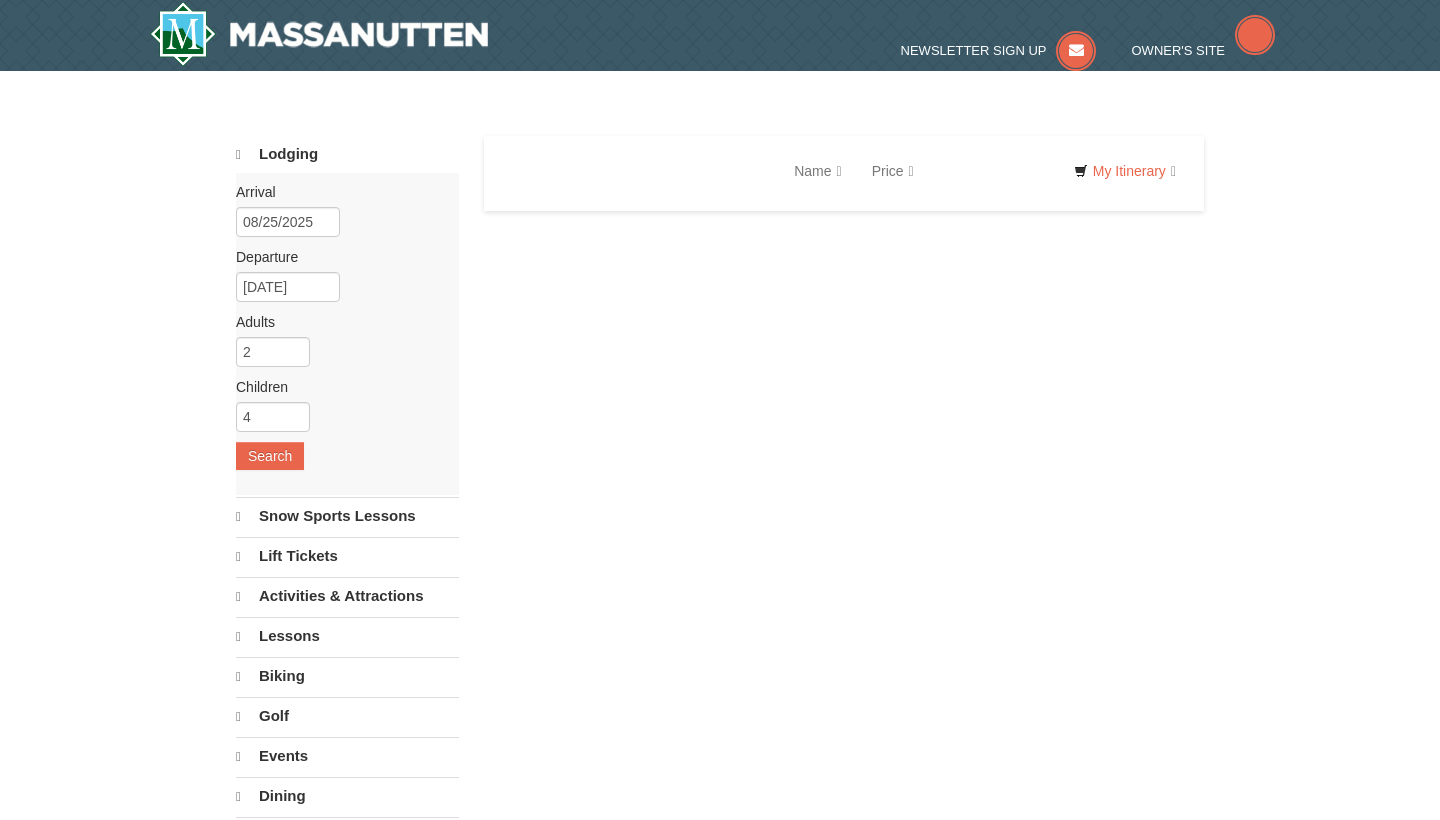select on "8" 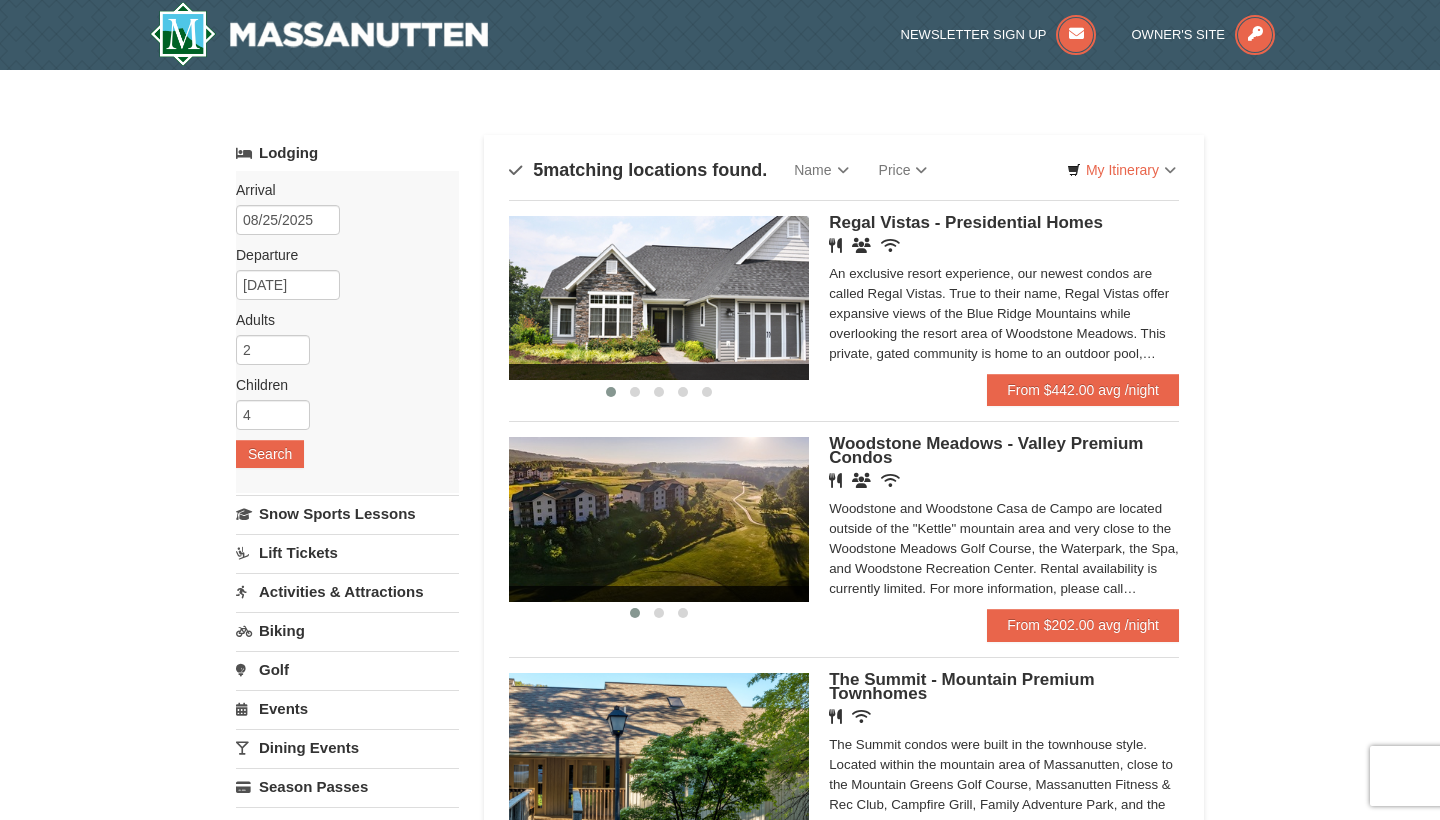 click on "×
Categories
Map
List
Filter
My Itinerary
Questions?  1-540-289-9441
Lodging
Arrival Please format dates MM/DD/YYYY Please format dates MM/DD/YYYY
08/25/2025
Departure Please format dates MM/DD/YYYY Please format dates MM/DD/YYYY
08/28/2025
Adults 2 4 May" at bounding box center [720, 730] 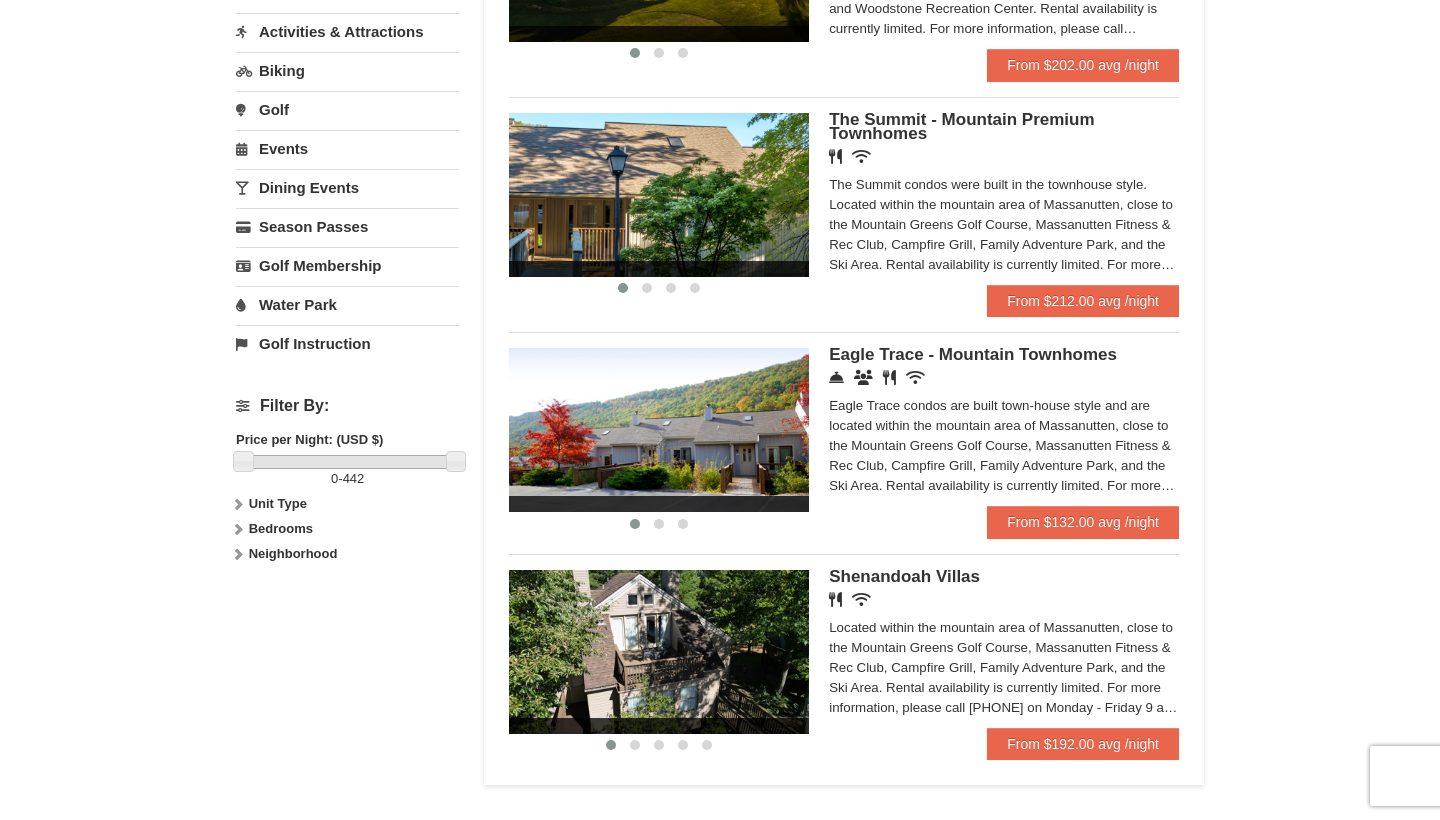 scroll, scrollTop: 640, scrollLeft: 0, axis: vertical 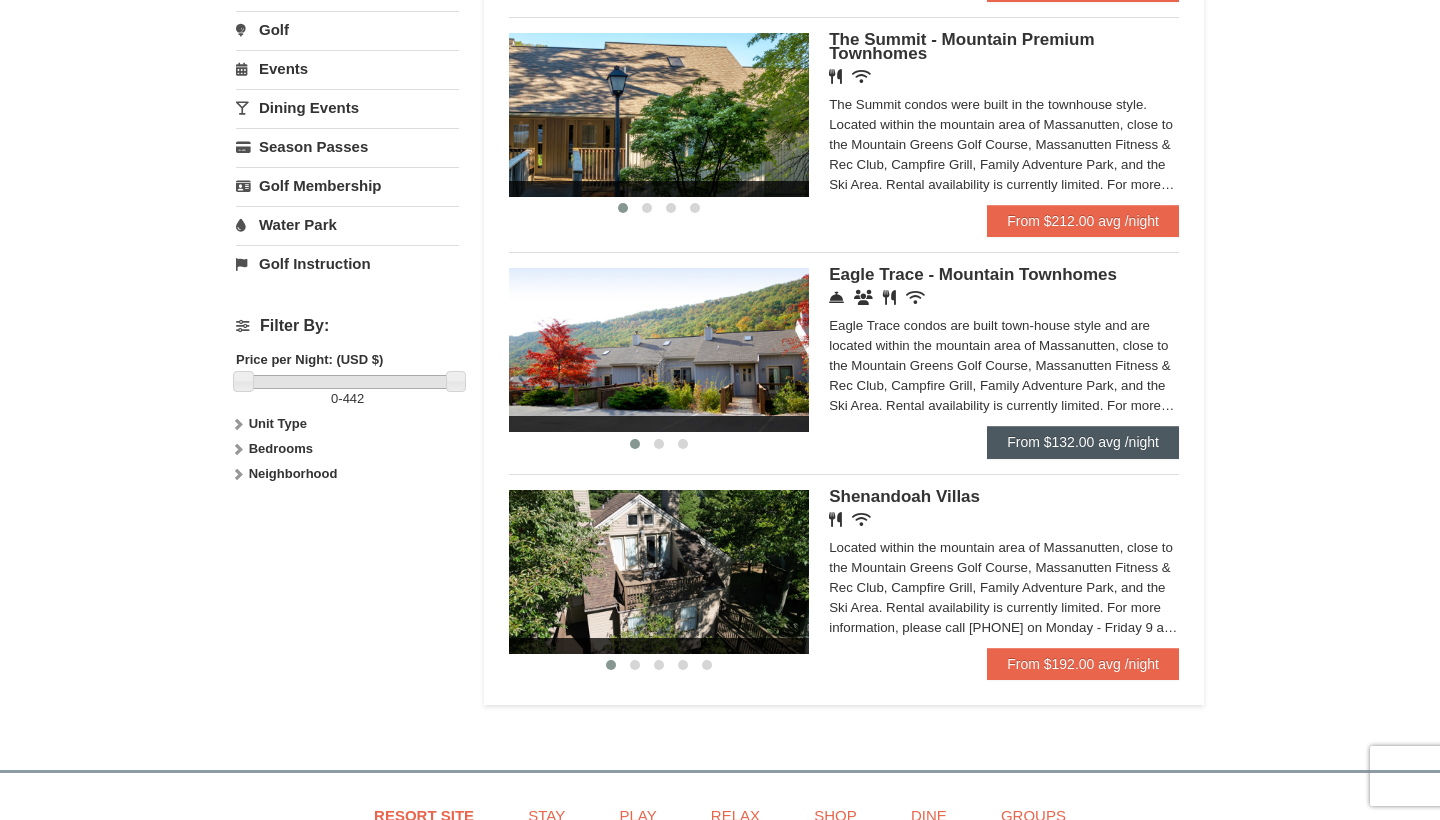 click on "From $132.00 avg /night" at bounding box center (1083, 442) 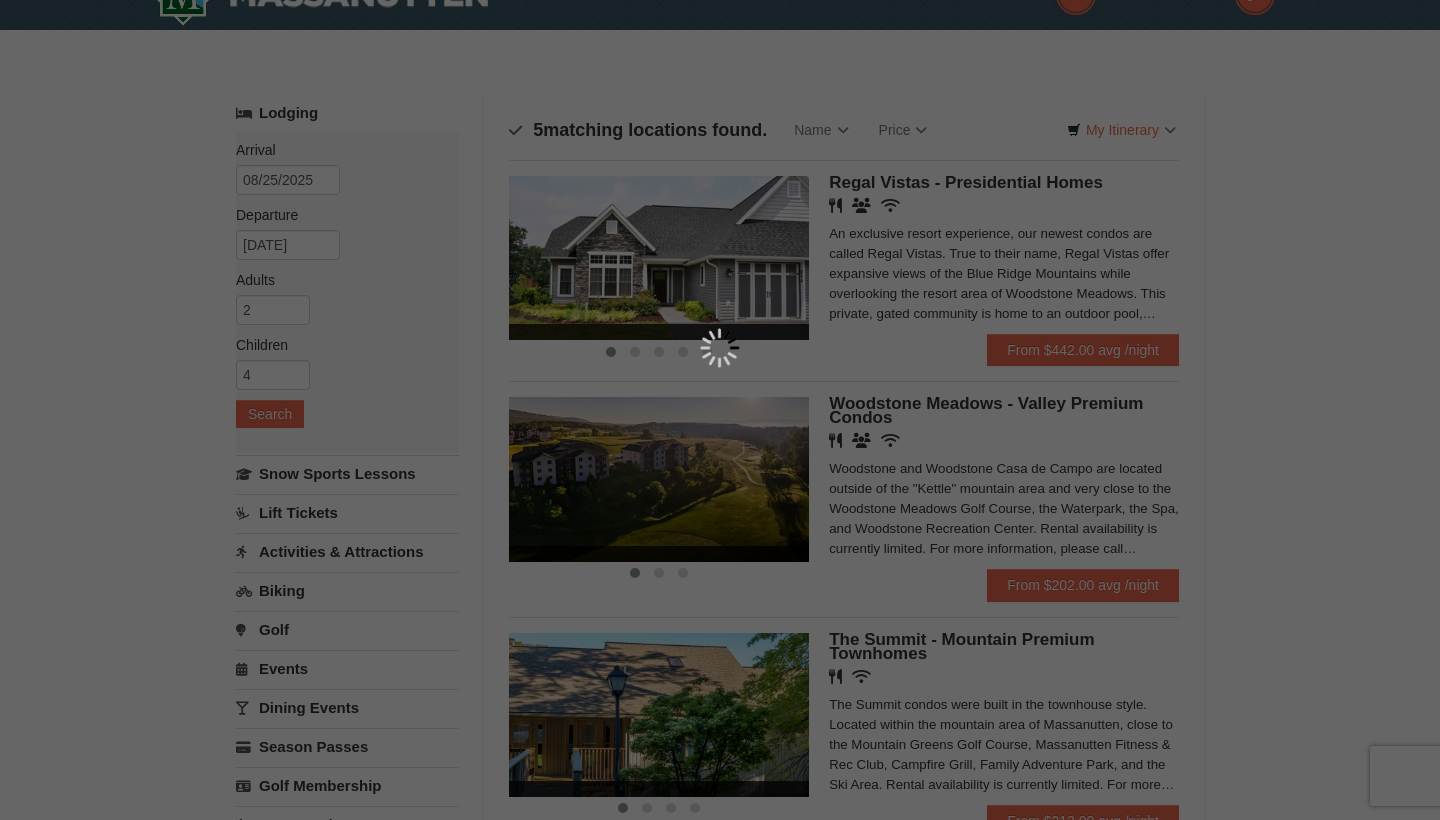 scroll, scrollTop: 0, scrollLeft: 0, axis: both 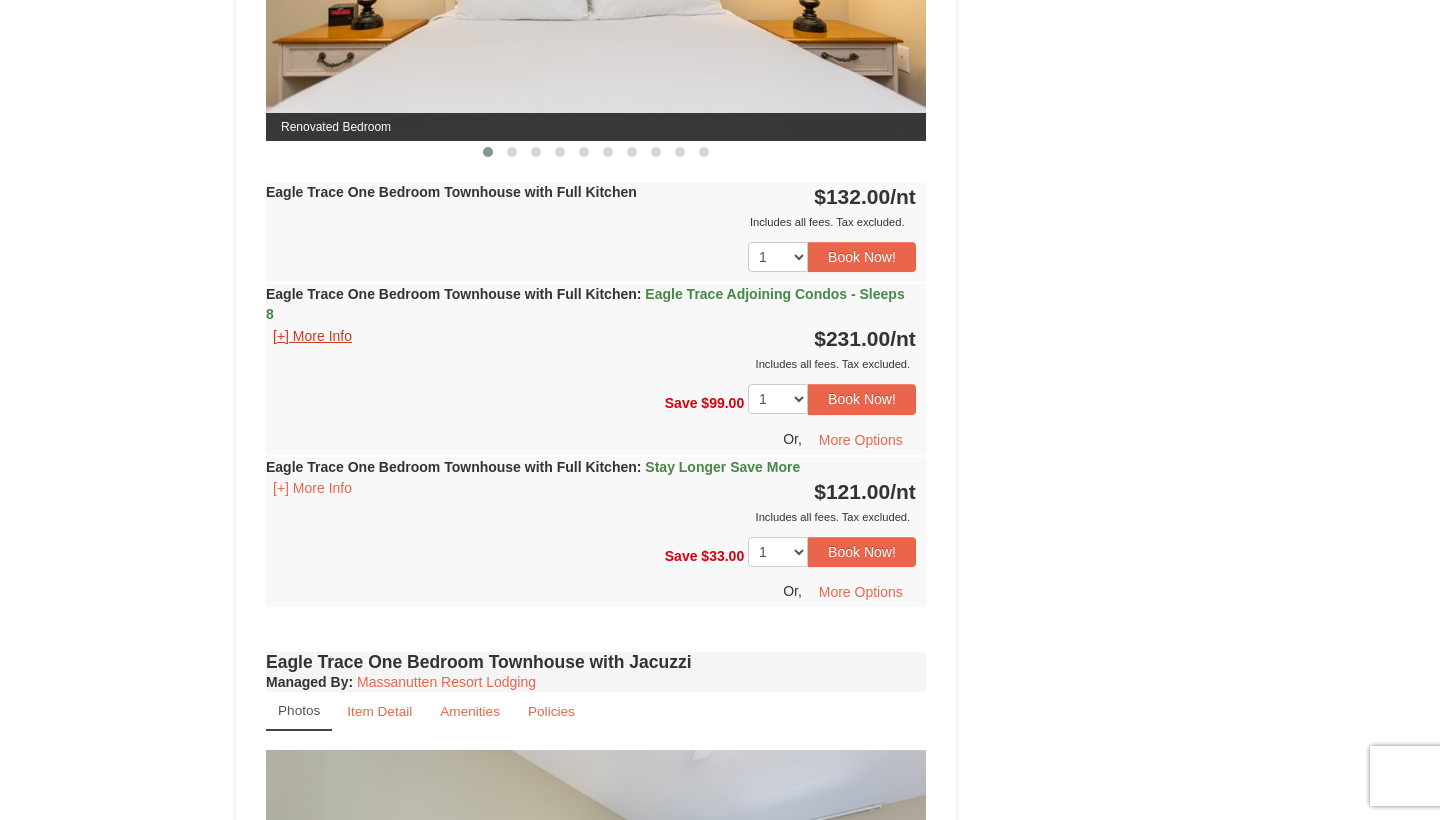 click on "[+] More Info" at bounding box center (312, 336) 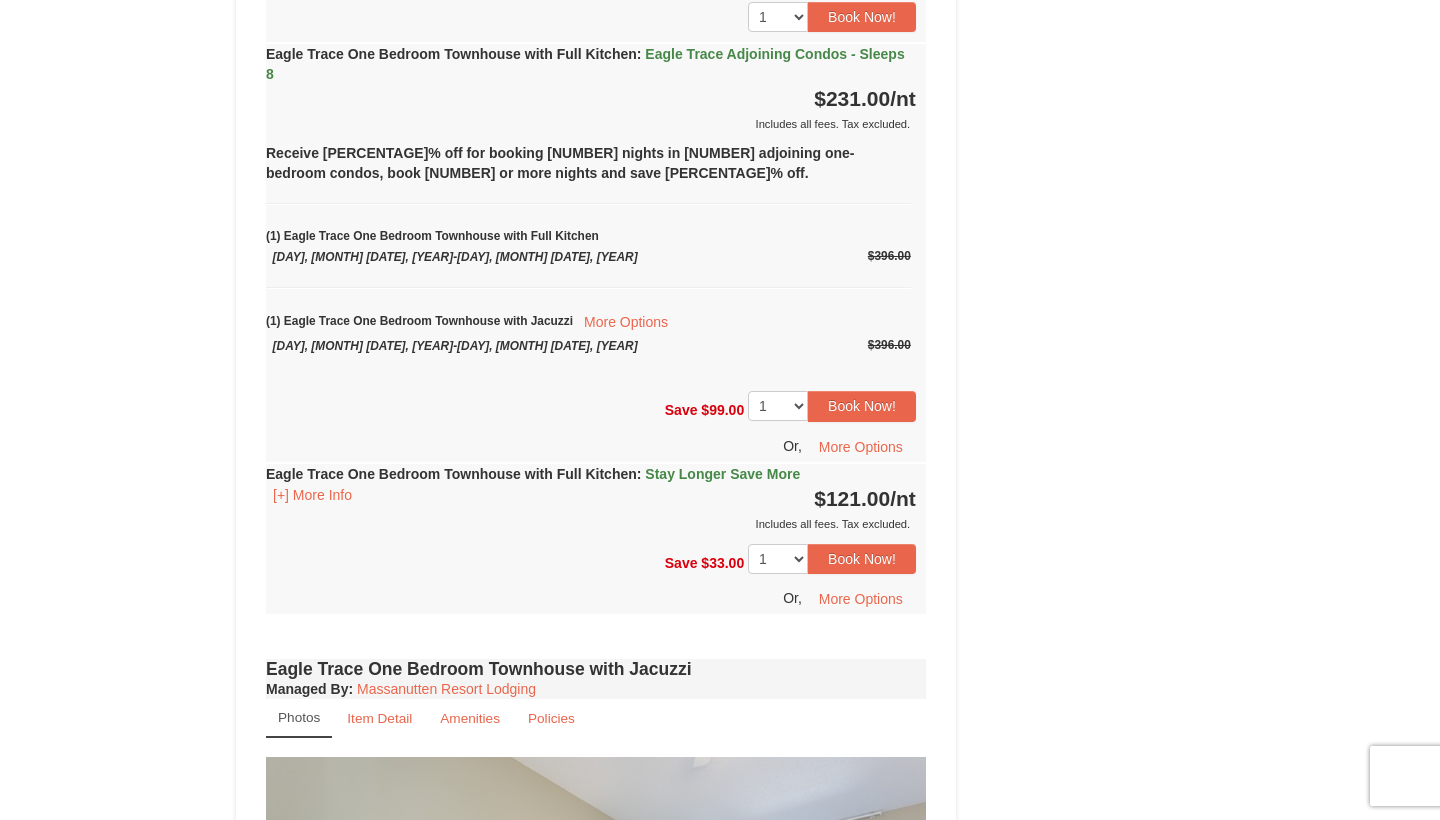scroll, scrollTop: 1240, scrollLeft: 0, axis: vertical 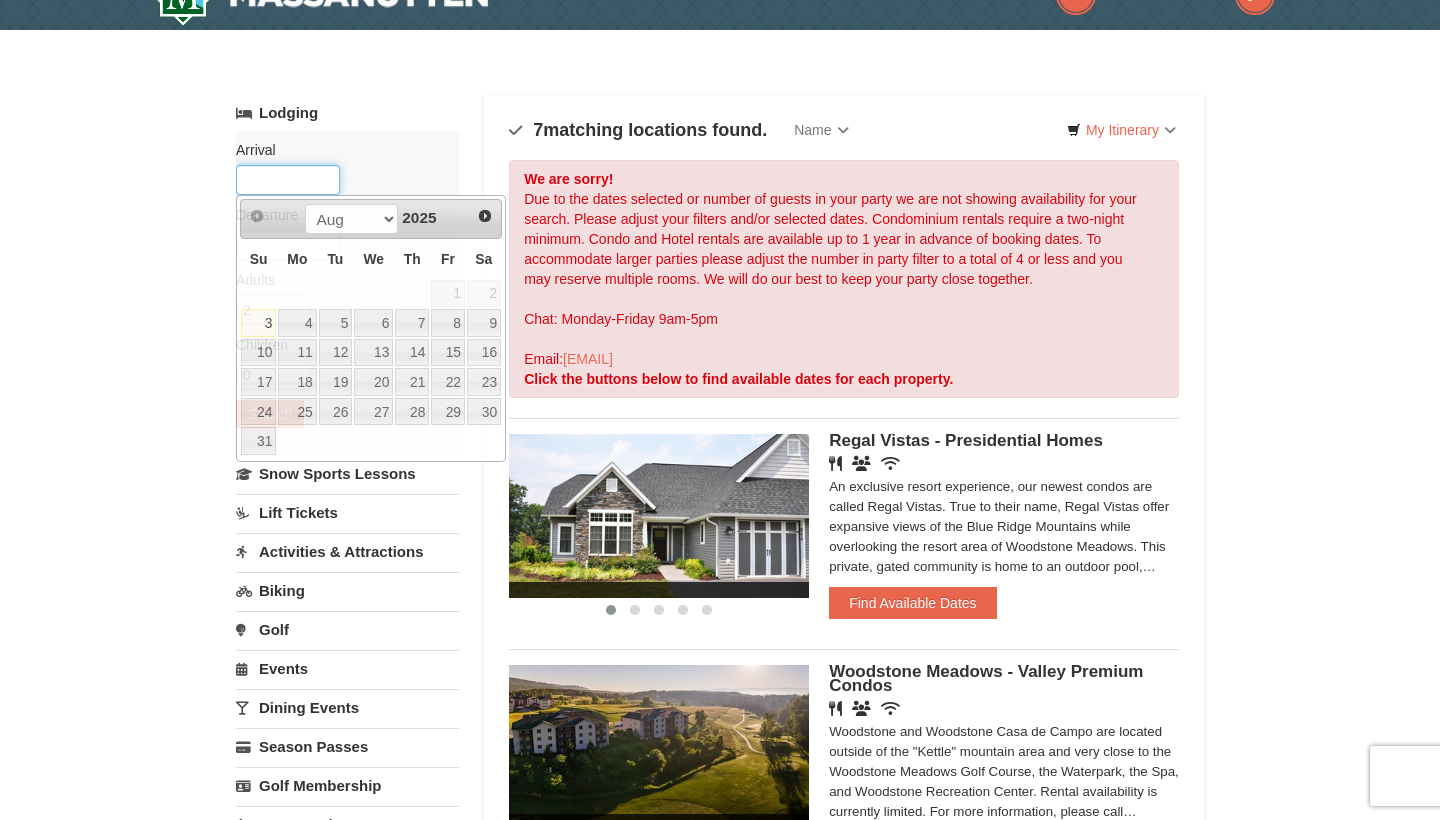 click at bounding box center [288, 180] 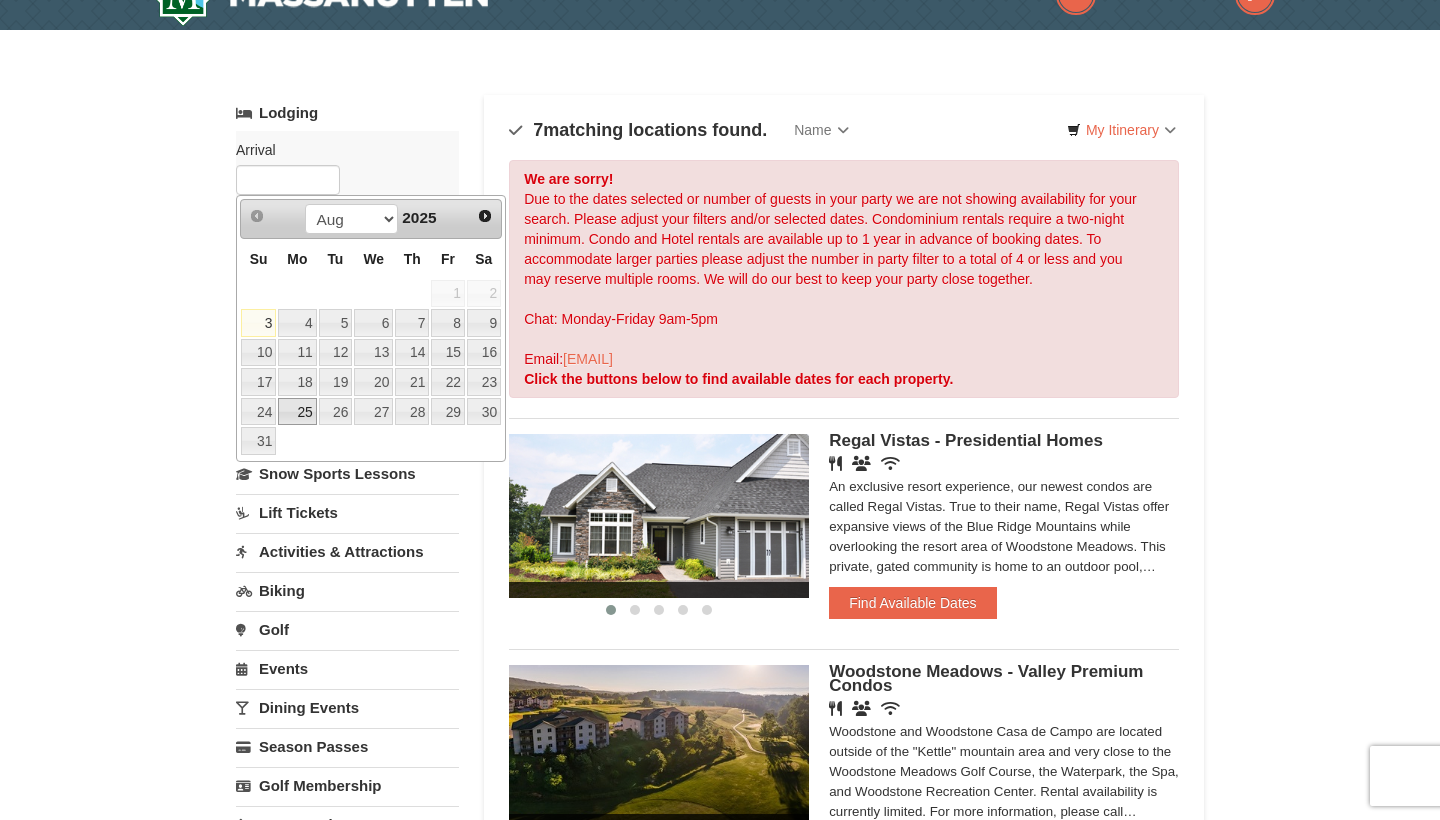 click on "25" at bounding box center [297, 412] 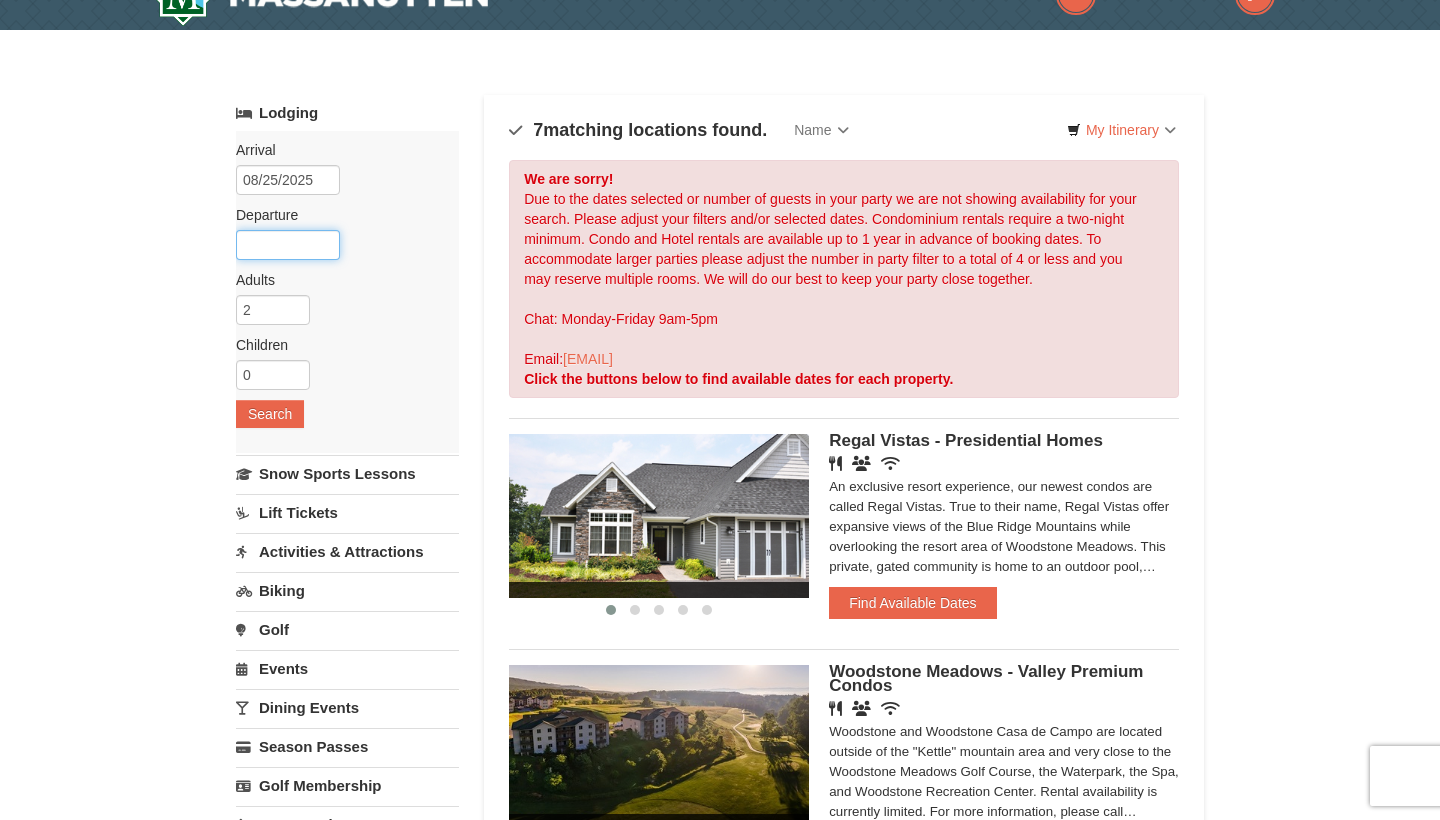 click at bounding box center (288, 245) 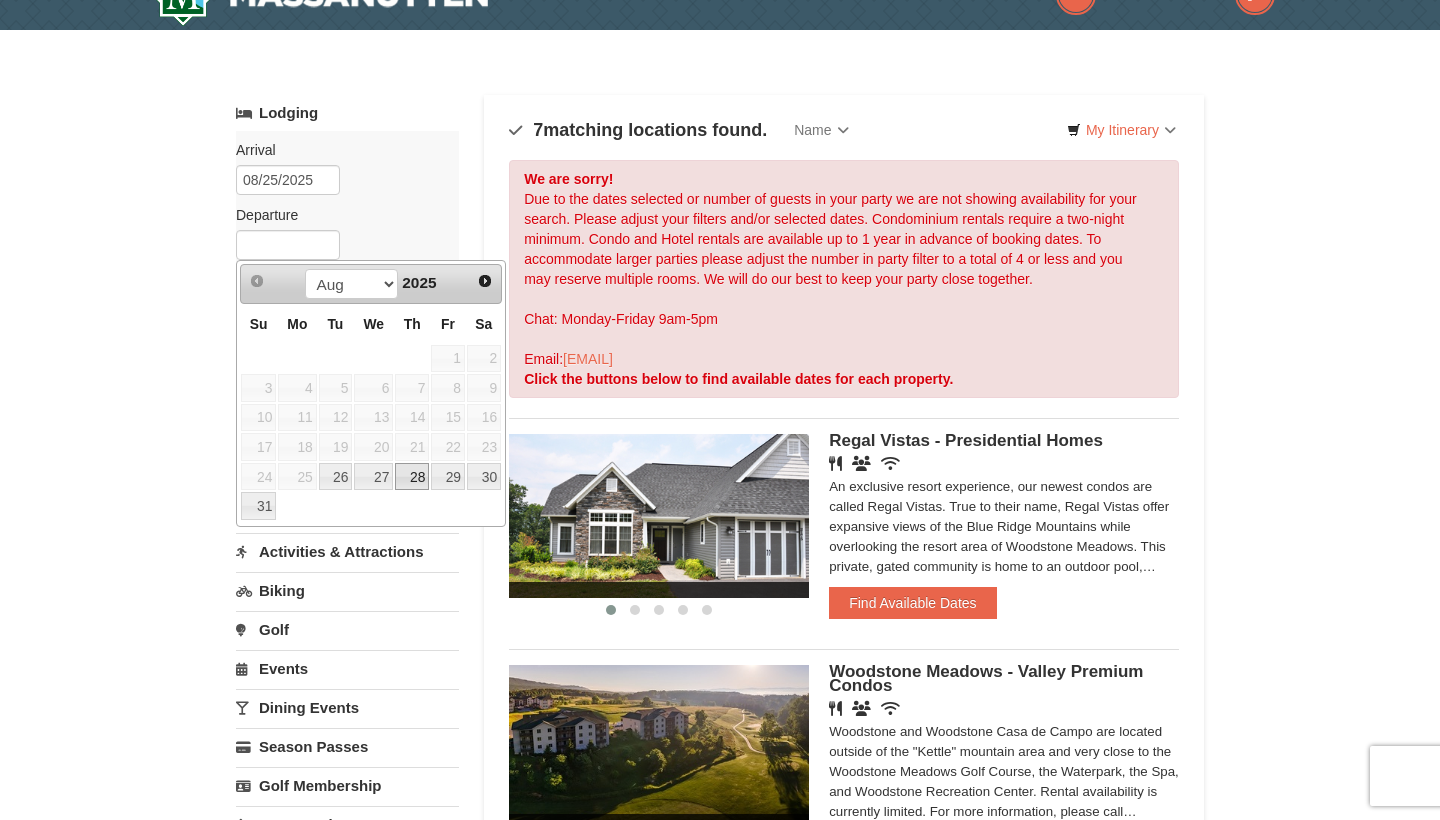 click on "28" at bounding box center [412, 477] 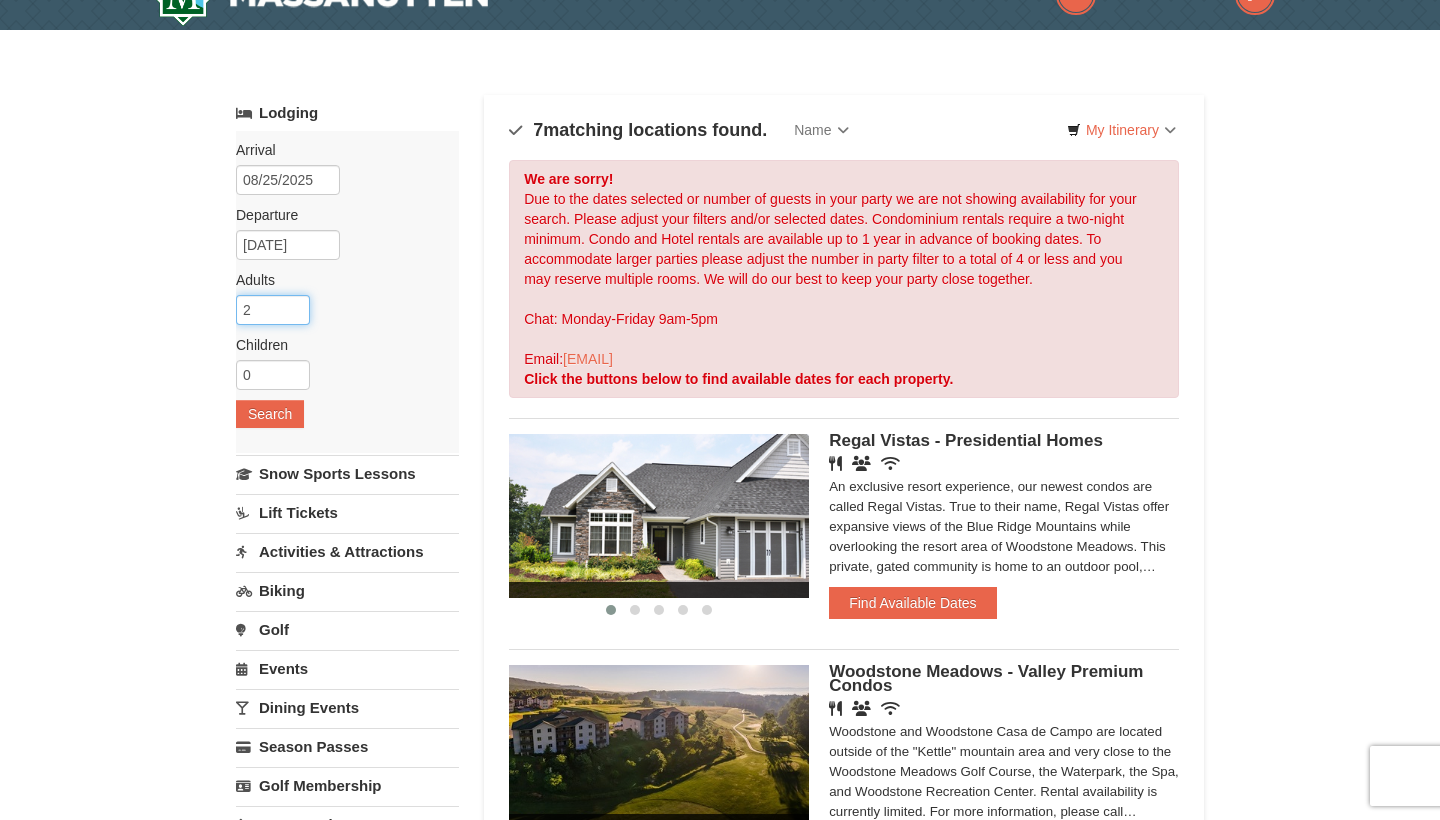 type on "3" 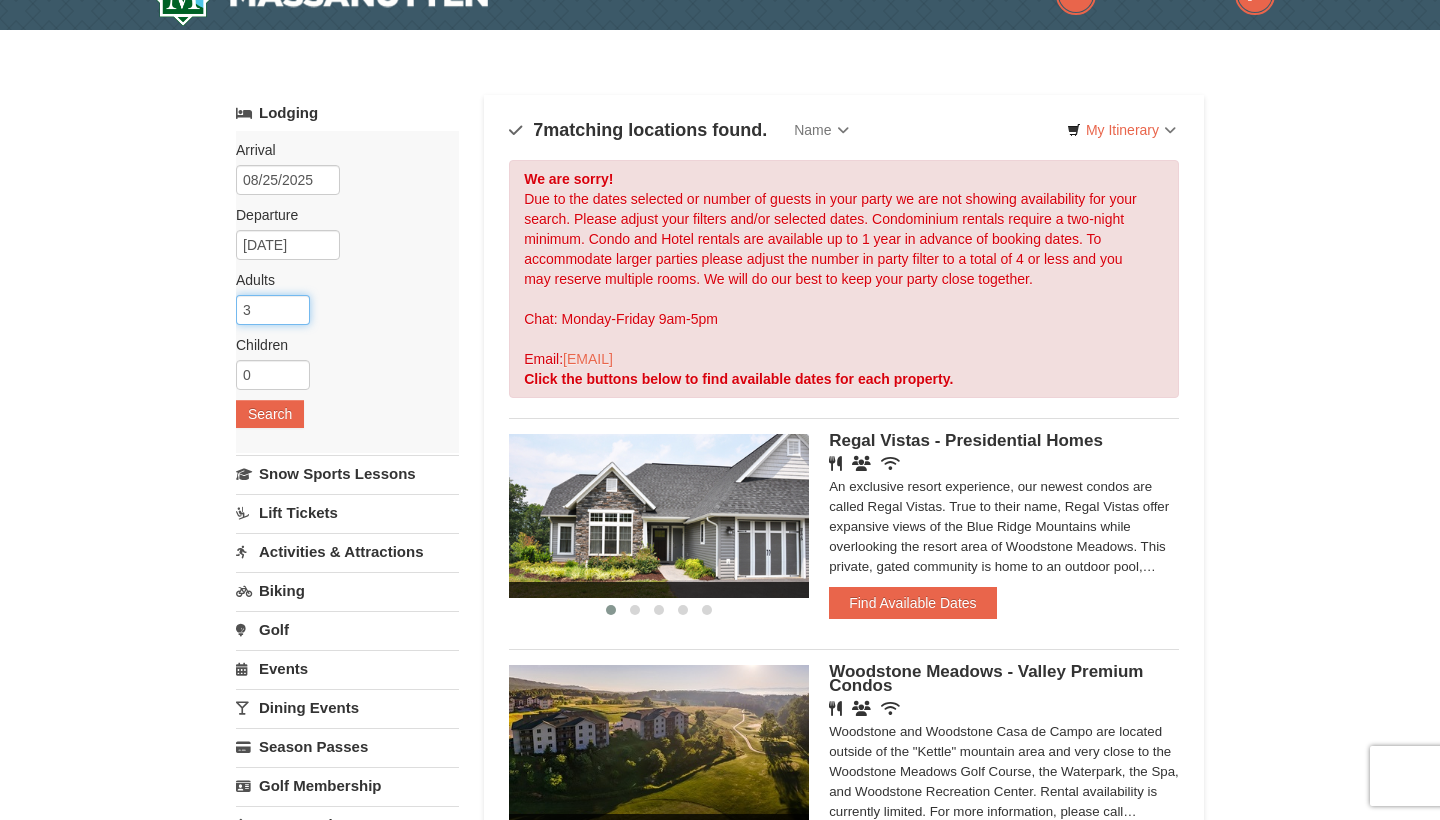 click on "3" at bounding box center (273, 310) 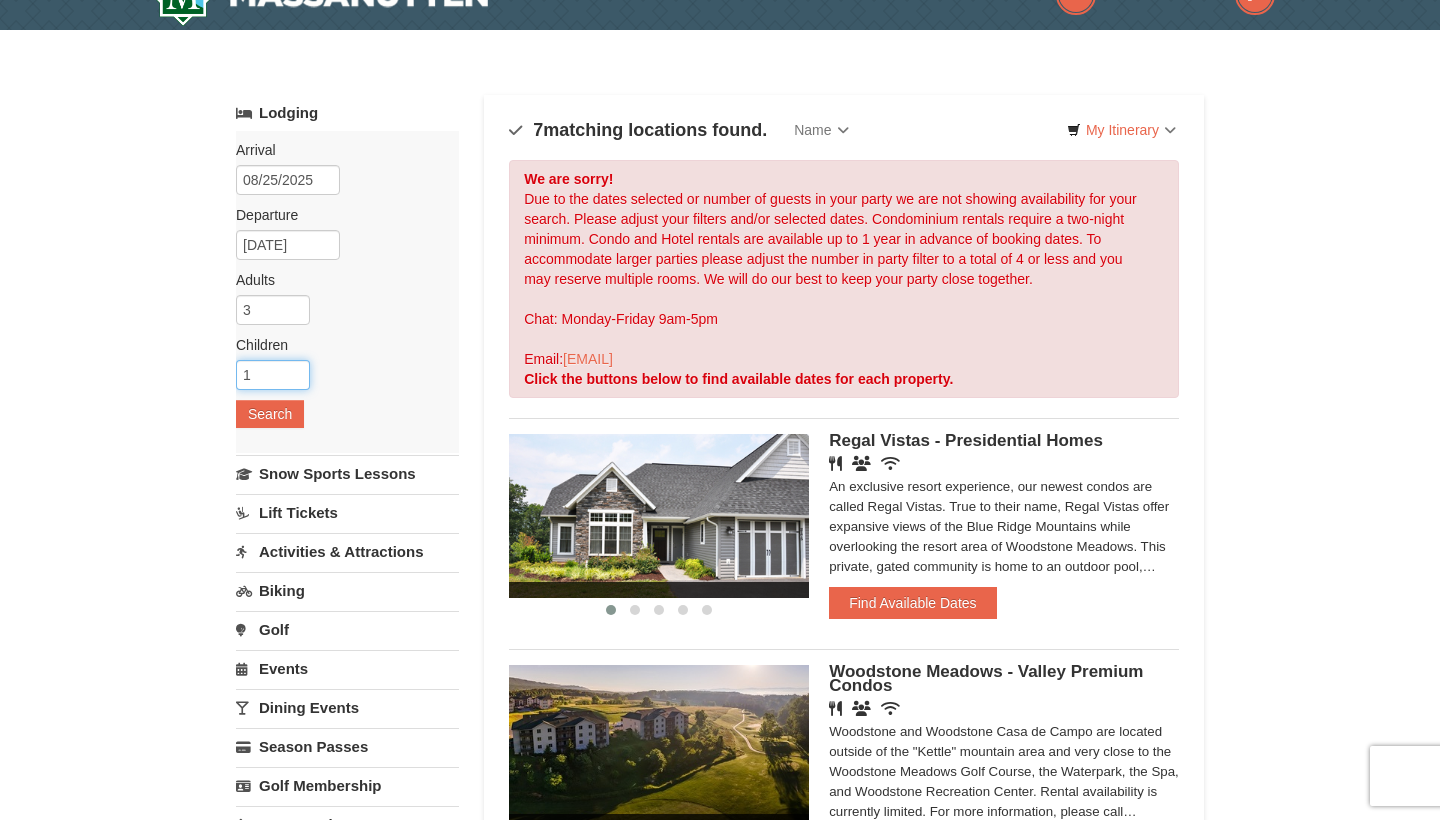 click on "1" at bounding box center [273, 375] 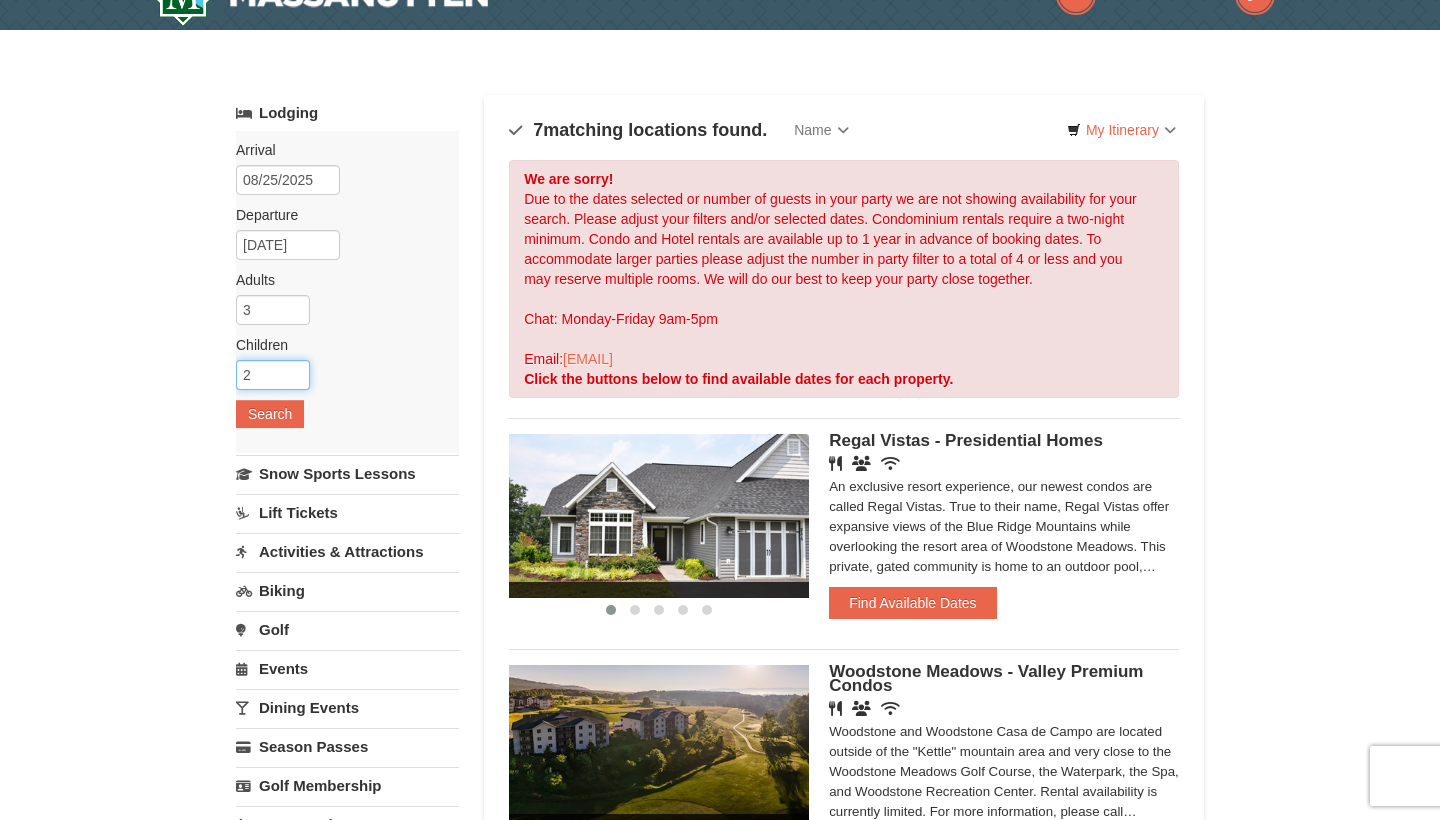 click on "2" at bounding box center (273, 375) 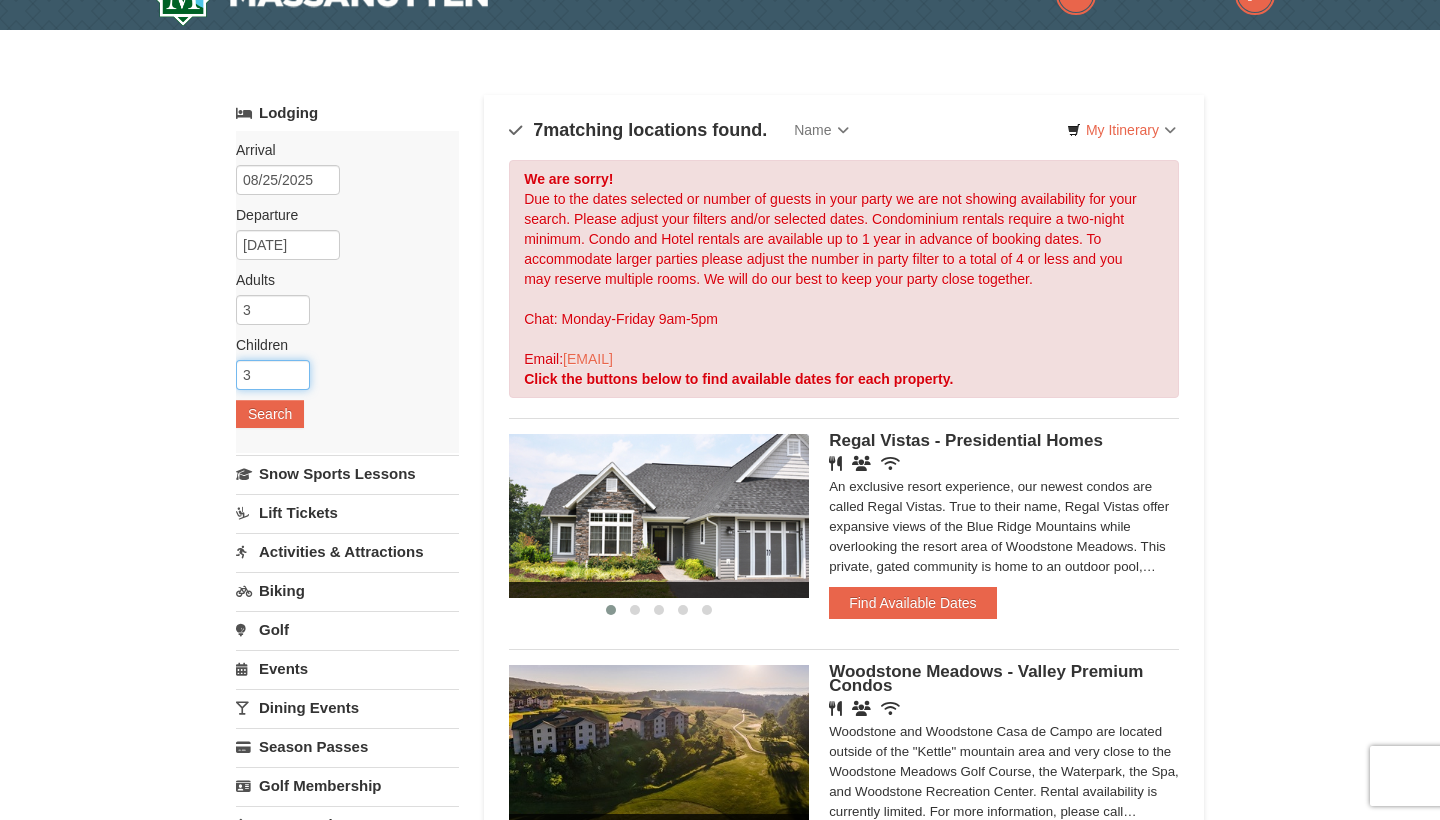 click on "3" at bounding box center [273, 375] 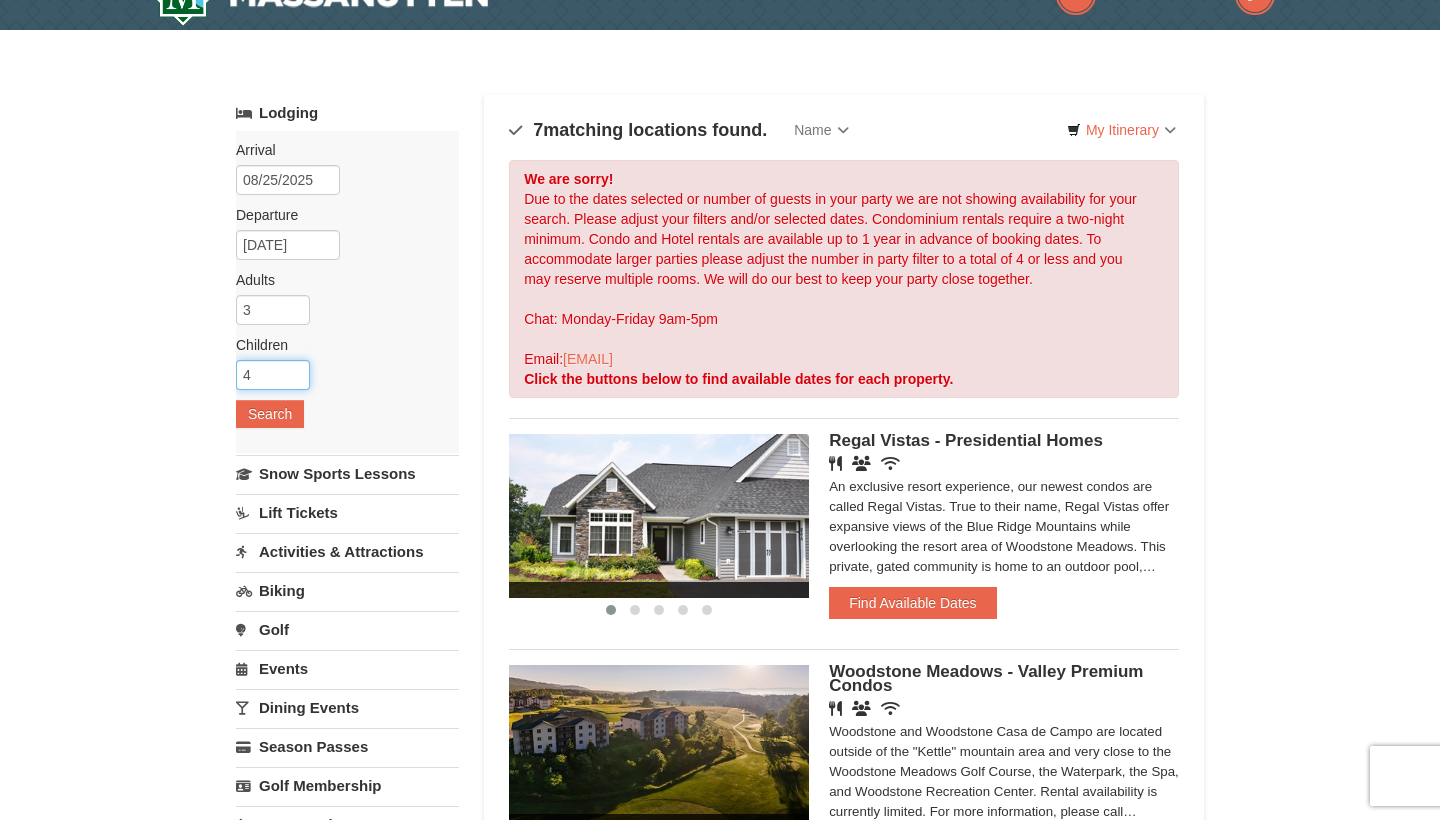click on "4" at bounding box center (273, 375) 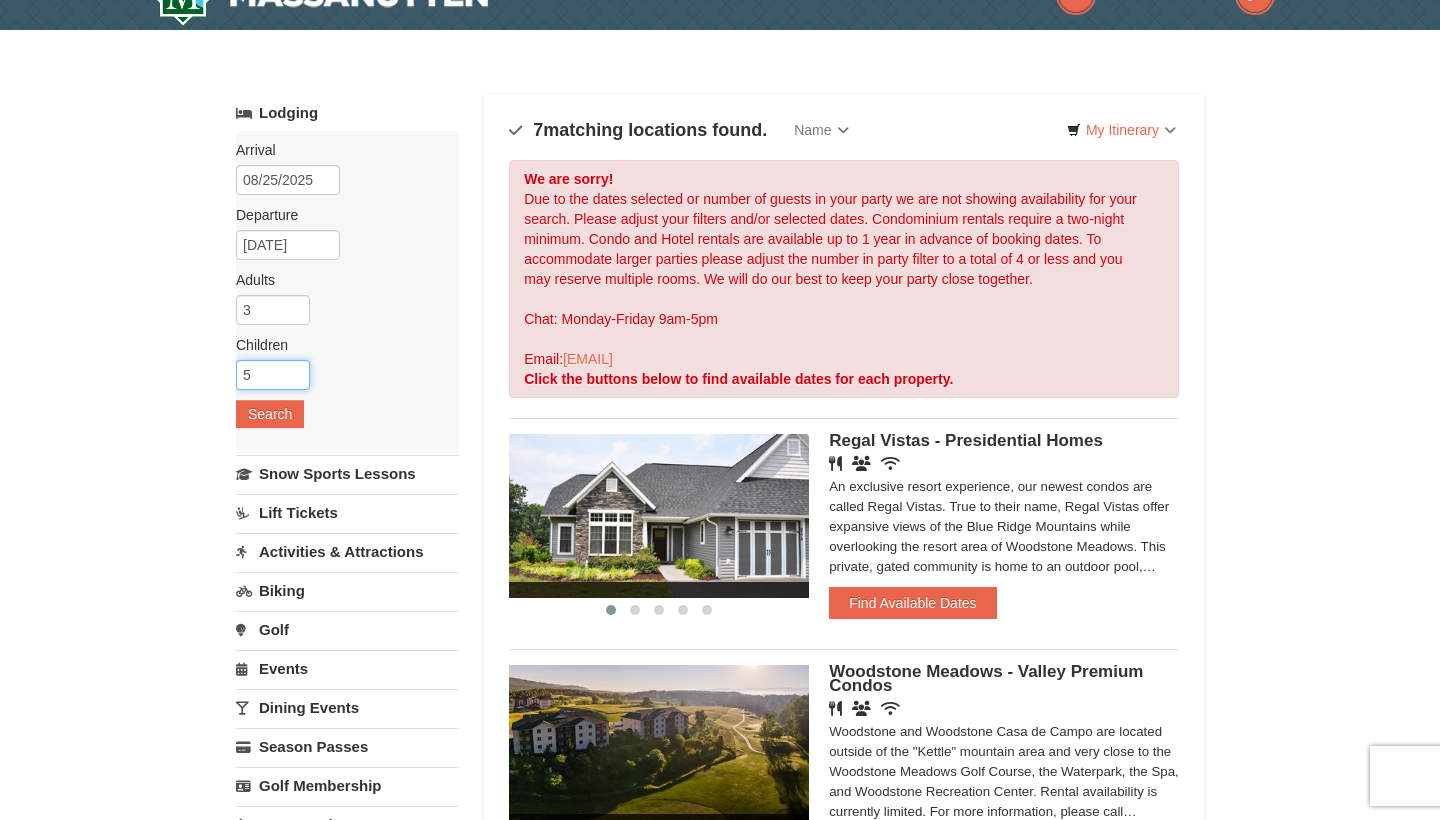 click on "5" at bounding box center [273, 375] 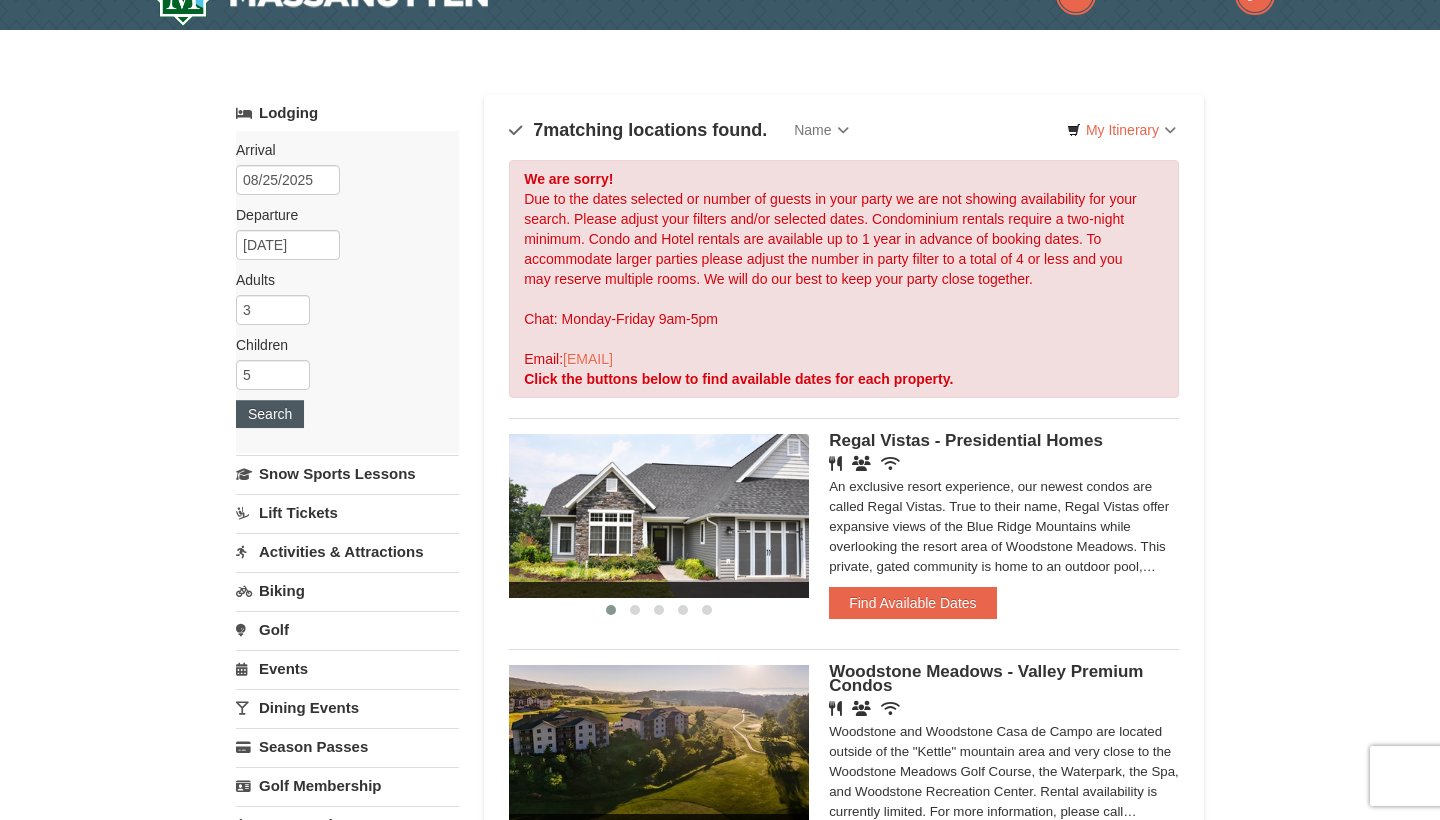 click on "Search" at bounding box center [270, 414] 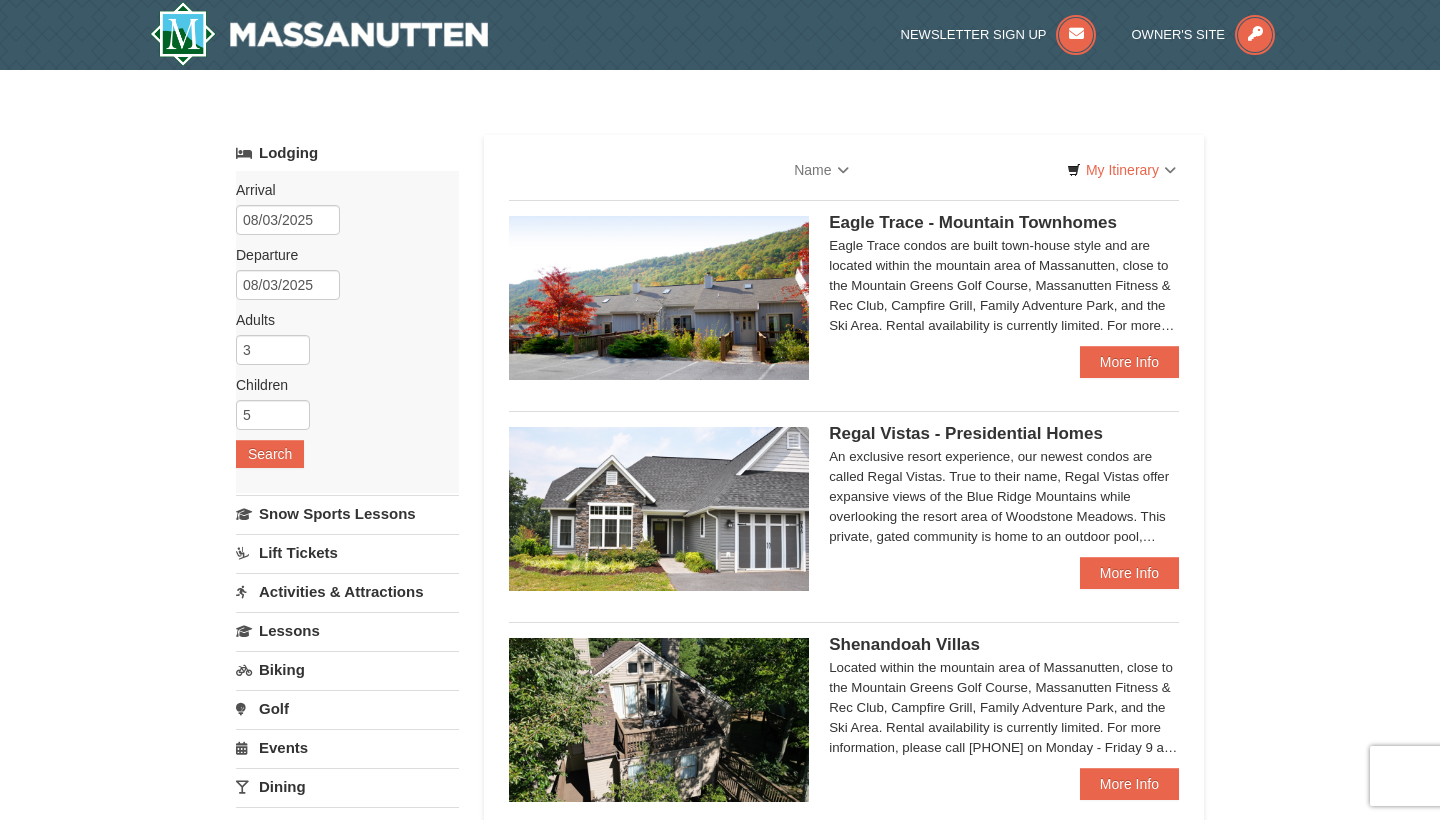 type 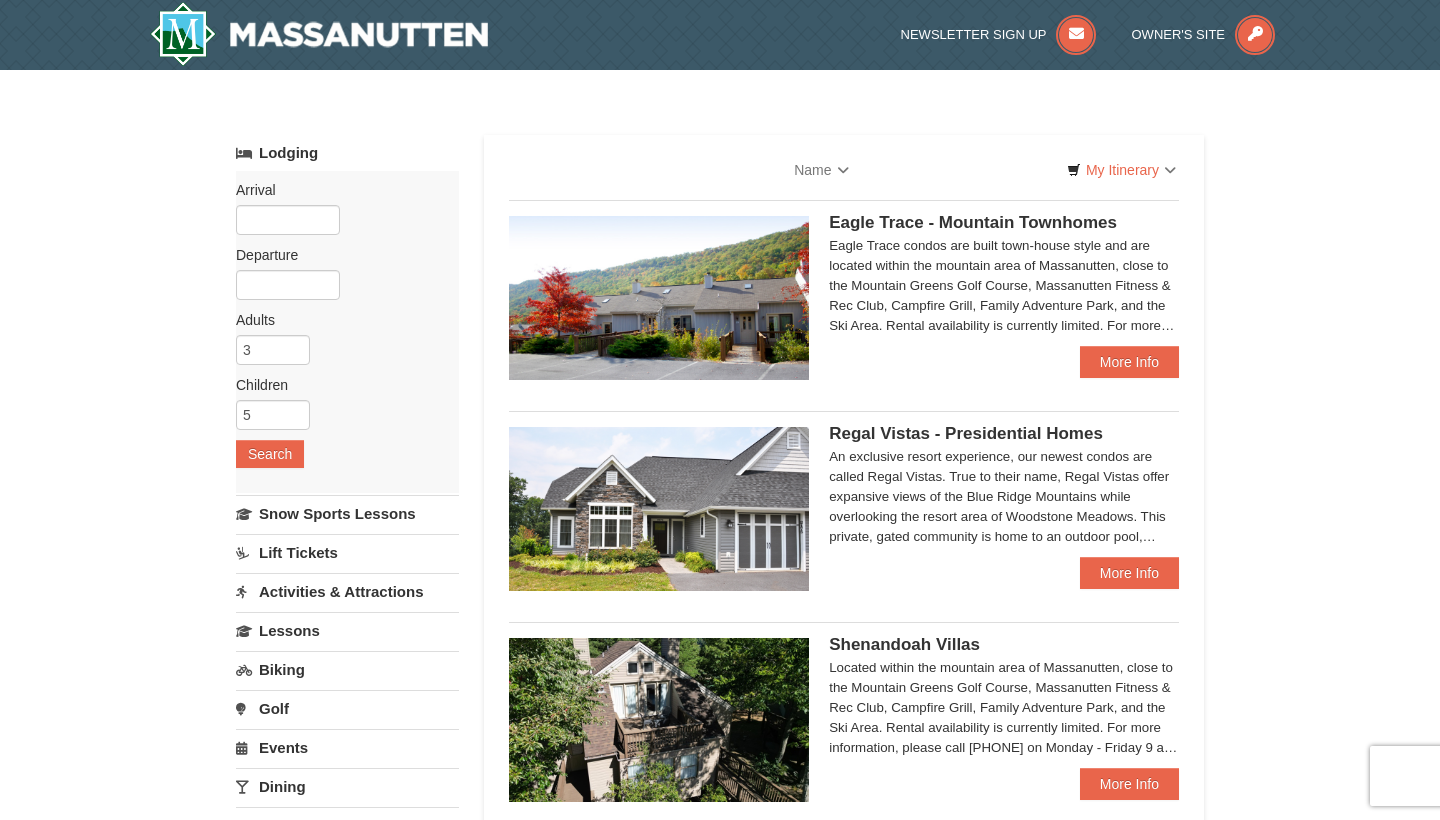 scroll, scrollTop: 0, scrollLeft: 0, axis: both 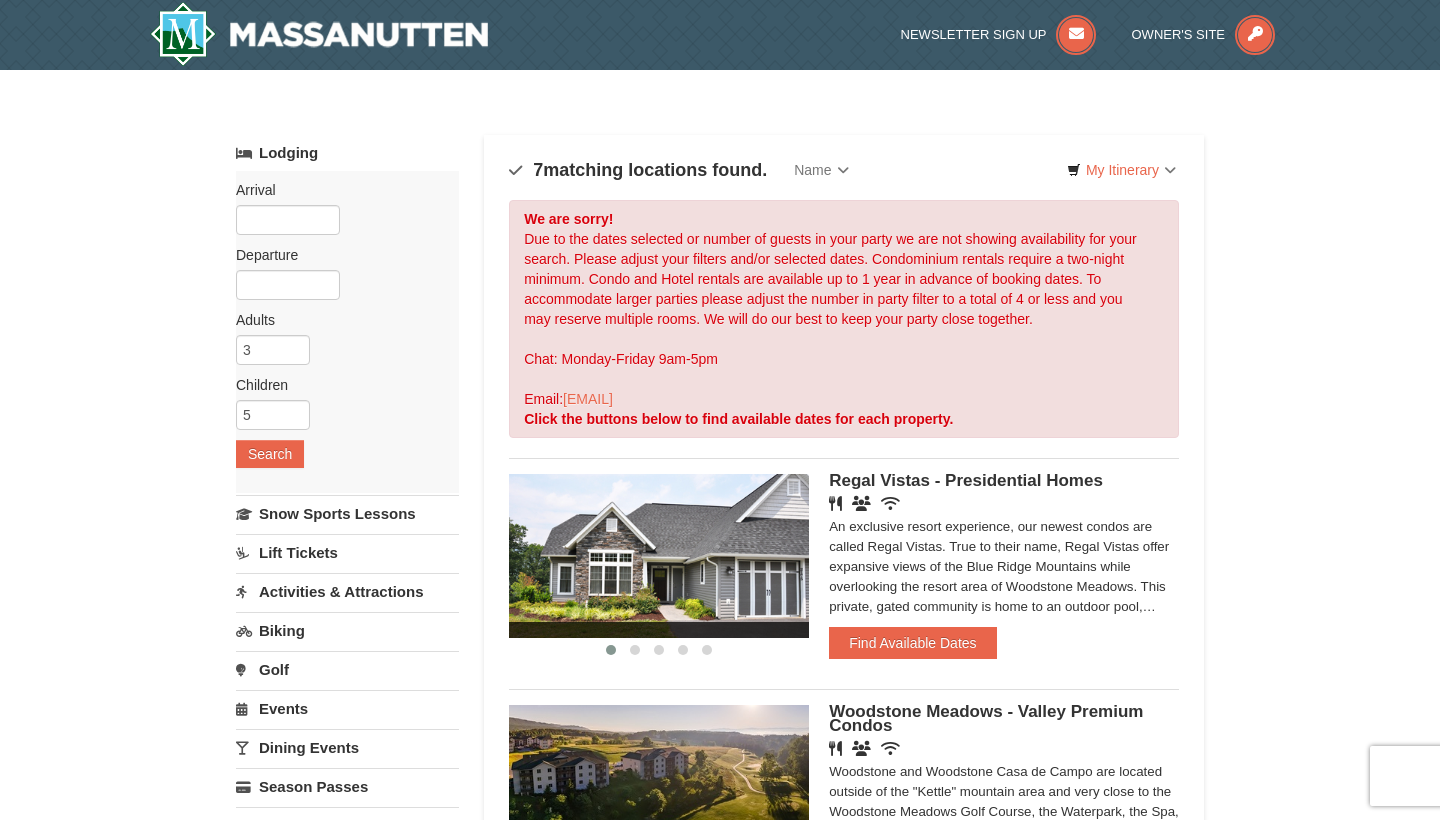 click on "Sort By
Name
Name (A to Z)
Name (Z to A)
Price
Price (Low to High)
Price (High to Low)
7  matching locations found.
We are sorry! Chat: Monday-Friday 9am-5pm Email:  [EMAIL] Click the buttons below to find available dates for each property." at bounding box center [844, 1125] 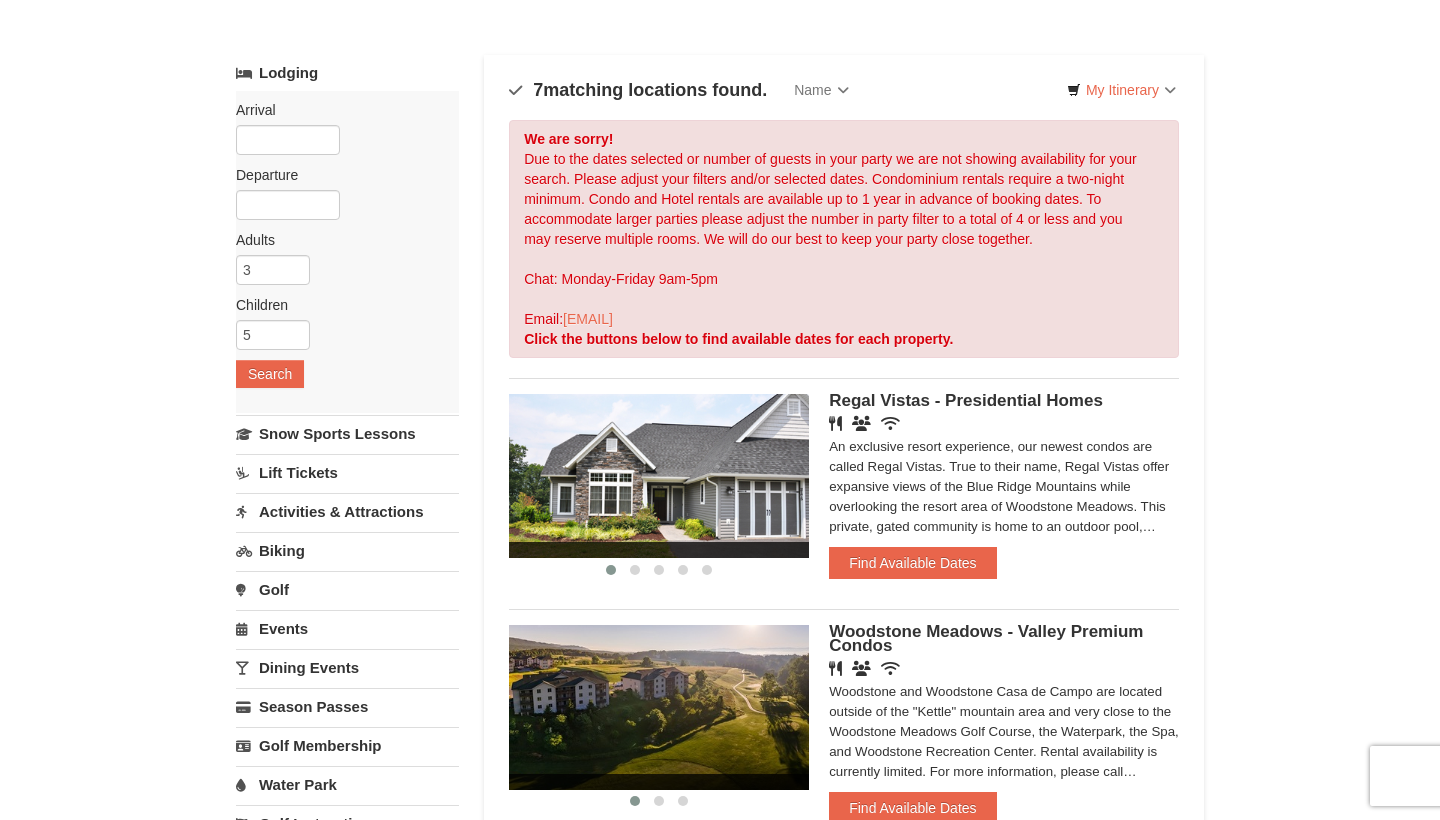 scroll, scrollTop: 200, scrollLeft: 0, axis: vertical 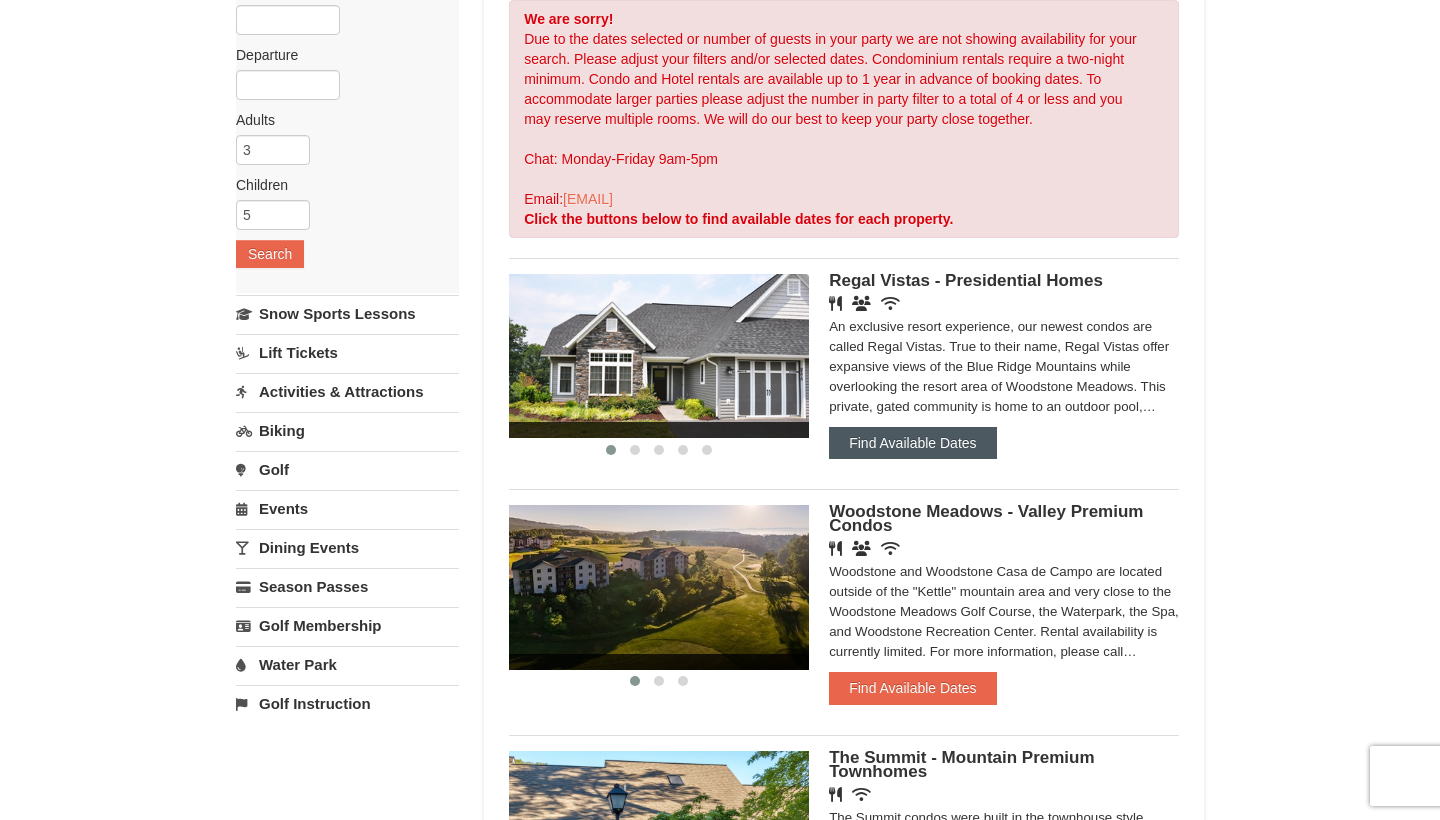 click on "Find Available Dates" at bounding box center [912, 443] 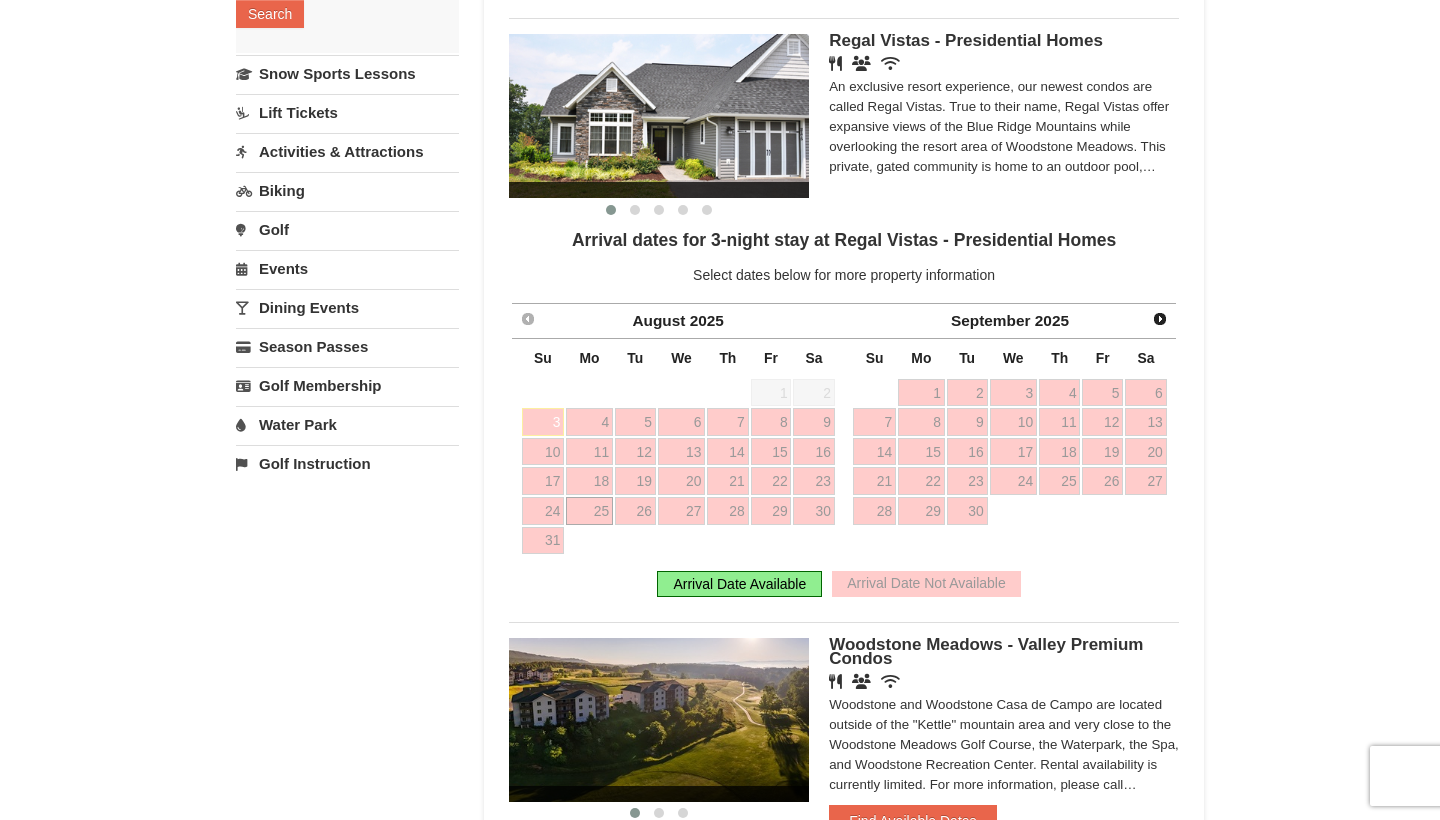 scroll, scrollTop: 480, scrollLeft: 0, axis: vertical 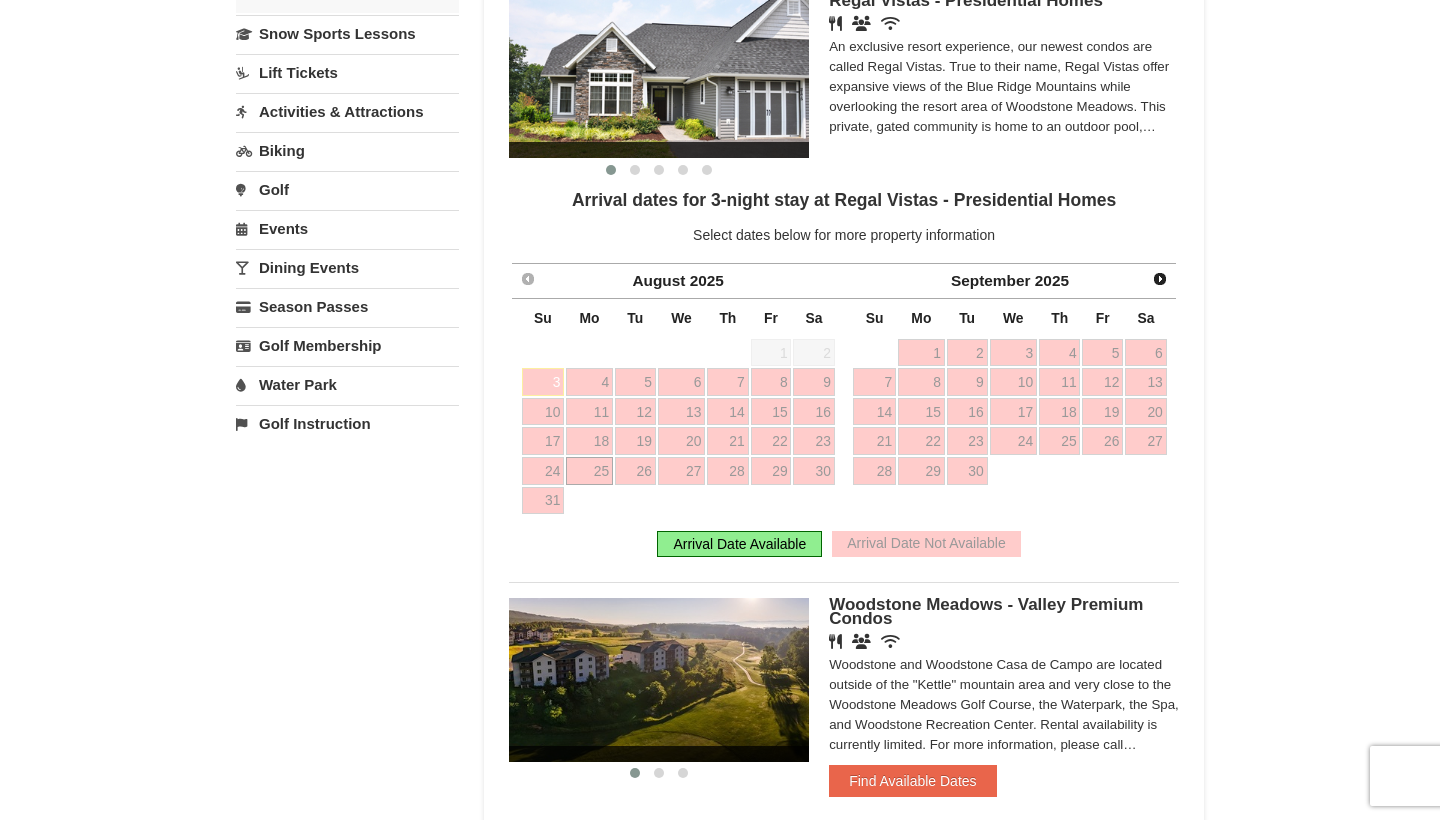 click on "25" at bounding box center (589, 471) 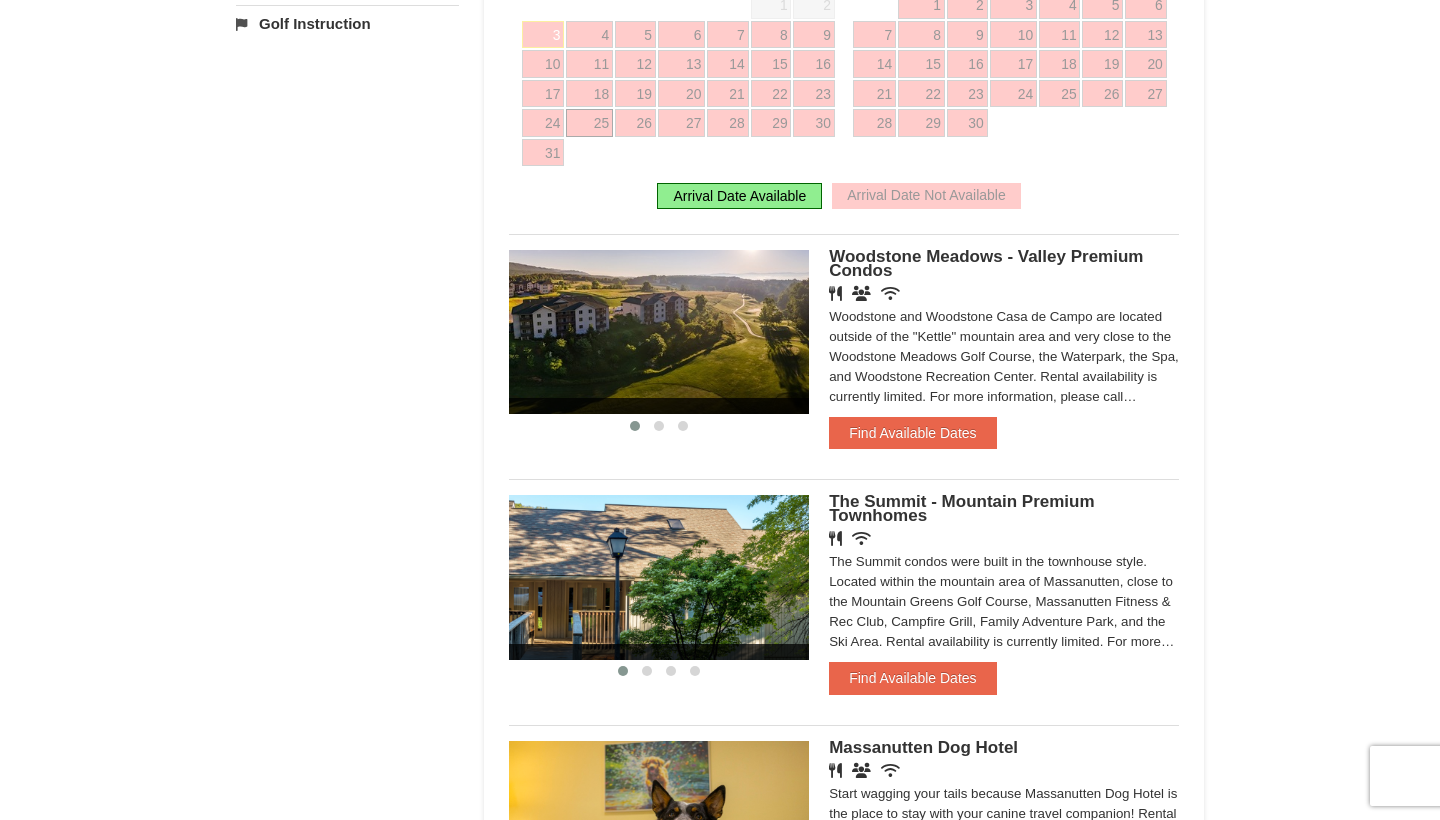 scroll, scrollTop: 1000, scrollLeft: 0, axis: vertical 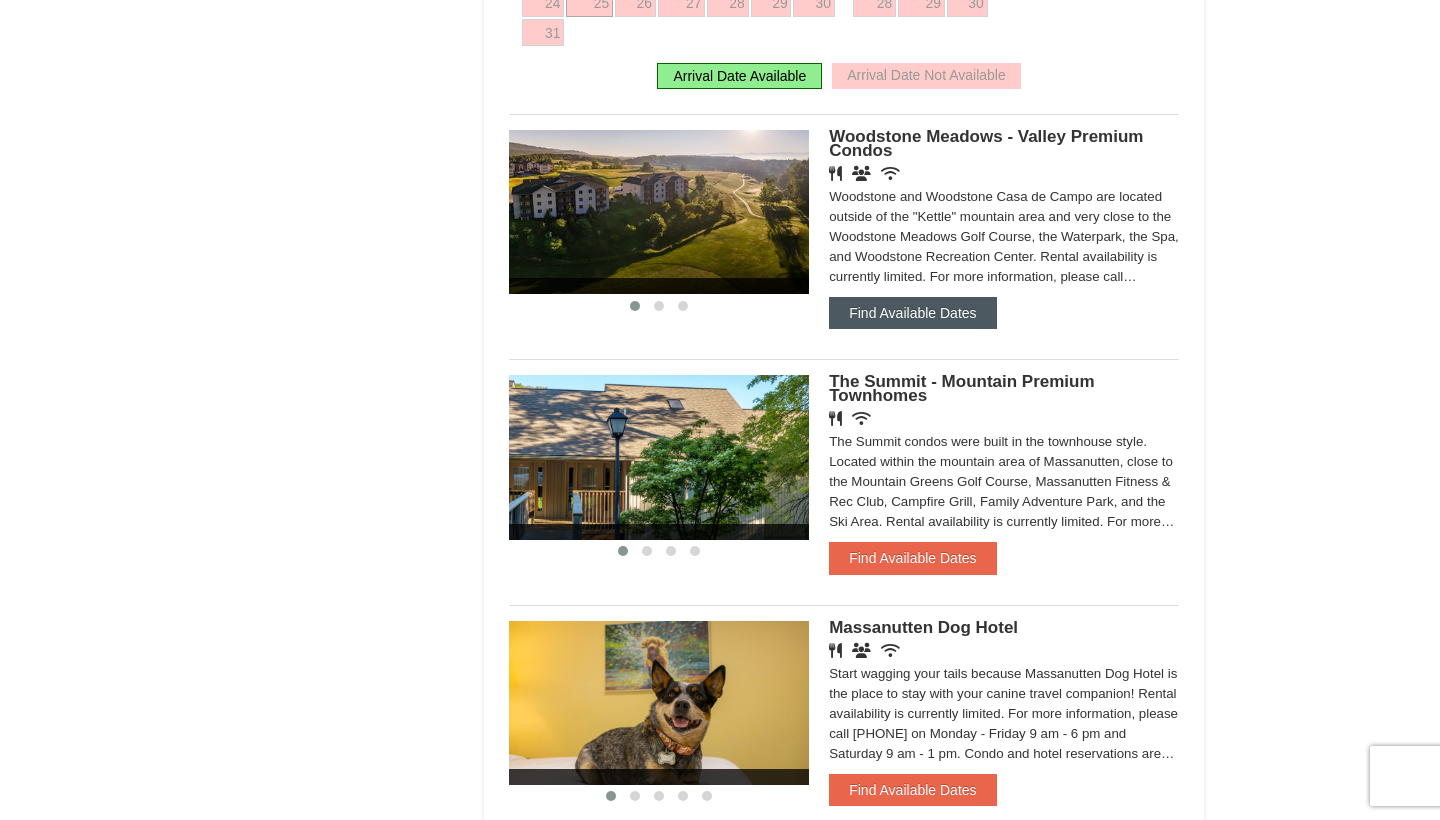 click on "Find Available Dates" at bounding box center [912, 313] 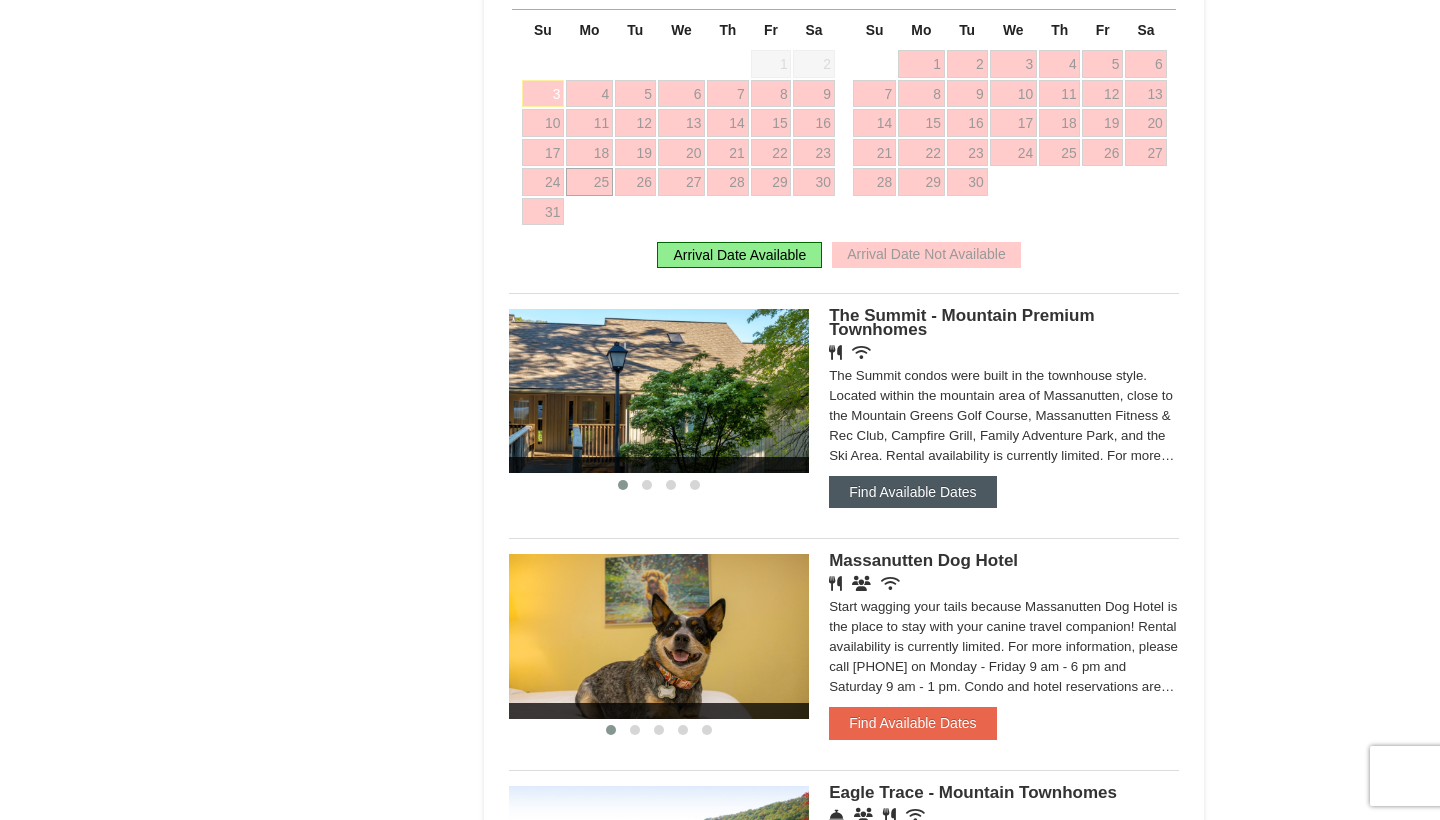 click on "Find Available Dates" at bounding box center [912, 492] 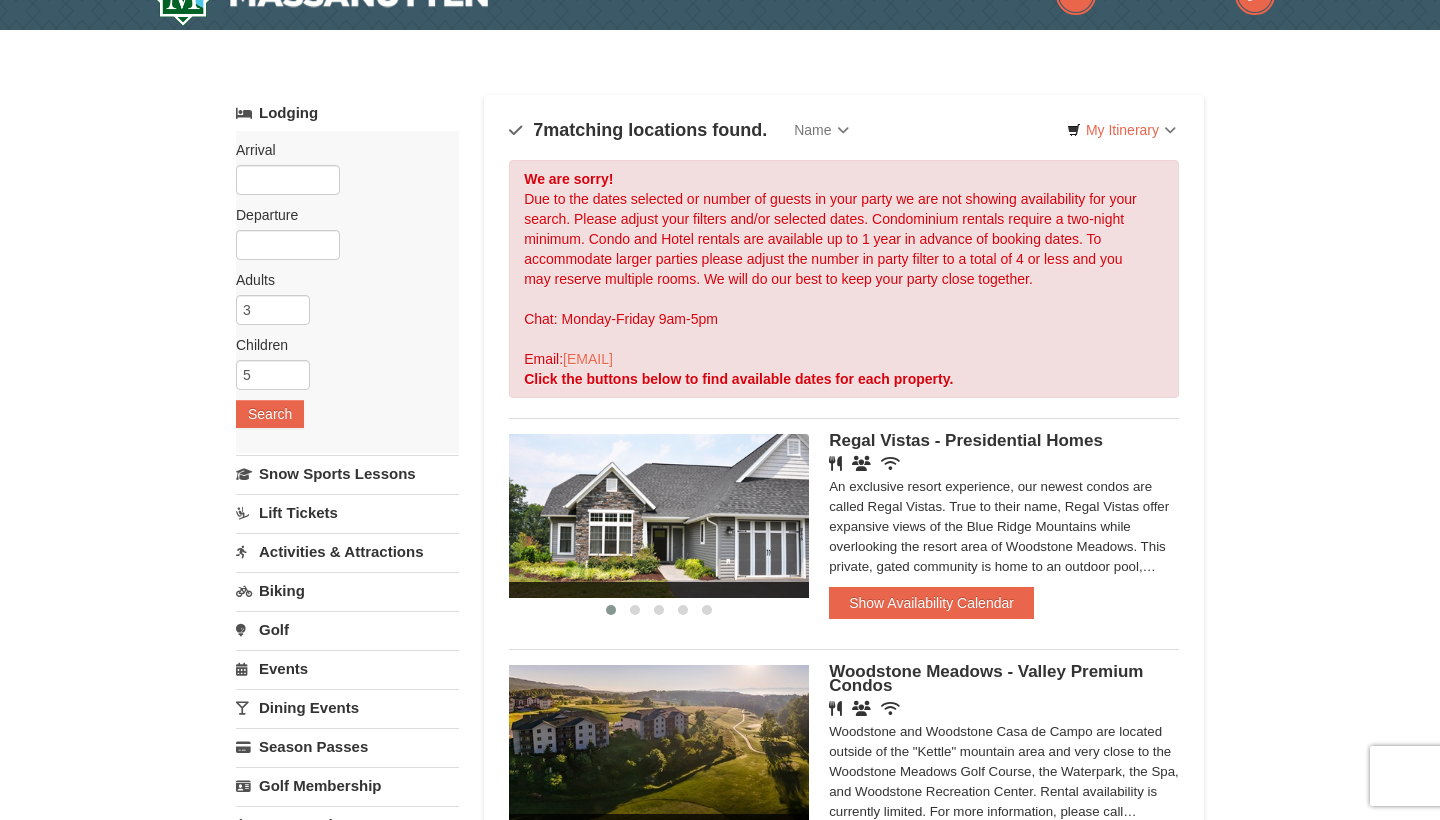 scroll, scrollTop: 0, scrollLeft: 0, axis: both 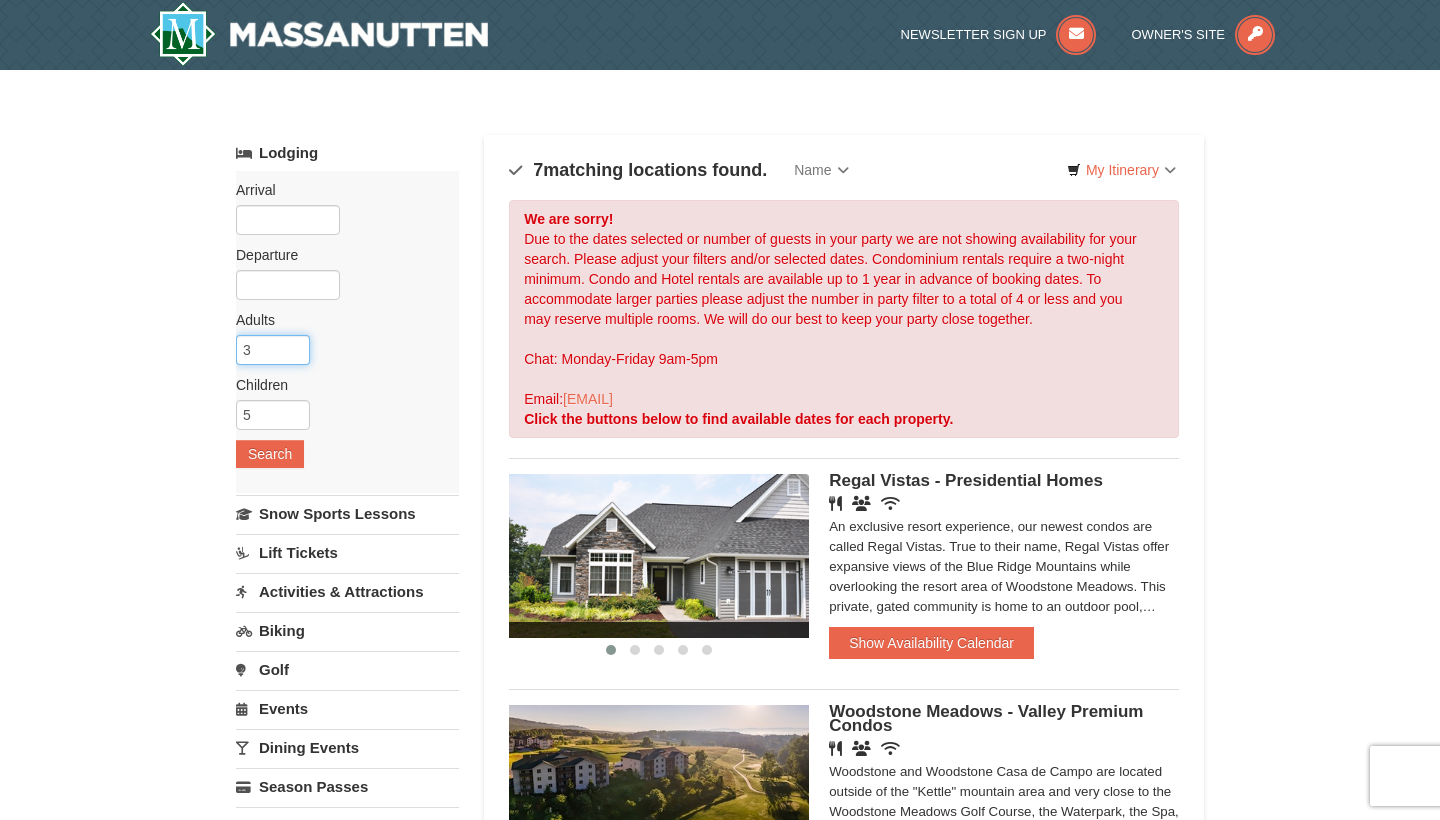 type on "2" 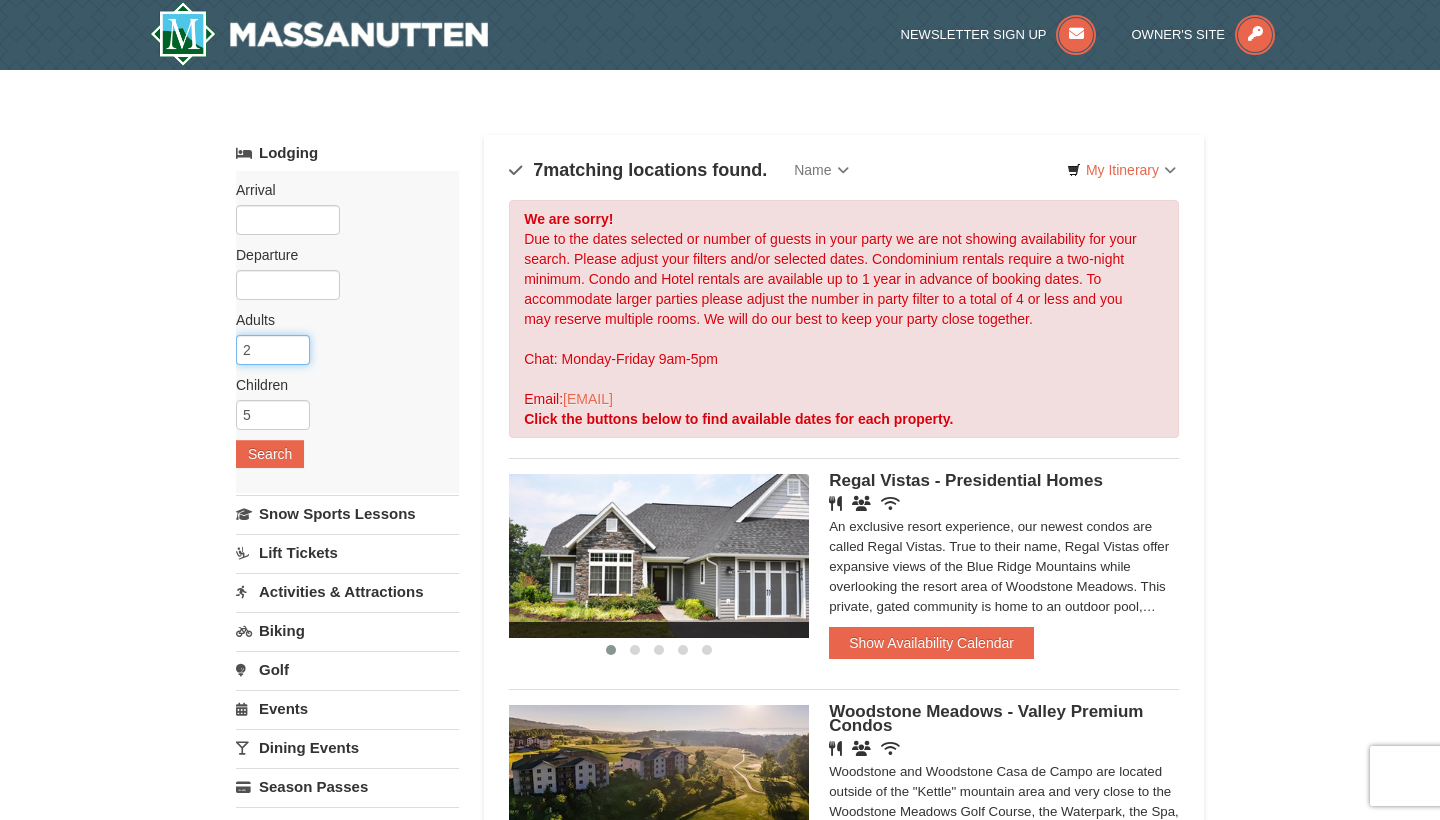 click on "2" at bounding box center [273, 350] 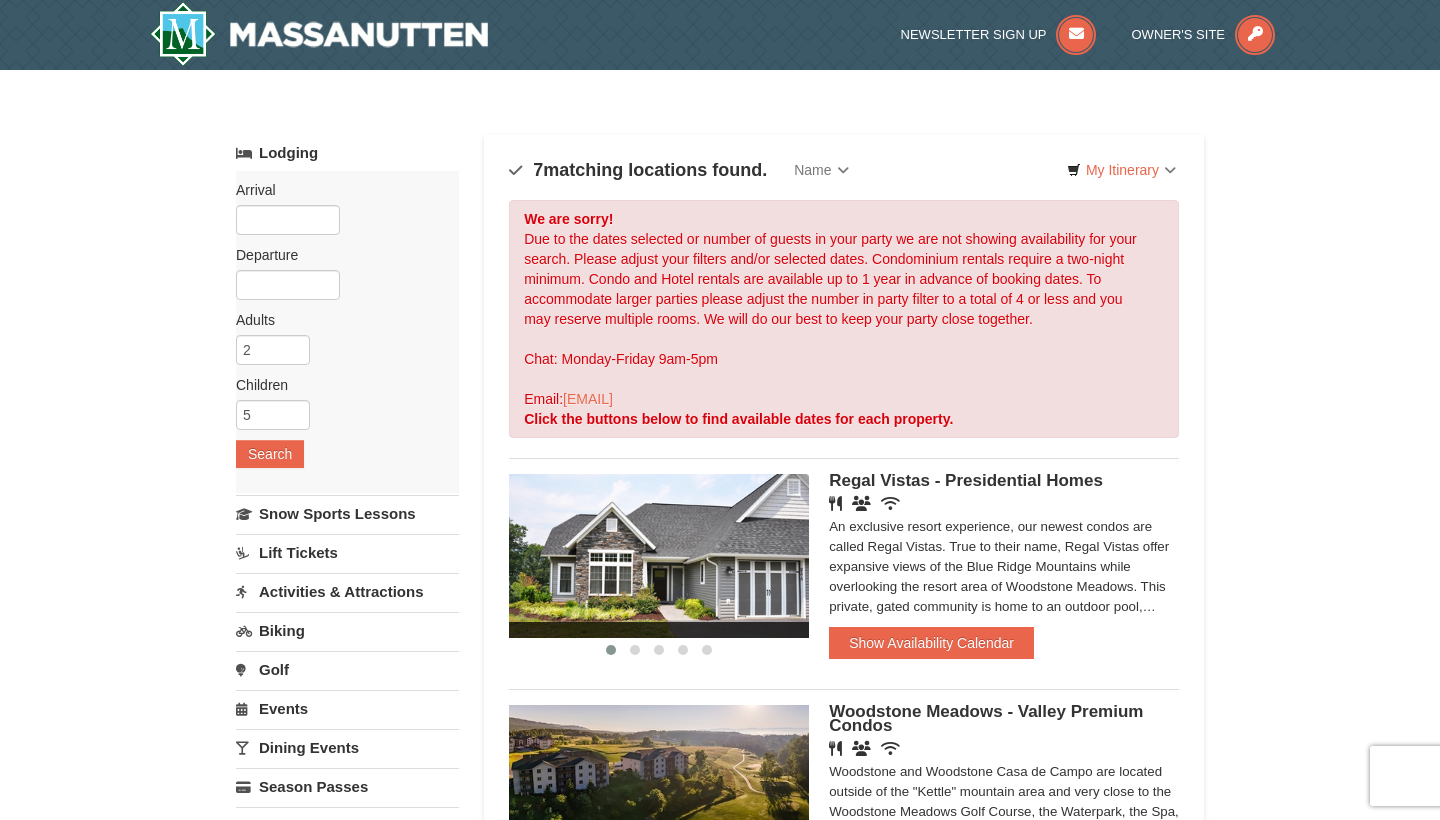 type on "4" 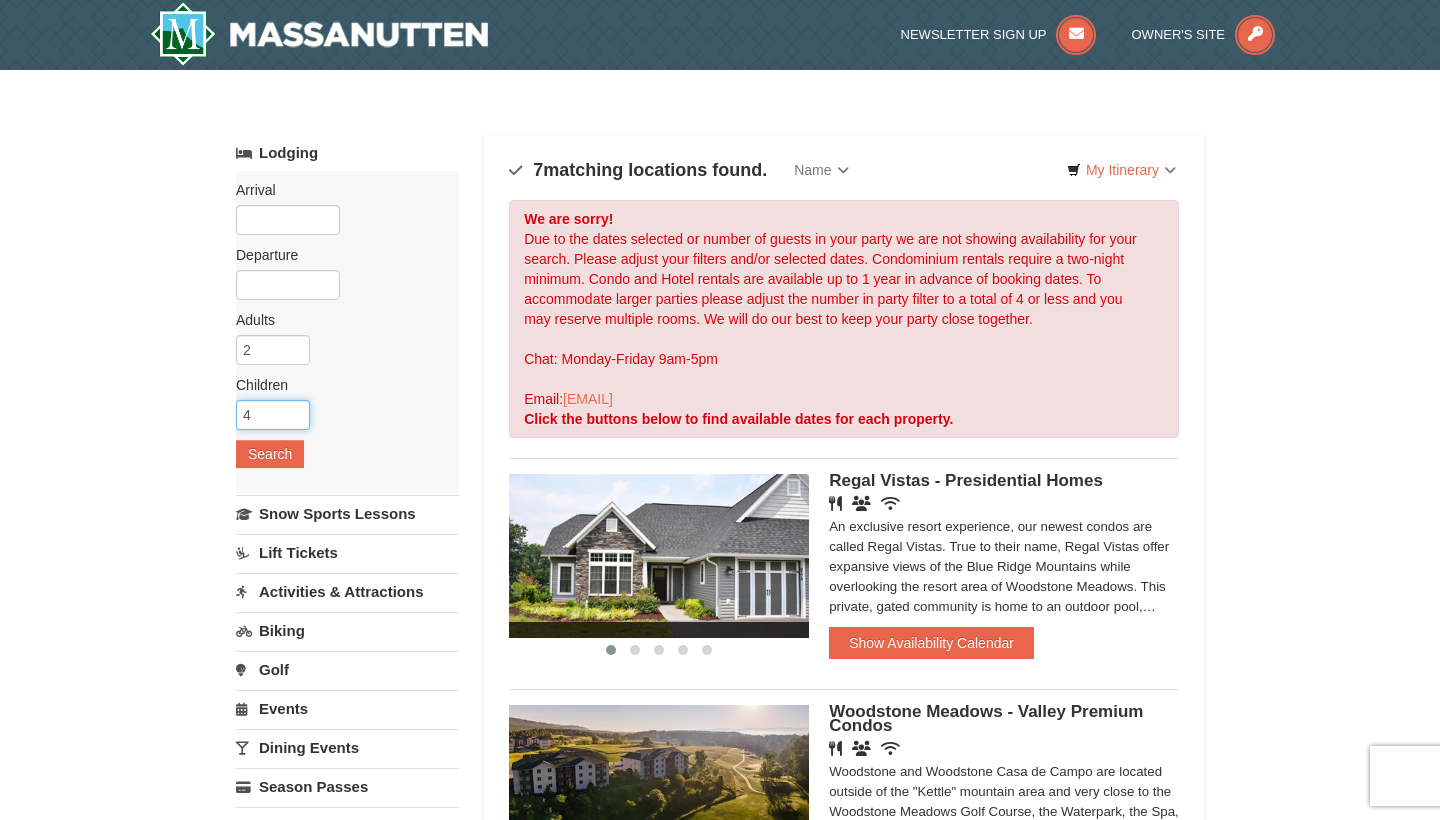 click on "4" at bounding box center (273, 415) 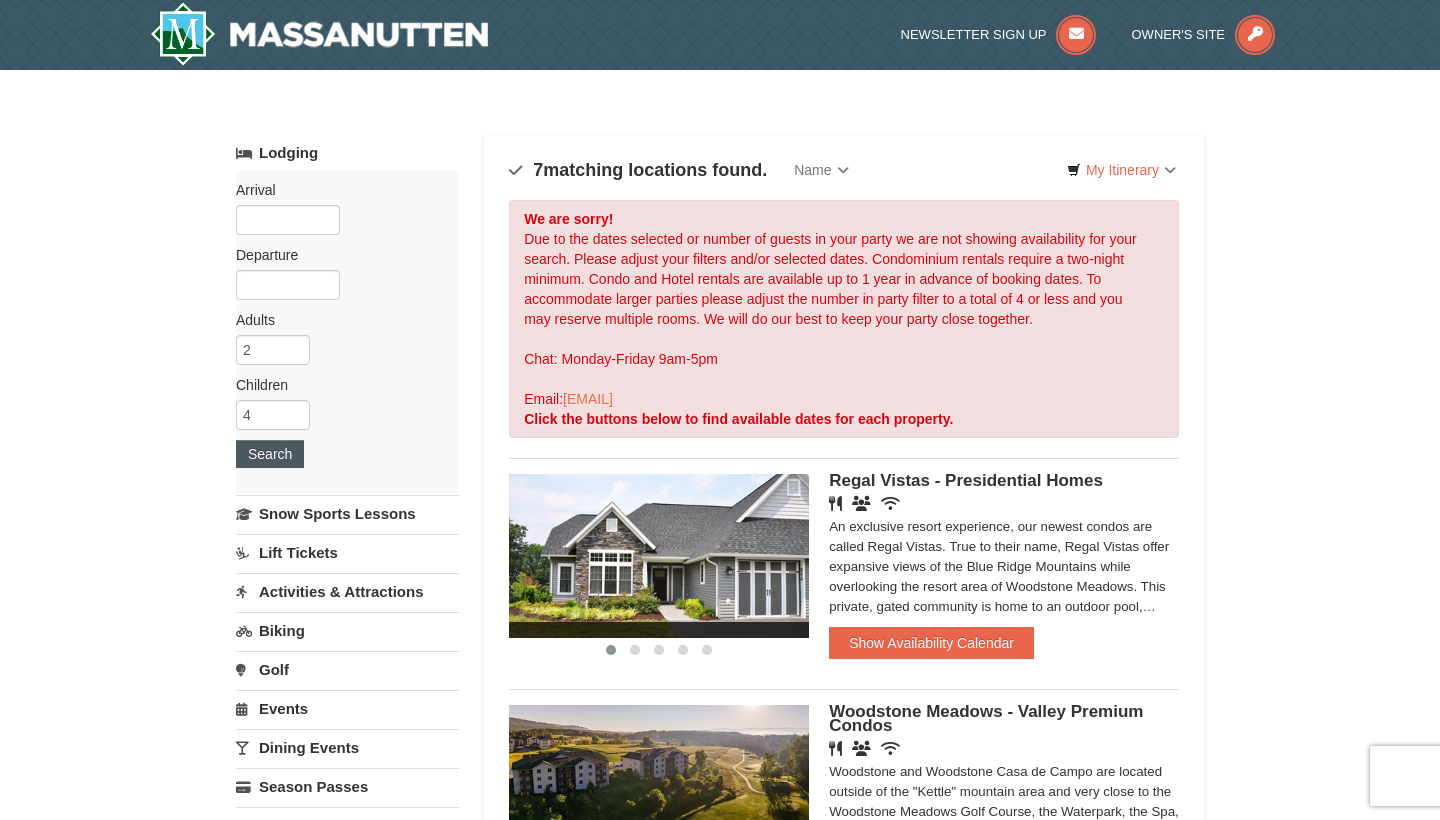 click on "Search" at bounding box center (270, 454) 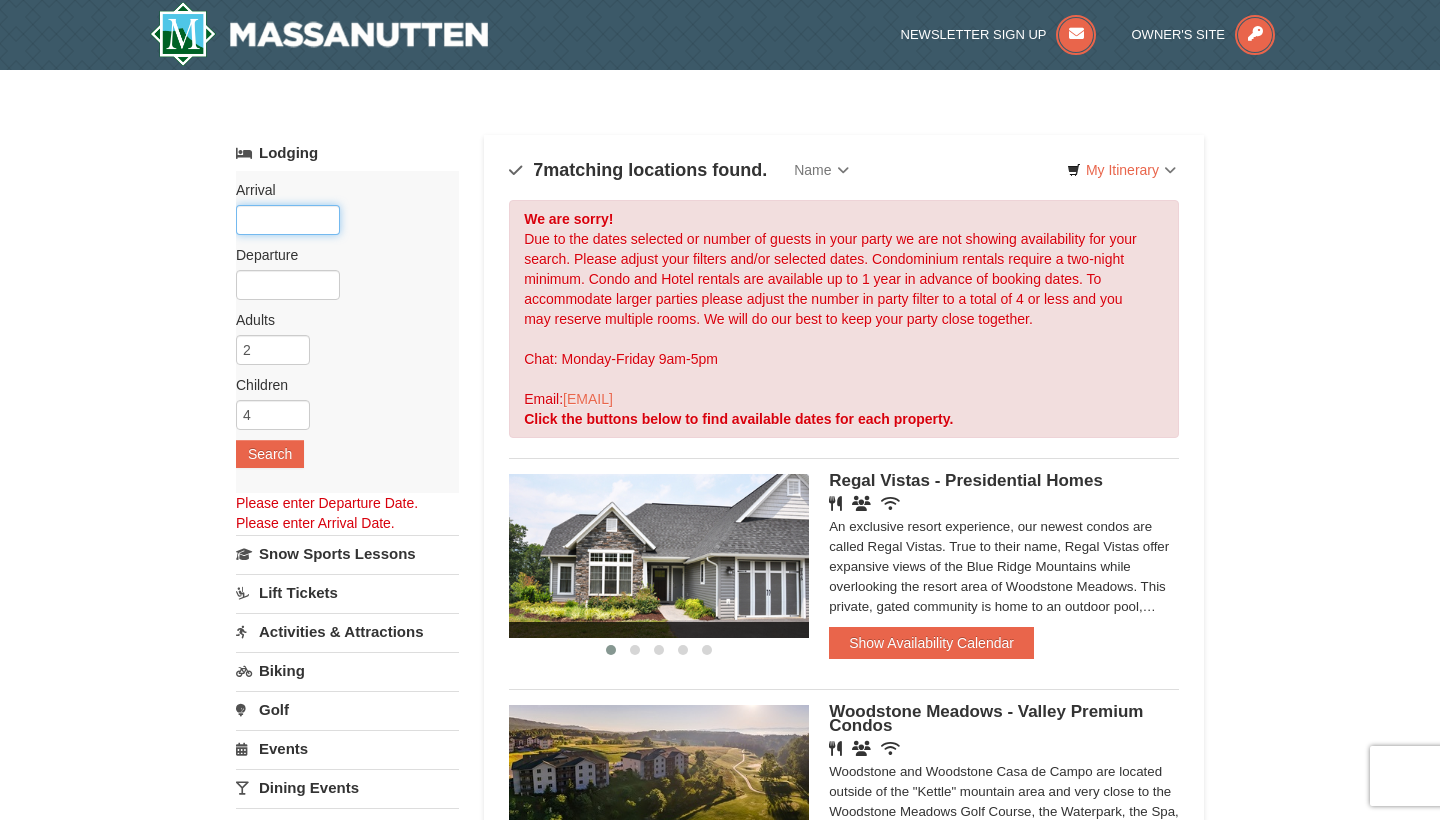 click at bounding box center (288, 220) 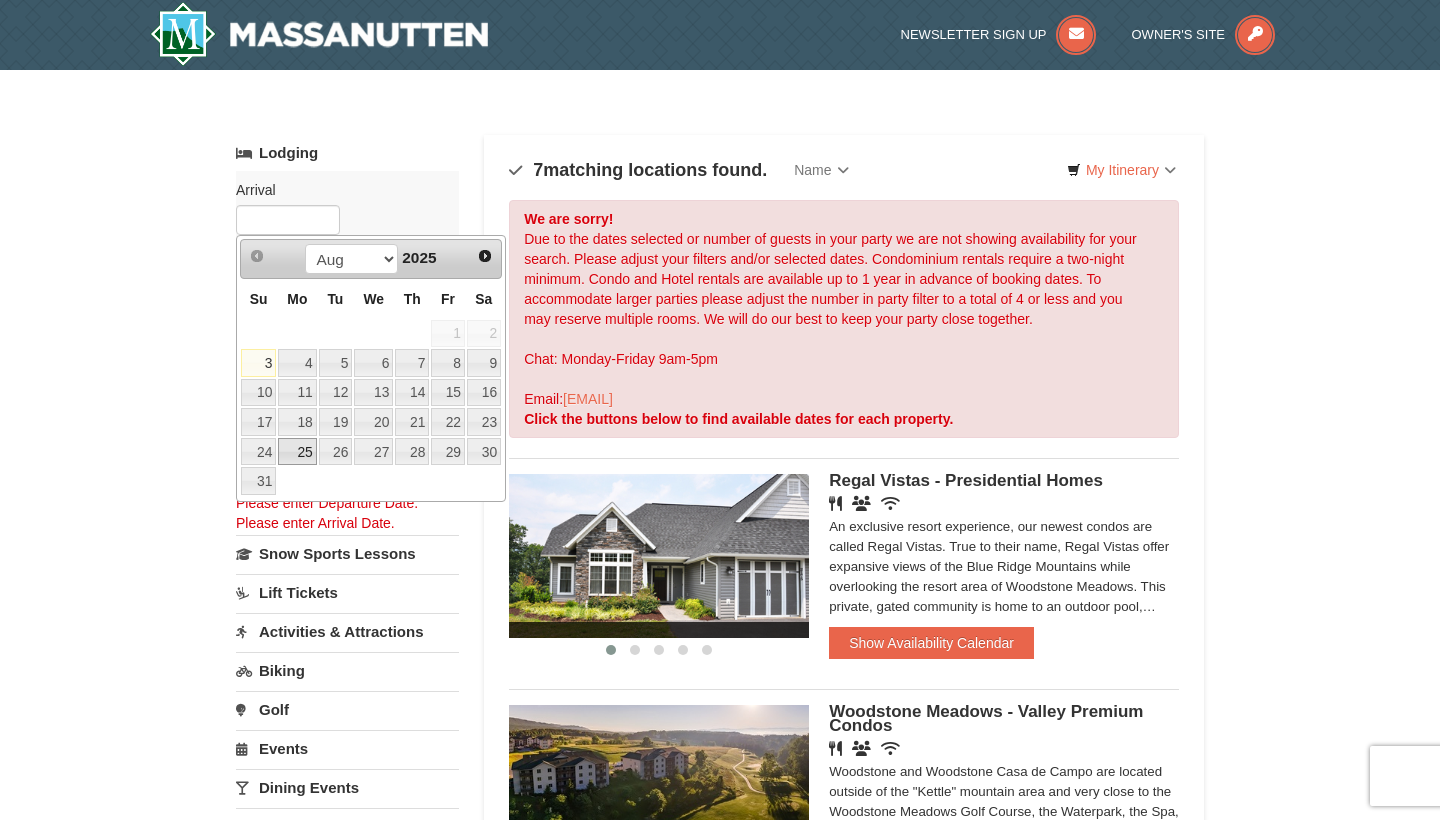 click on "25" at bounding box center [297, 452] 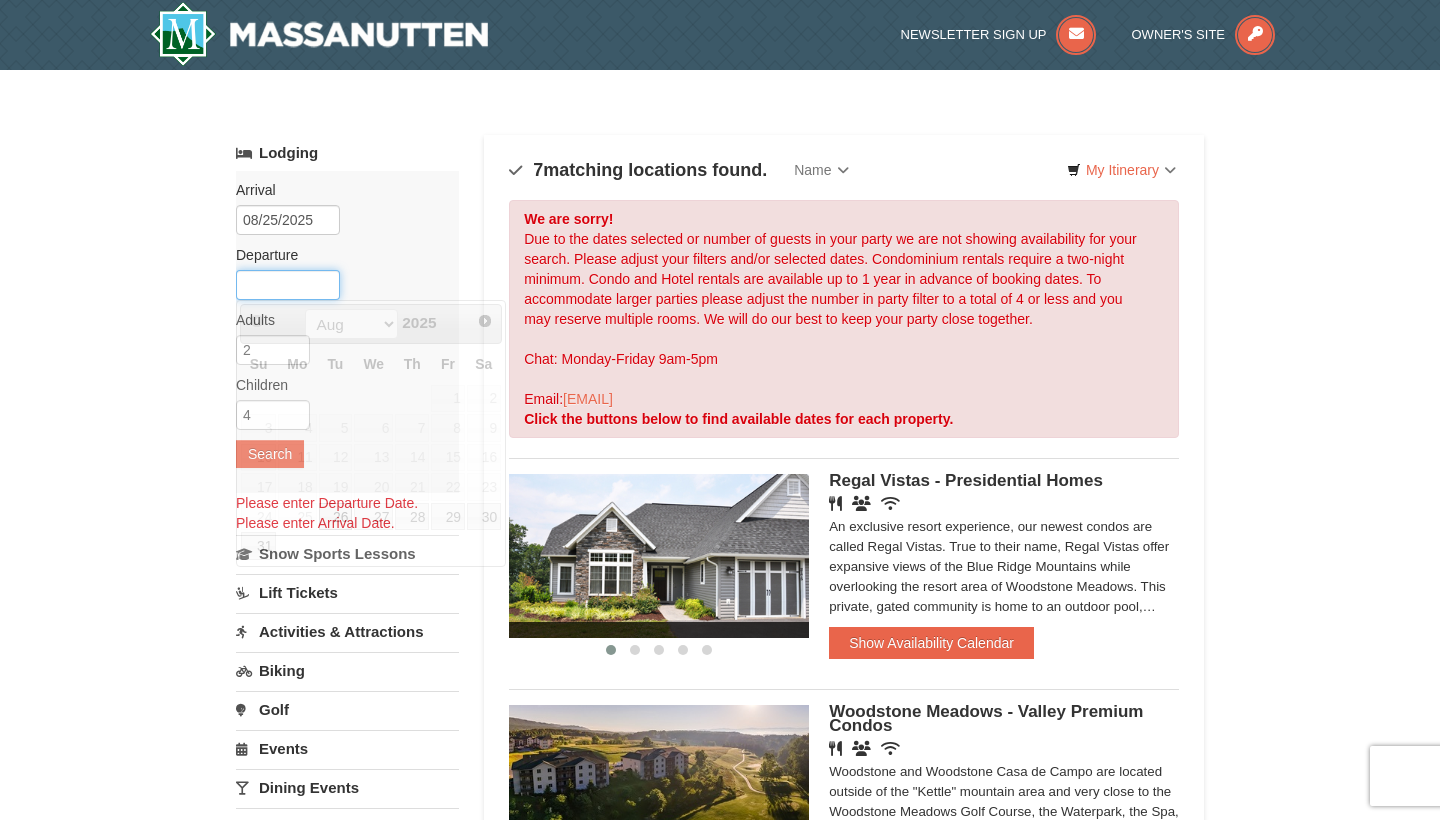 click at bounding box center [288, 285] 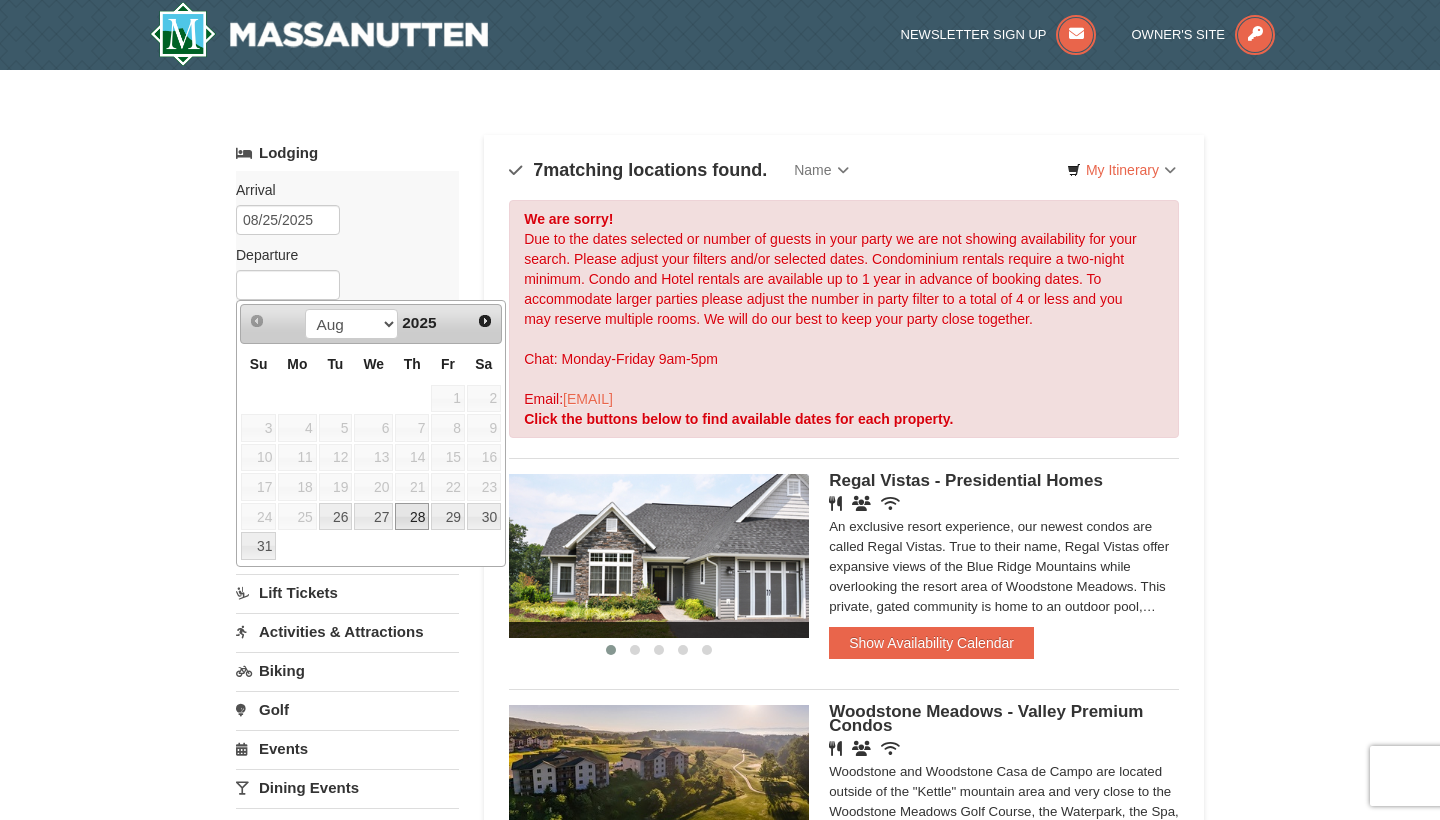 click on "28" at bounding box center [412, 517] 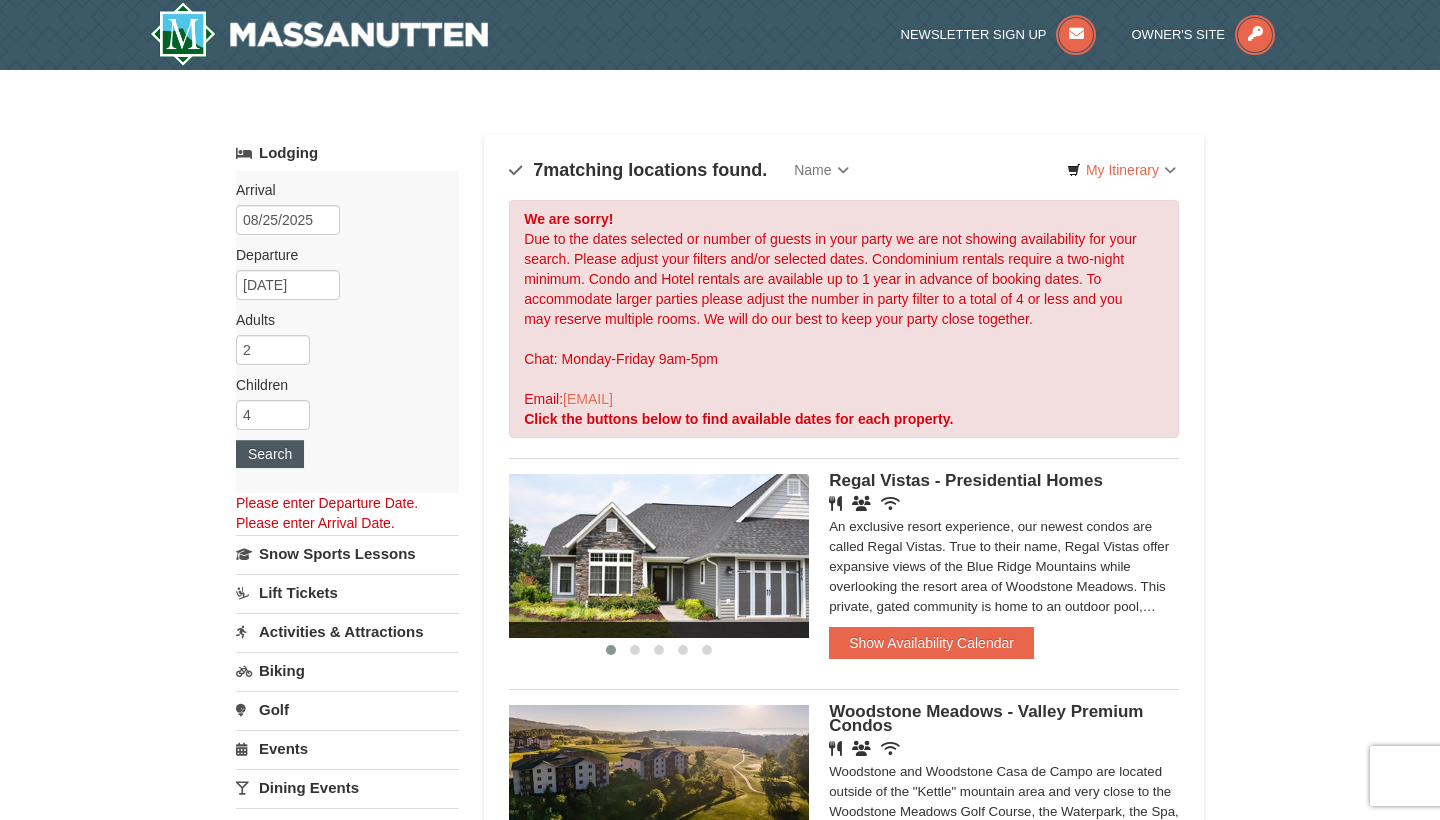 click on "Search" at bounding box center (270, 454) 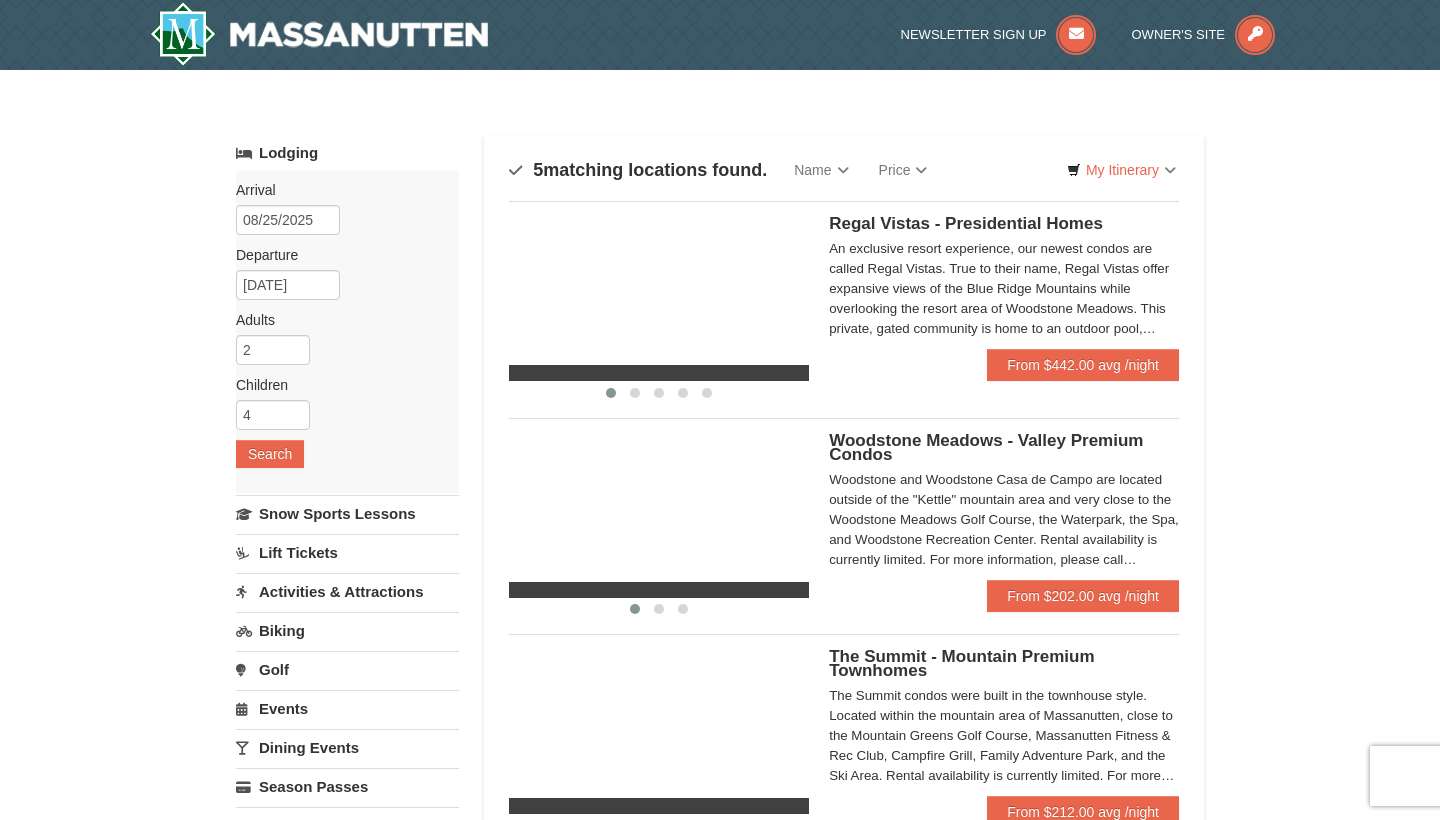 scroll, scrollTop: 0, scrollLeft: 0, axis: both 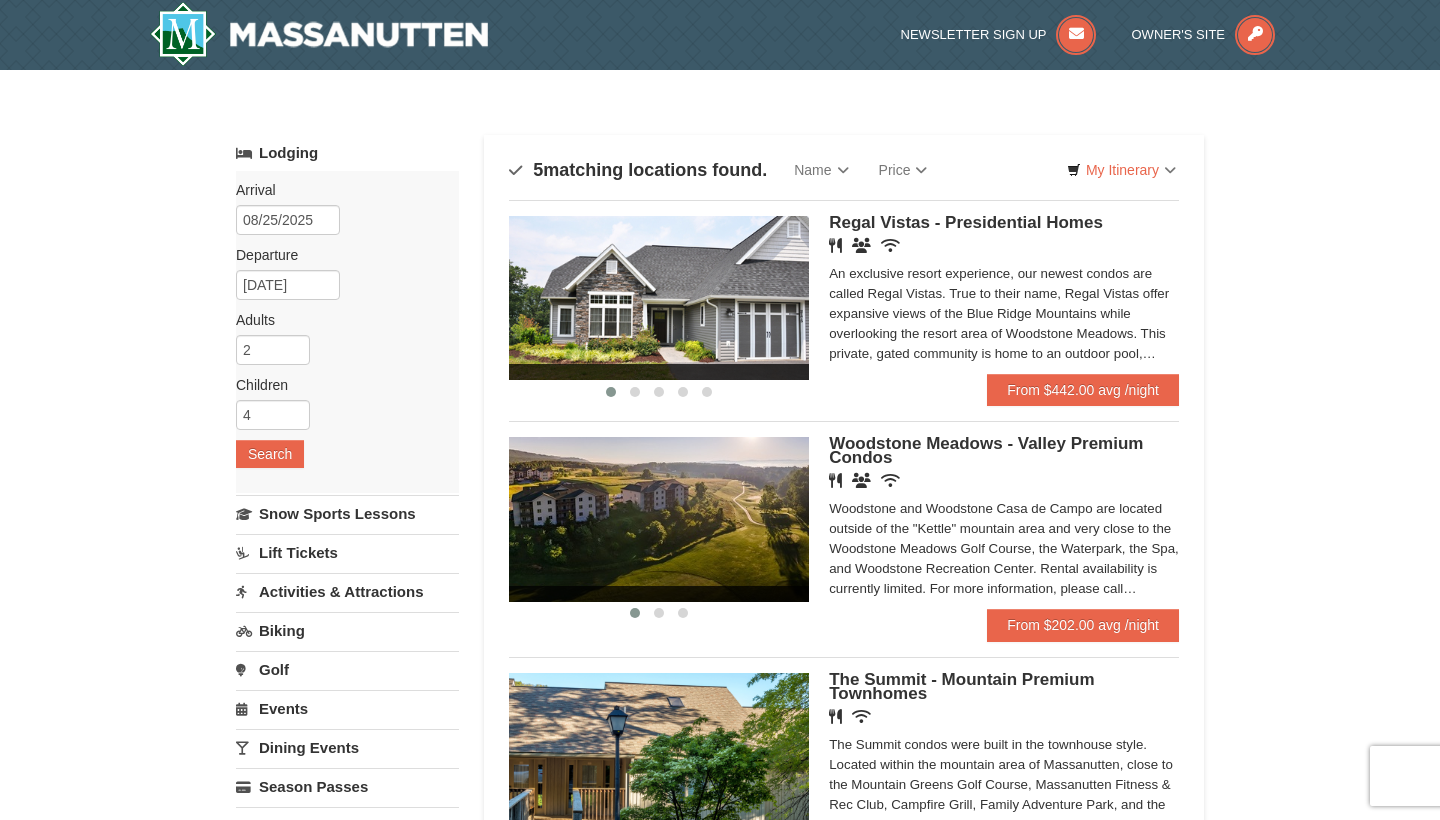 click on "×
Categories
Map
List
Filter
My Itinerary
Questions?  1-540-289-9441
Lodging
Arrival Please format dates MM/DD/YYYY Please format dates MM/DD/YYYY
08/25/2025
Departure Please format dates MM/DD/YYYY Please format dates MM/DD/YYYY
08/28/2025
Adults 2 4 May" at bounding box center [720, 730] 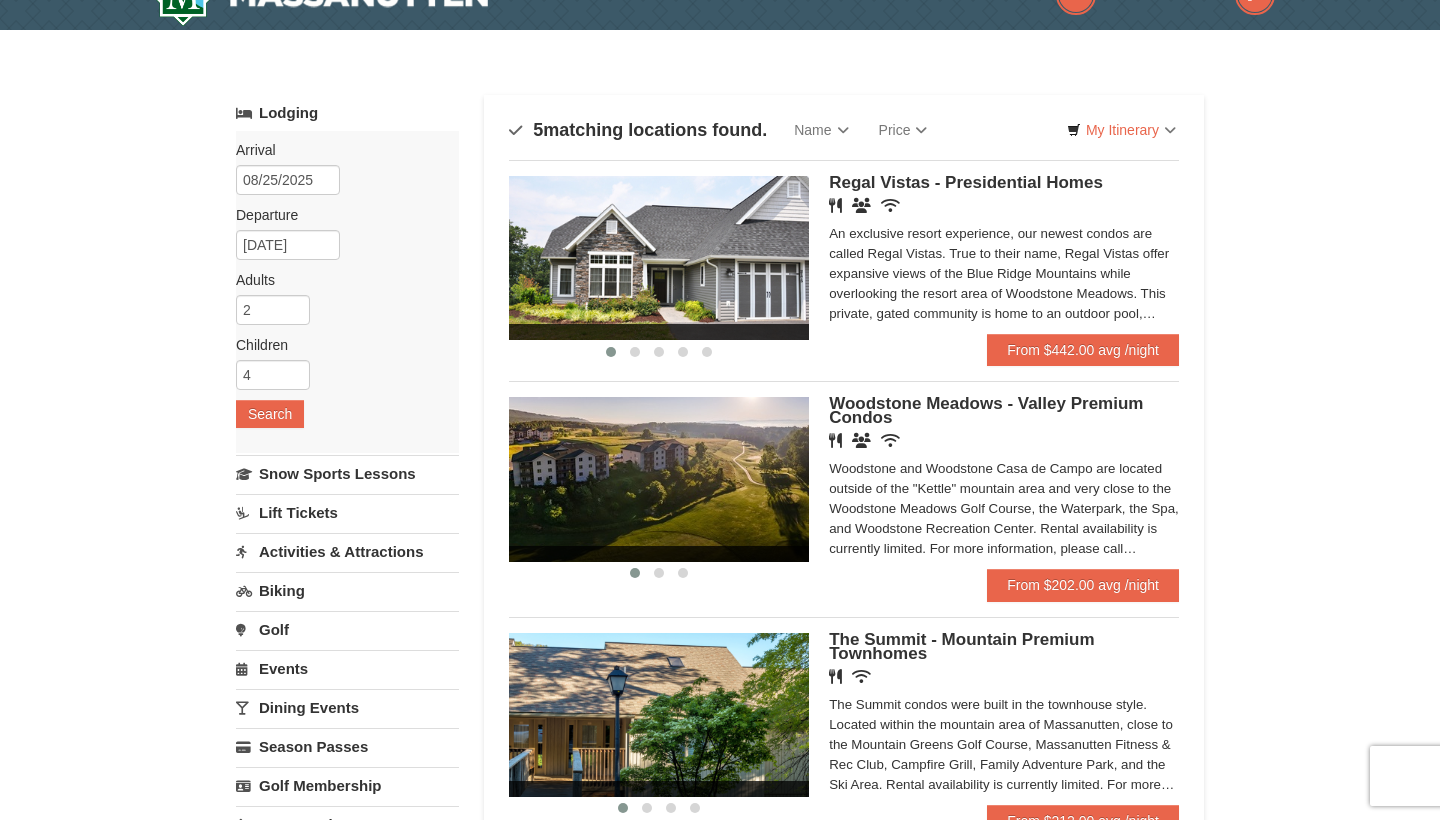scroll, scrollTop: 80, scrollLeft: 0, axis: vertical 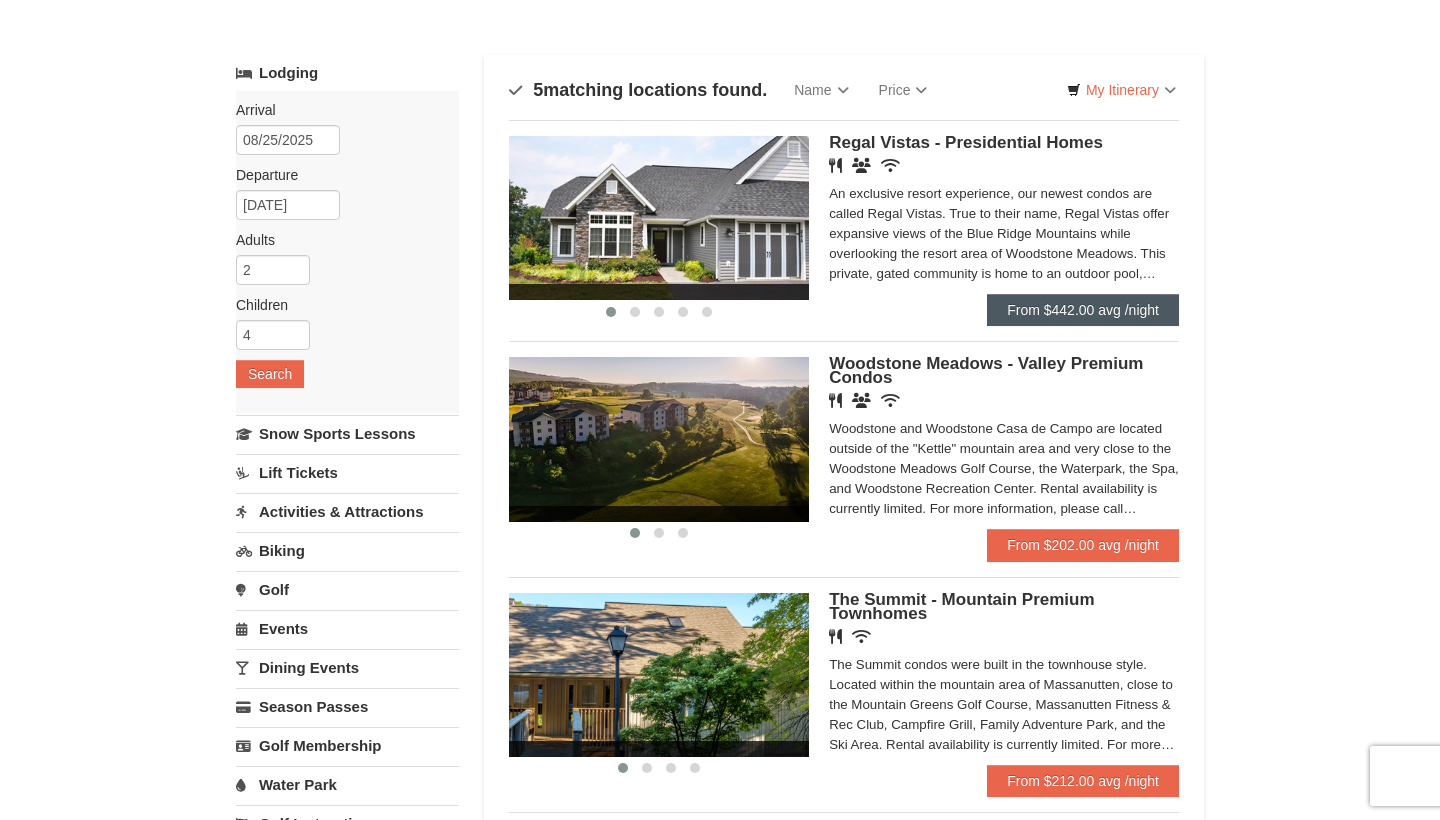 click on "From $442.00 avg /night" at bounding box center (1083, 310) 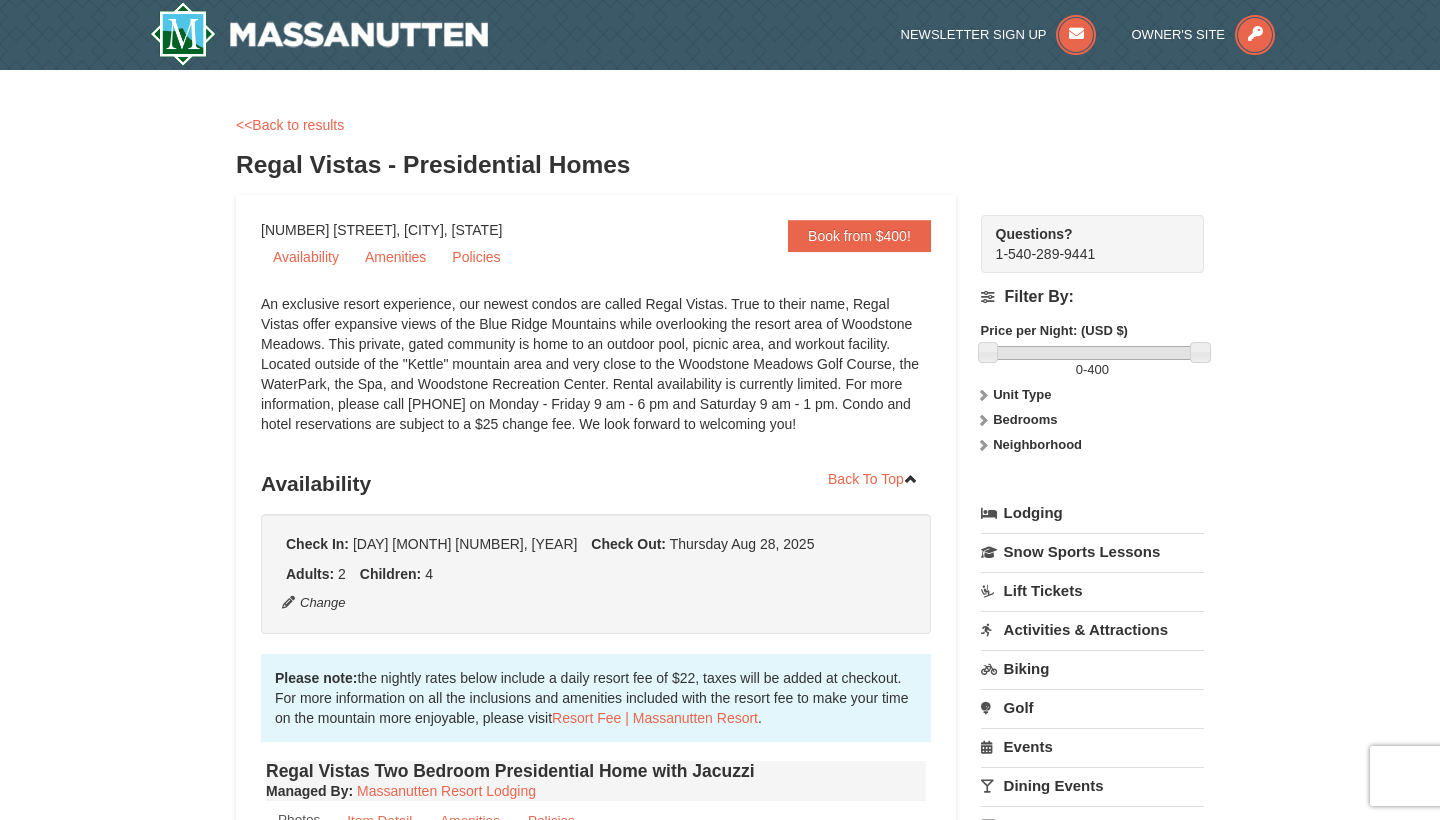 scroll, scrollTop: 0, scrollLeft: 0, axis: both 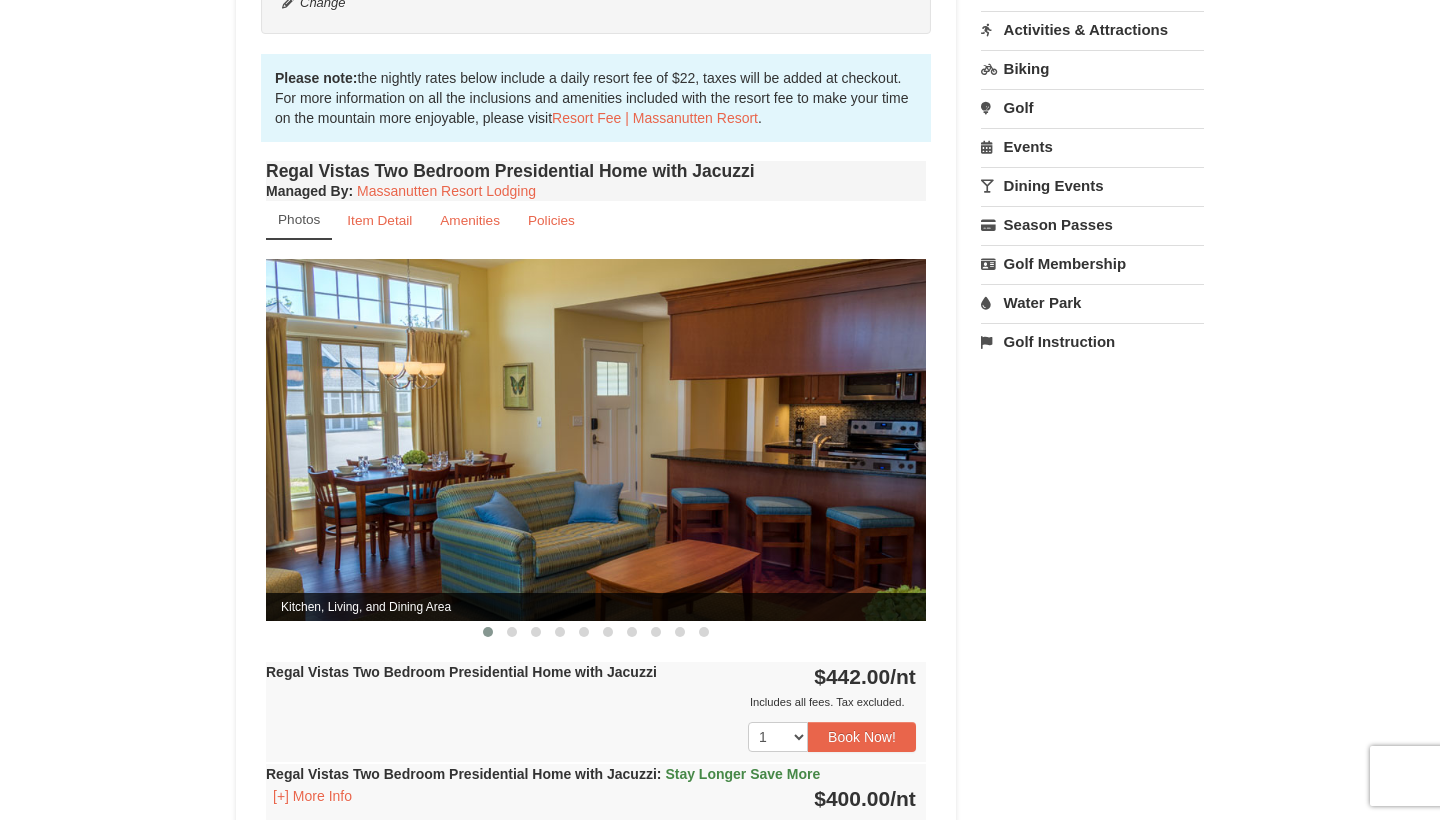 click at bounding box center (596, 439) 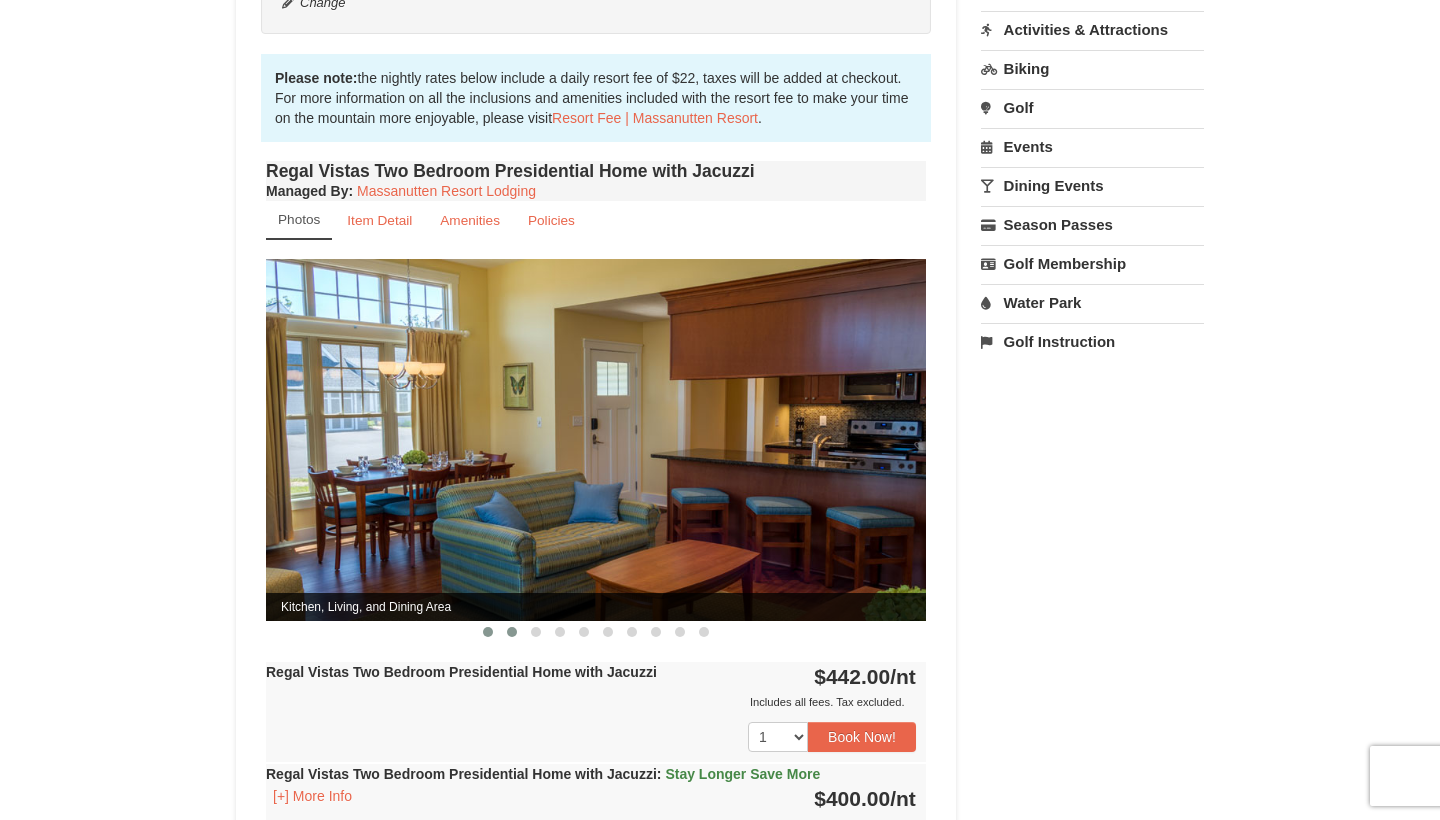 click at bounding box center [512, 632] 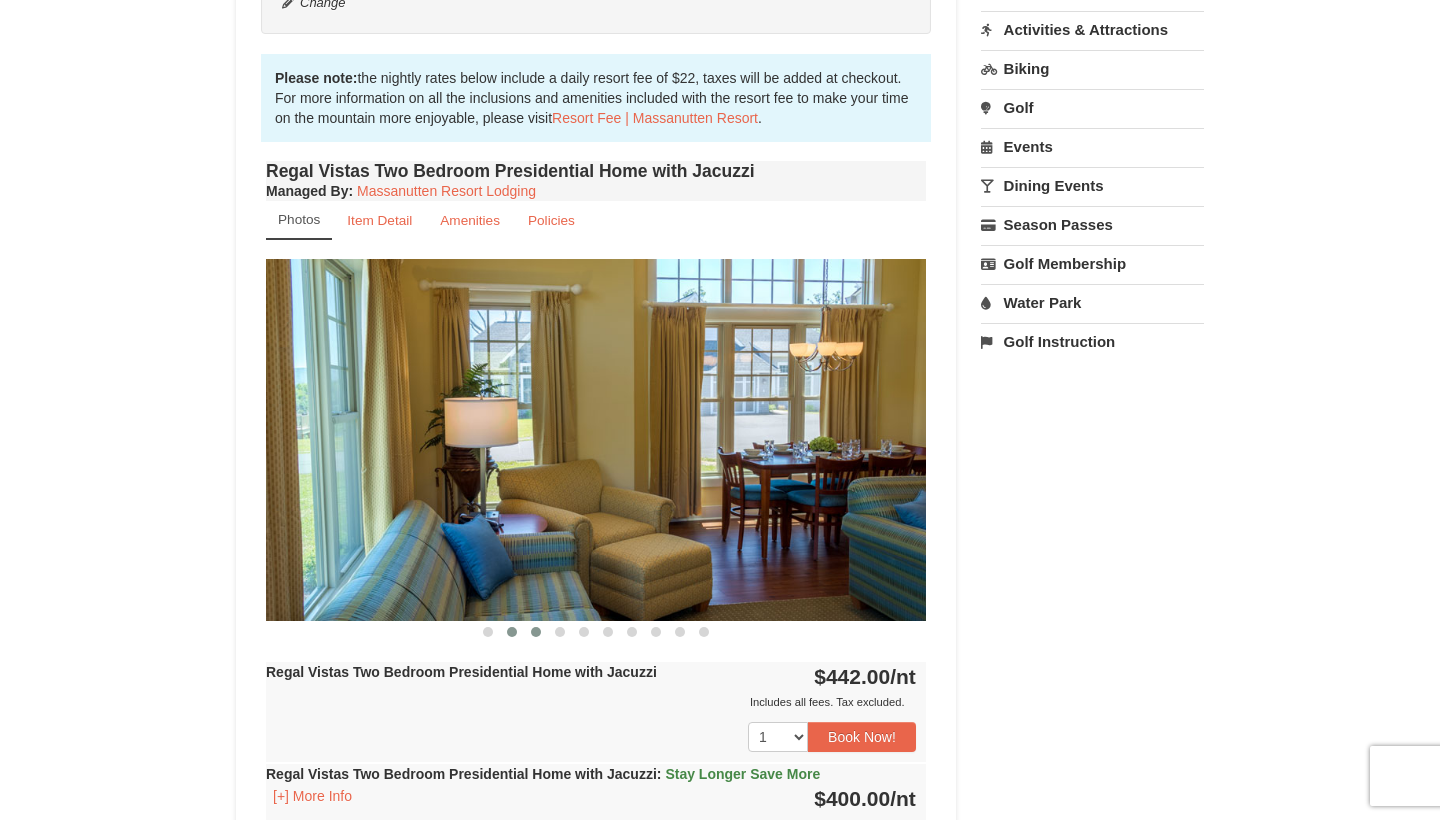 click at bounding box center (536, 632) 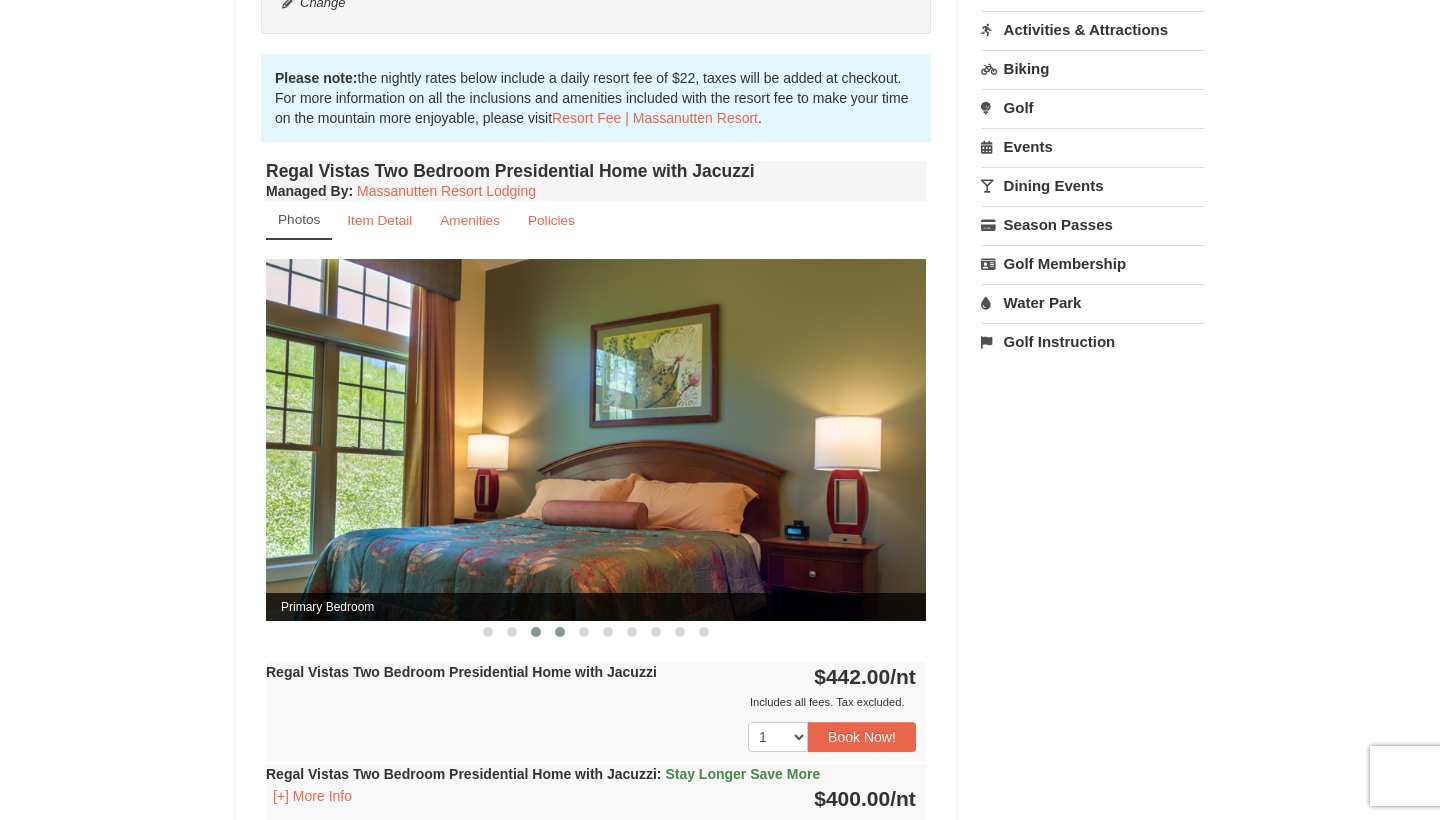 click at bounding box center [560, 632] 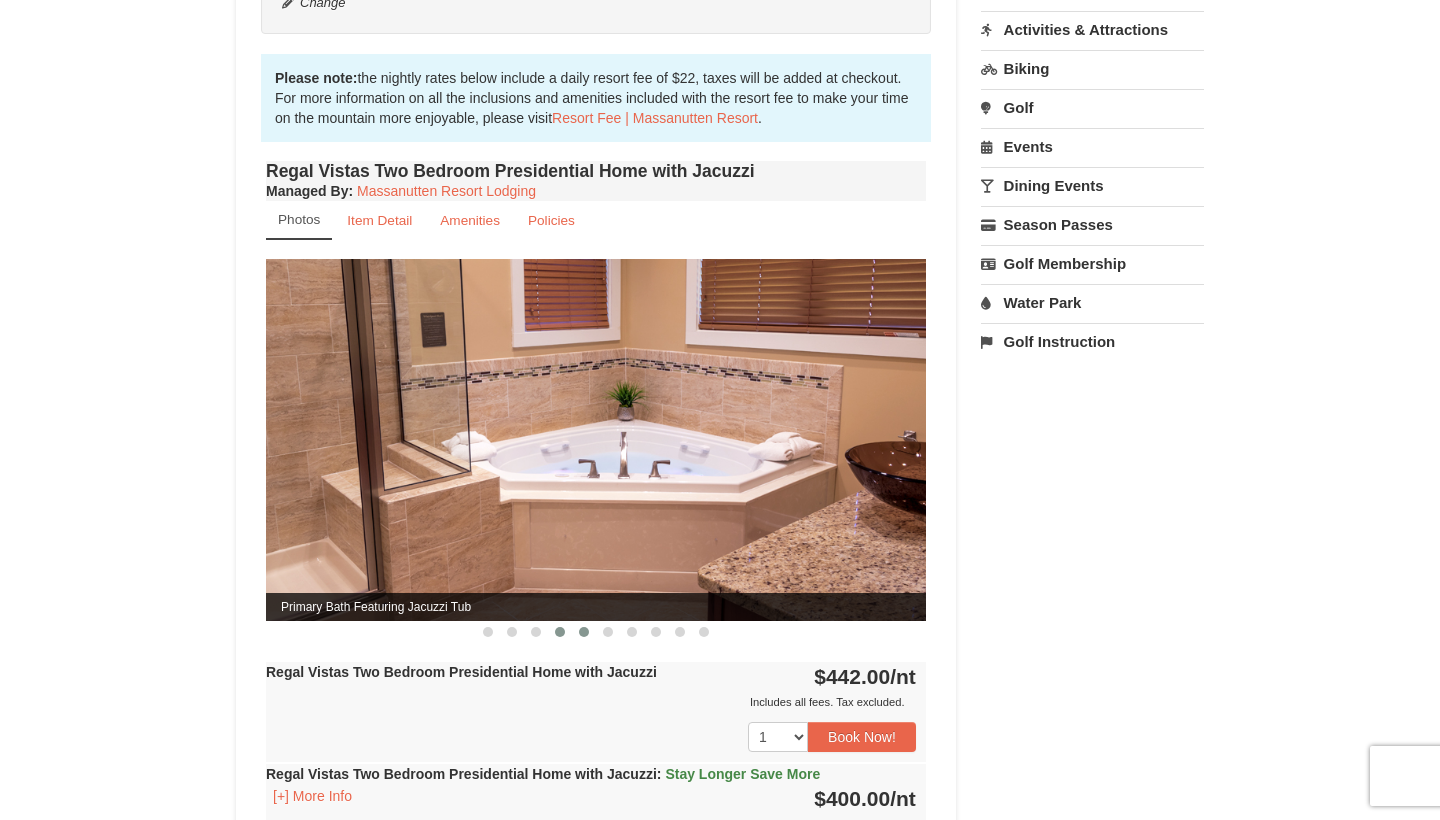click at bounding box center [584, 632] 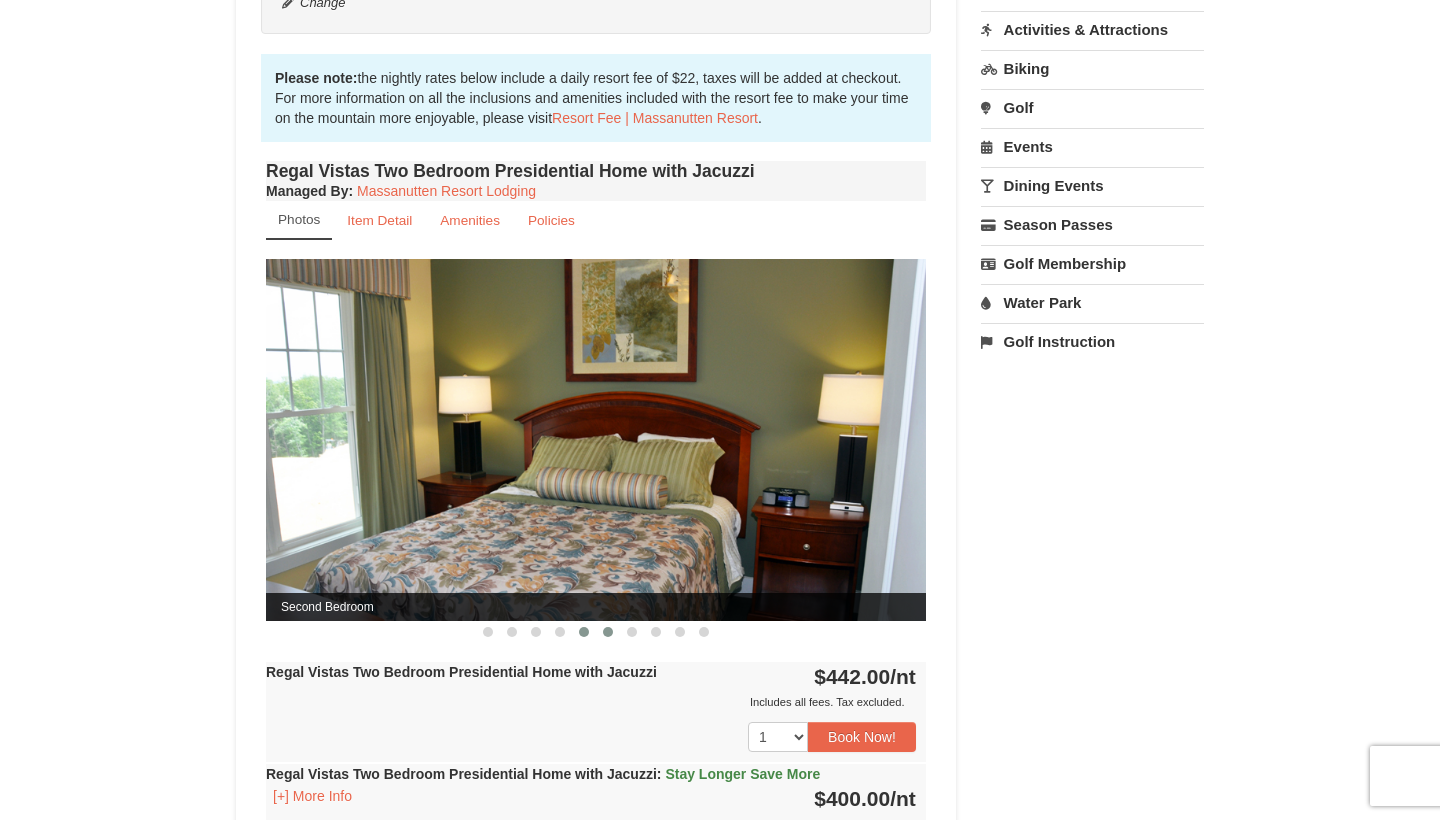 click at bounding box center [608, 632] 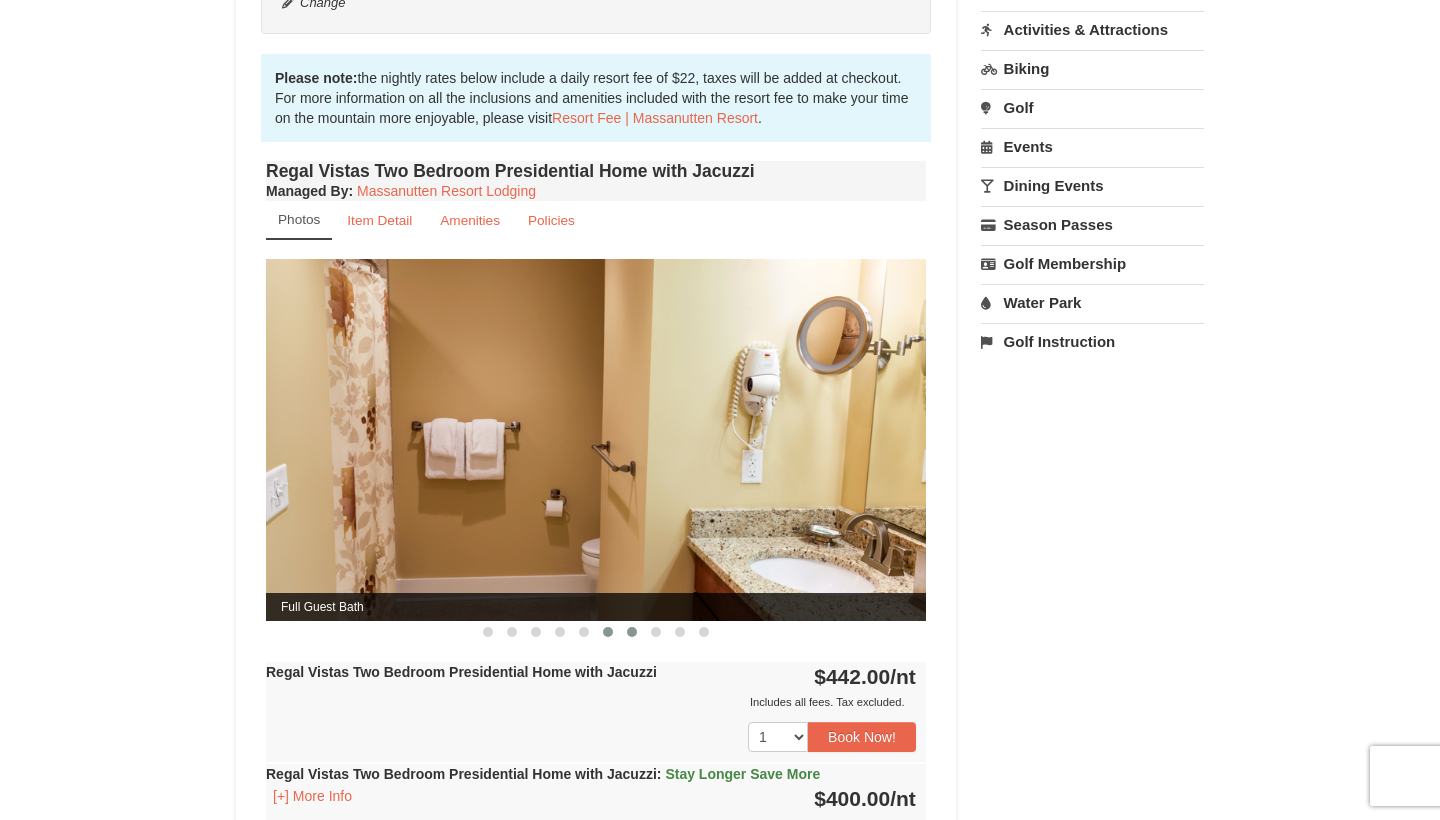 click at bounding box center [632, 632] 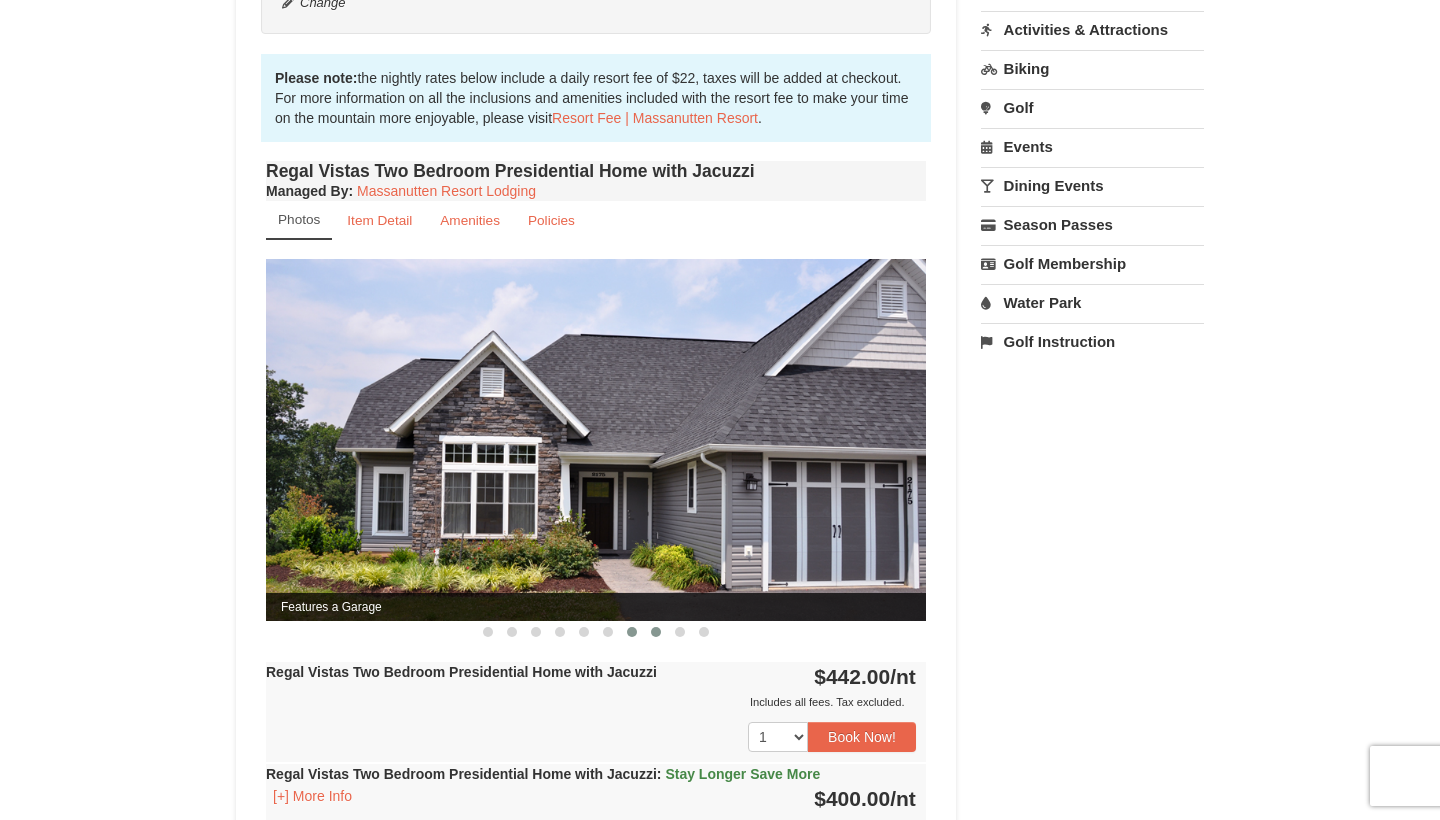 click at bounding box center (656, 632) 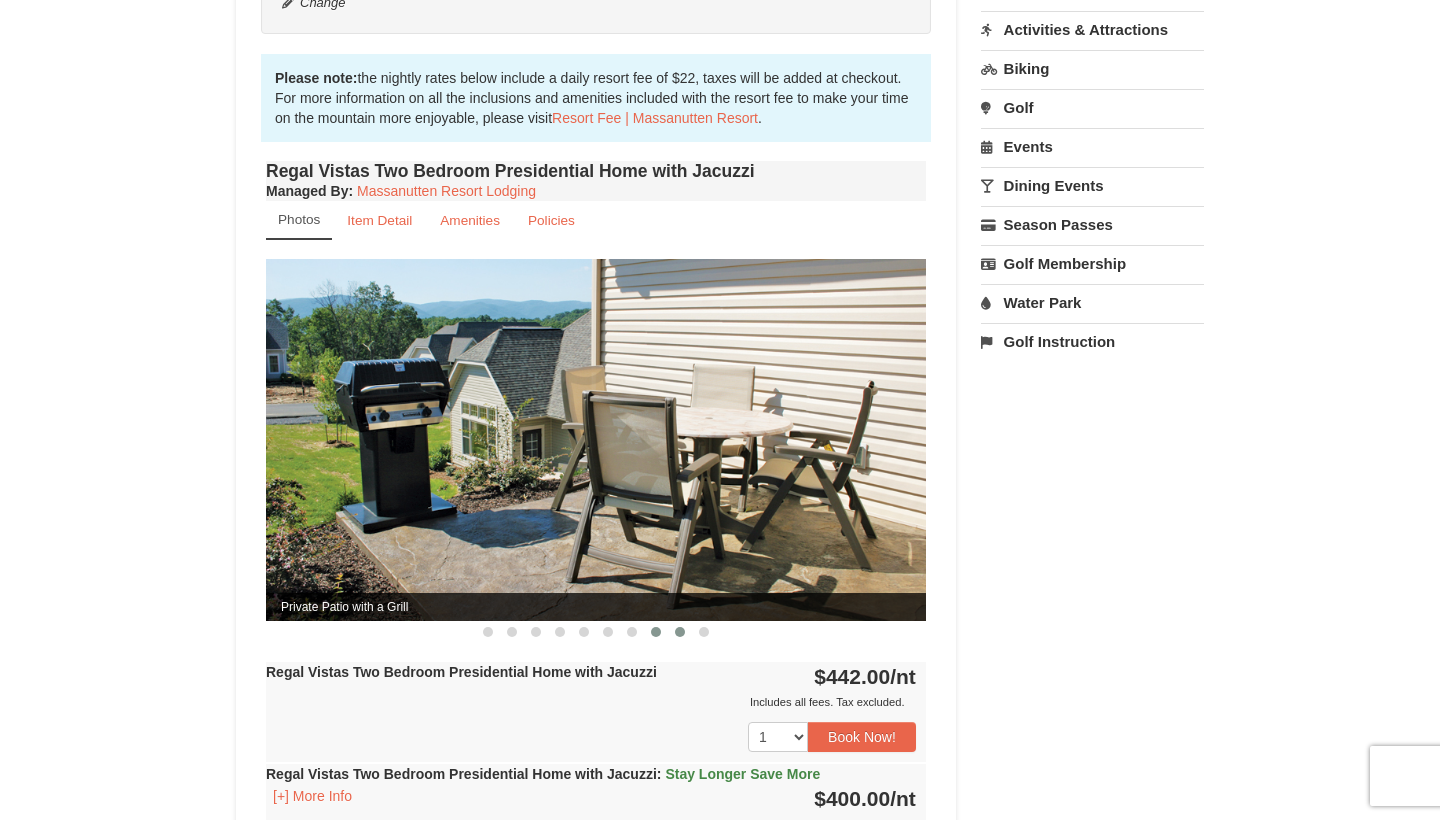 click at bounding box center (680, 632) 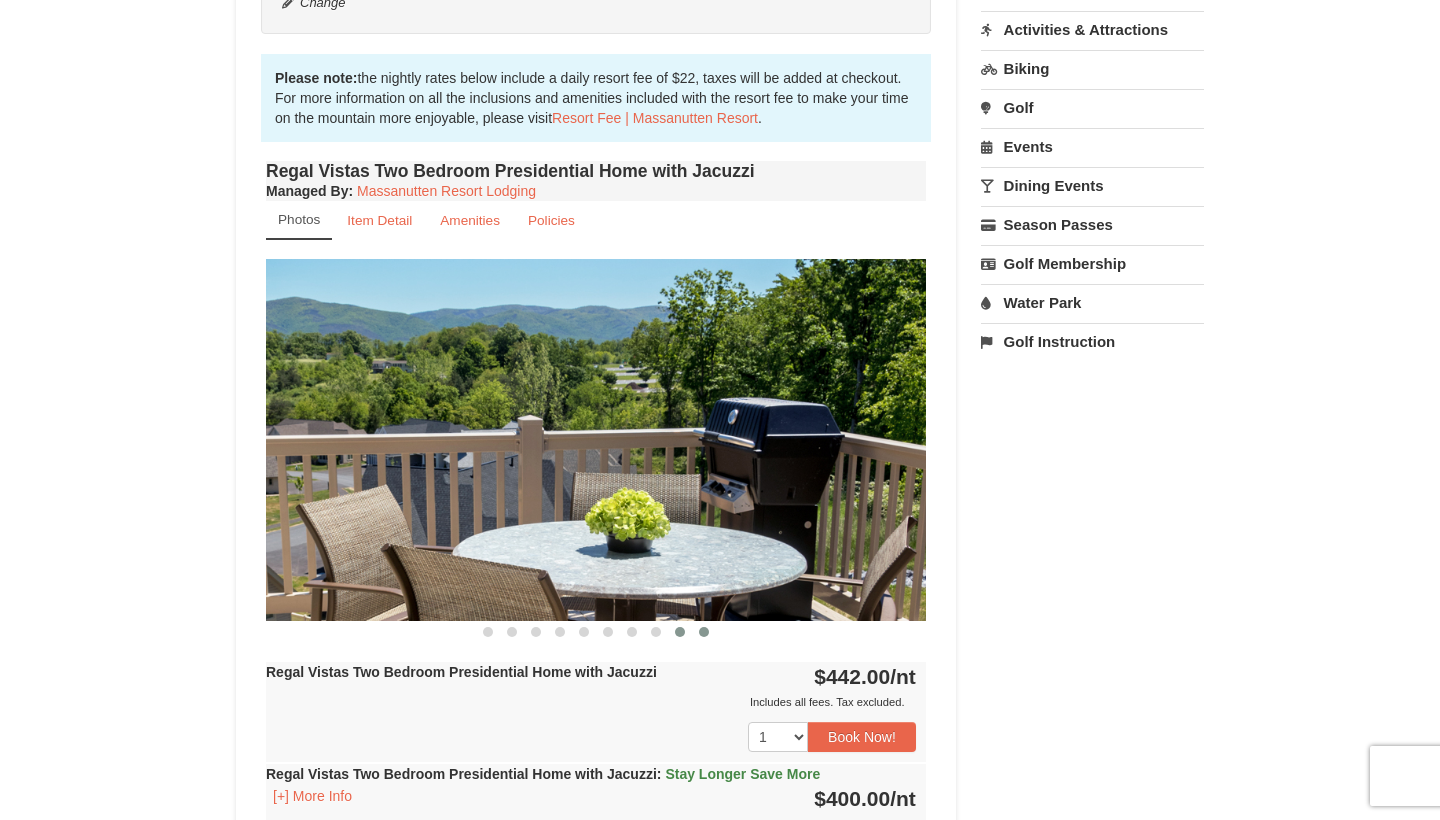 click at bounding box center (704, 632) 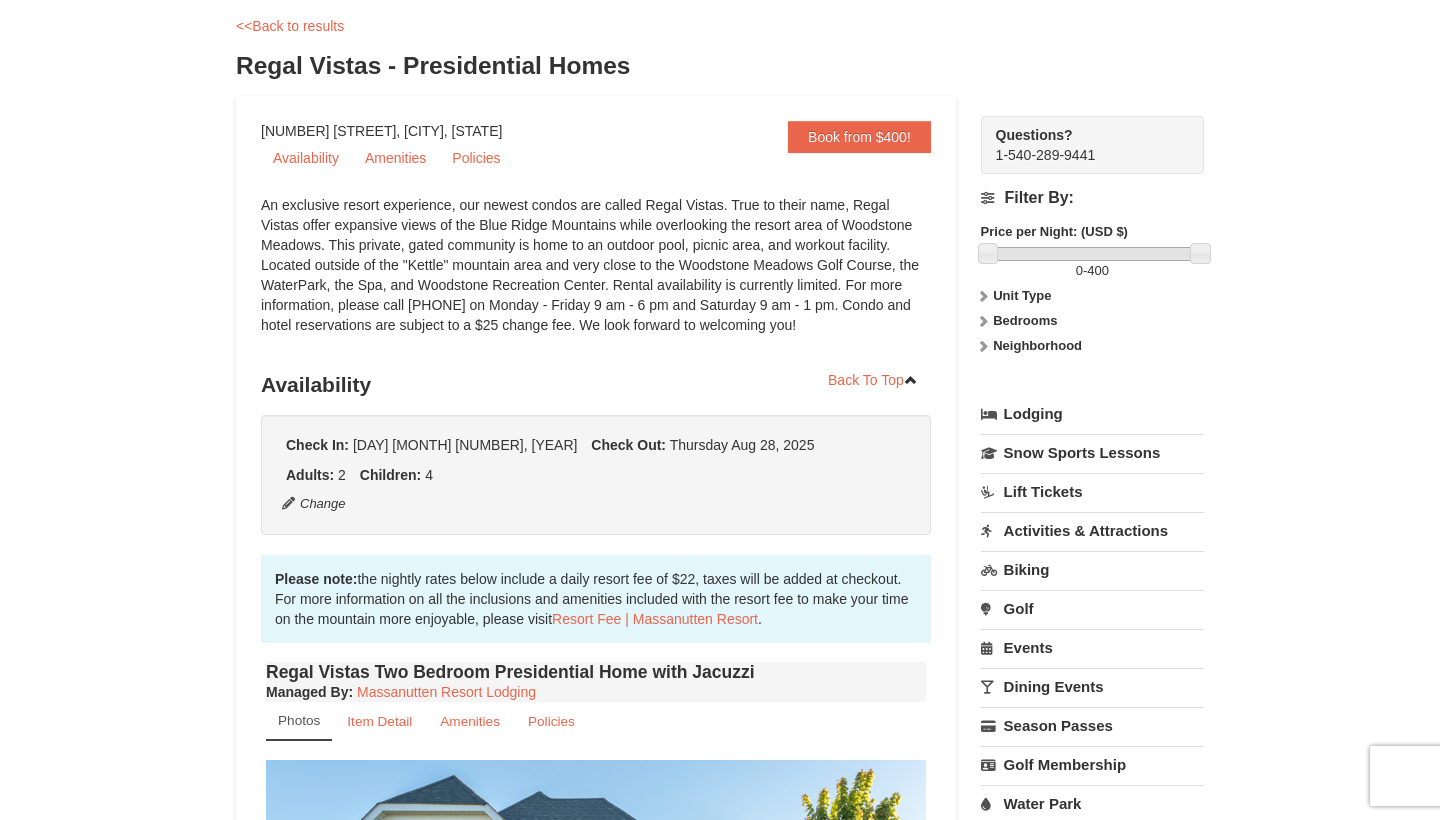 scroll, scrollTop: 0, scrollLeft: 0, axis: both 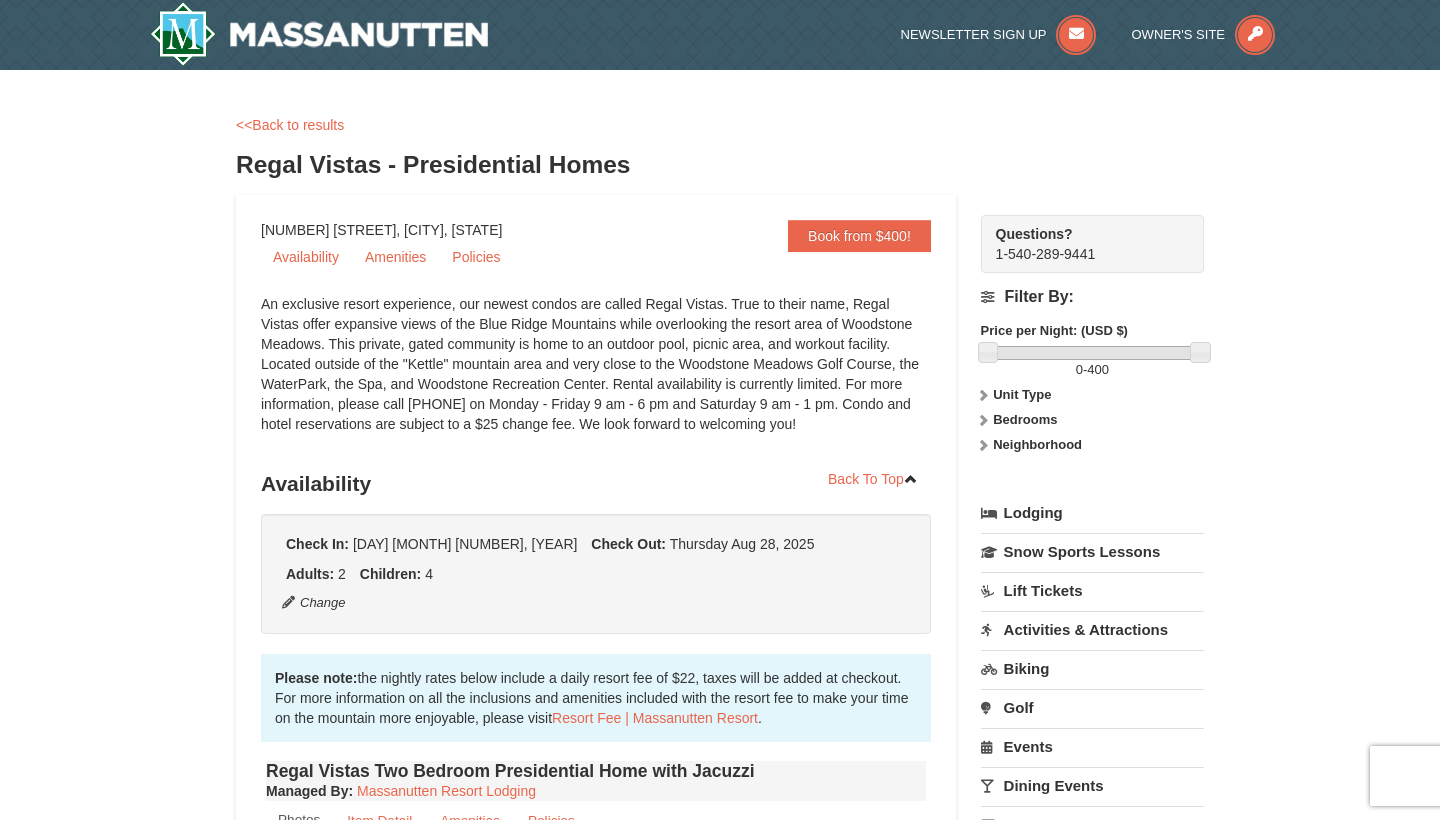 click at bounding box center [319, 34] 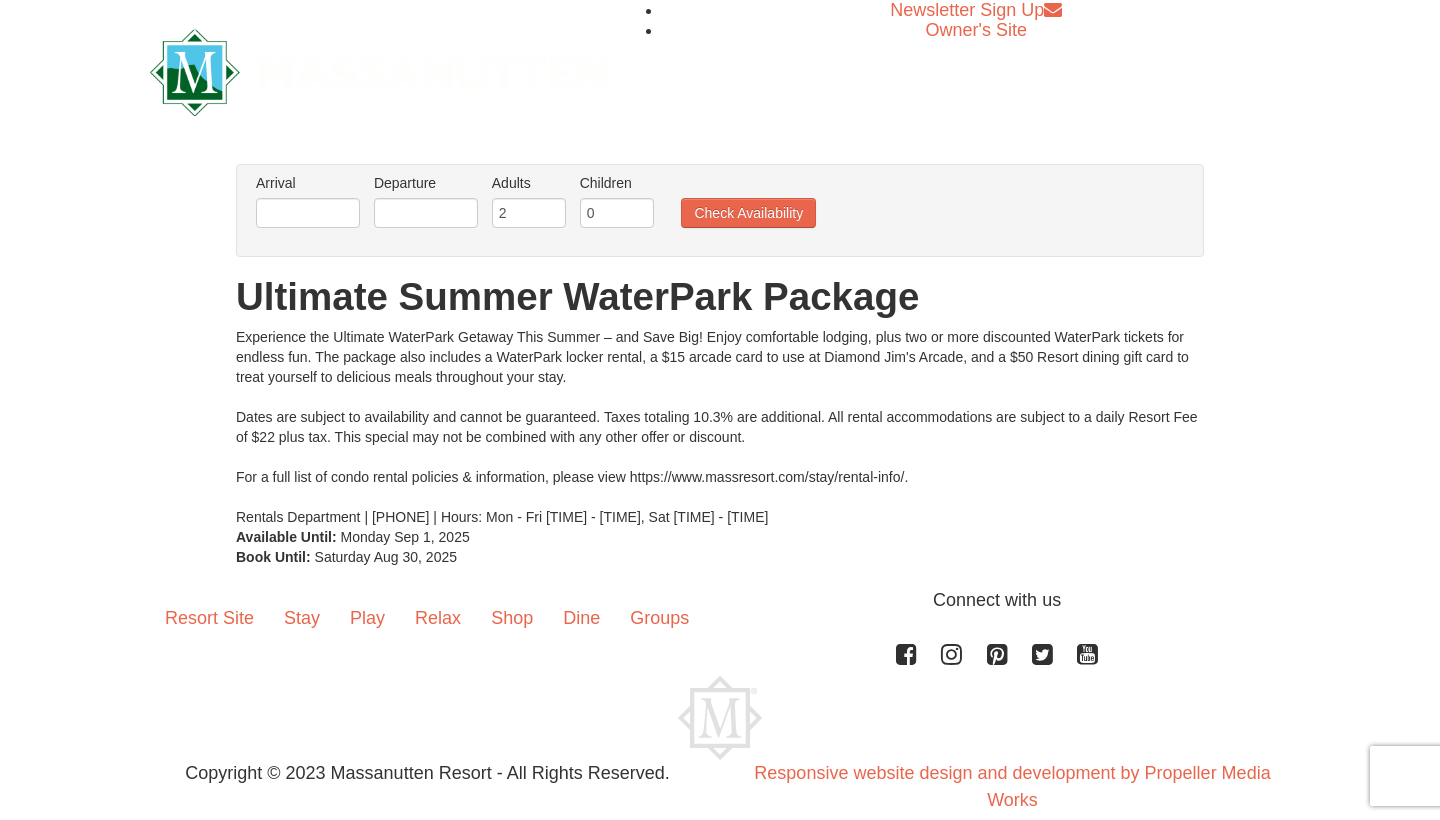 scroll, scrollTop: 0, scrollLeft: 0, axis: both 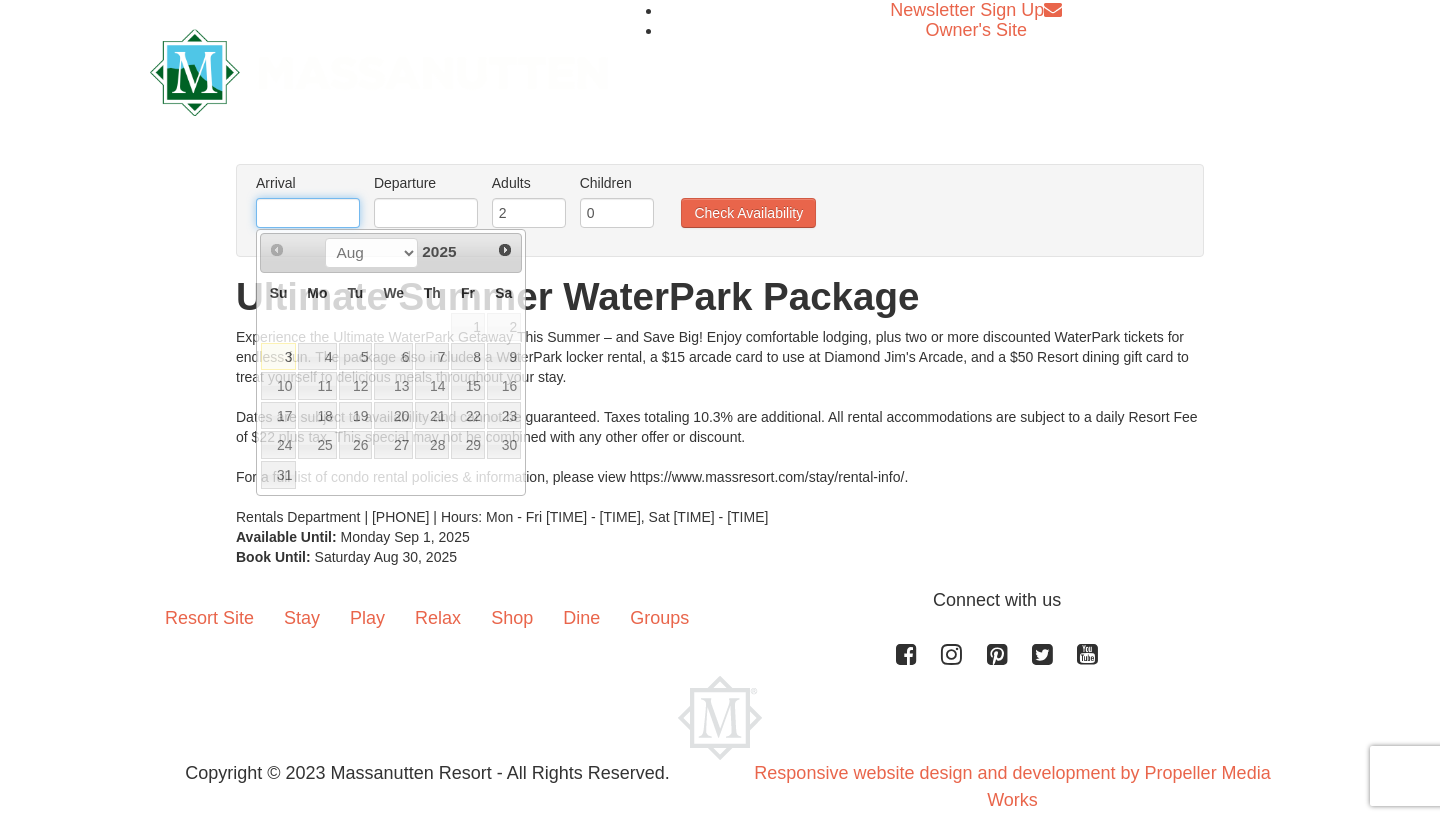 click at bounding box center (308, 213) 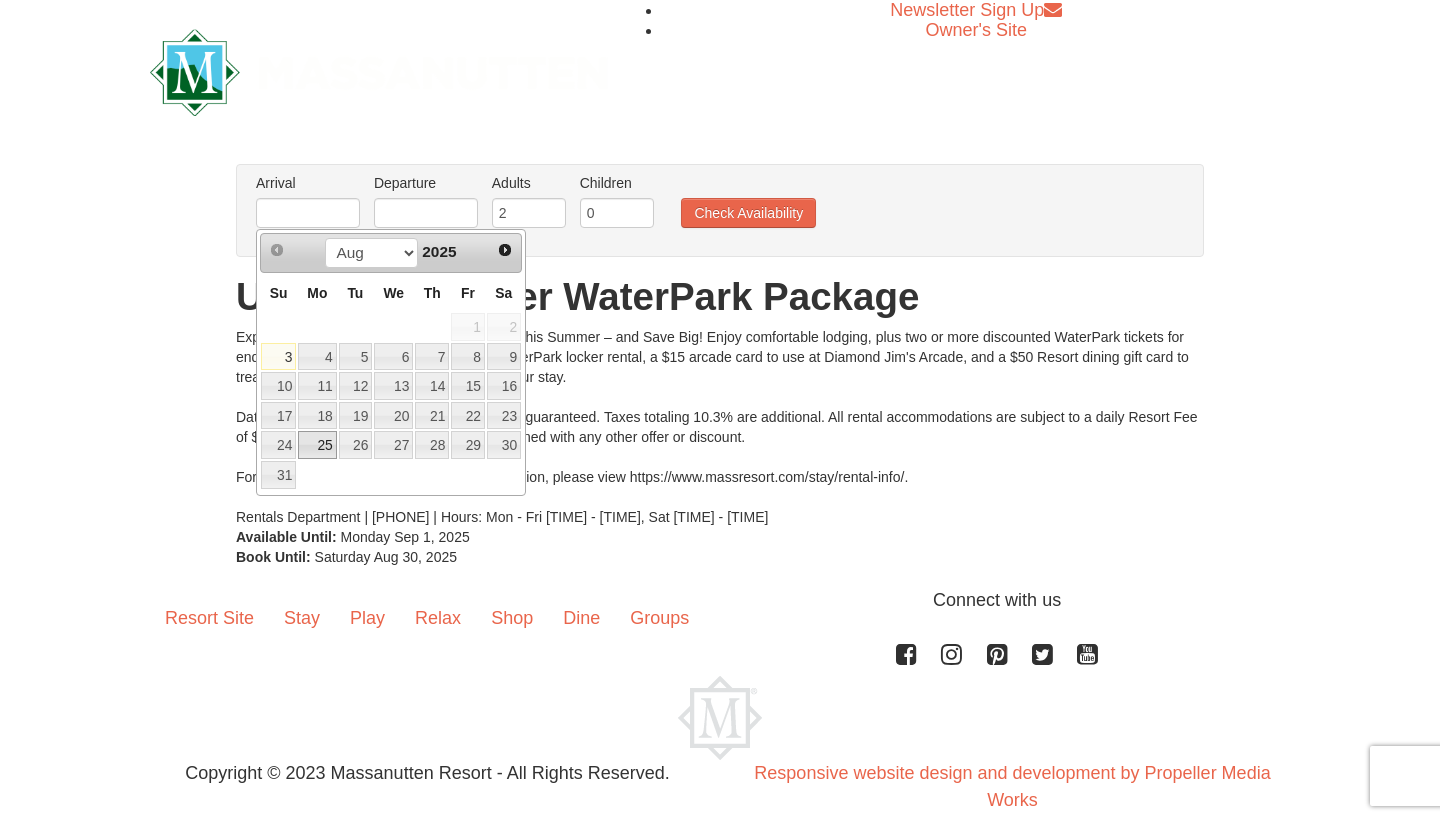 click on "25" at bounding box center [317, 445] 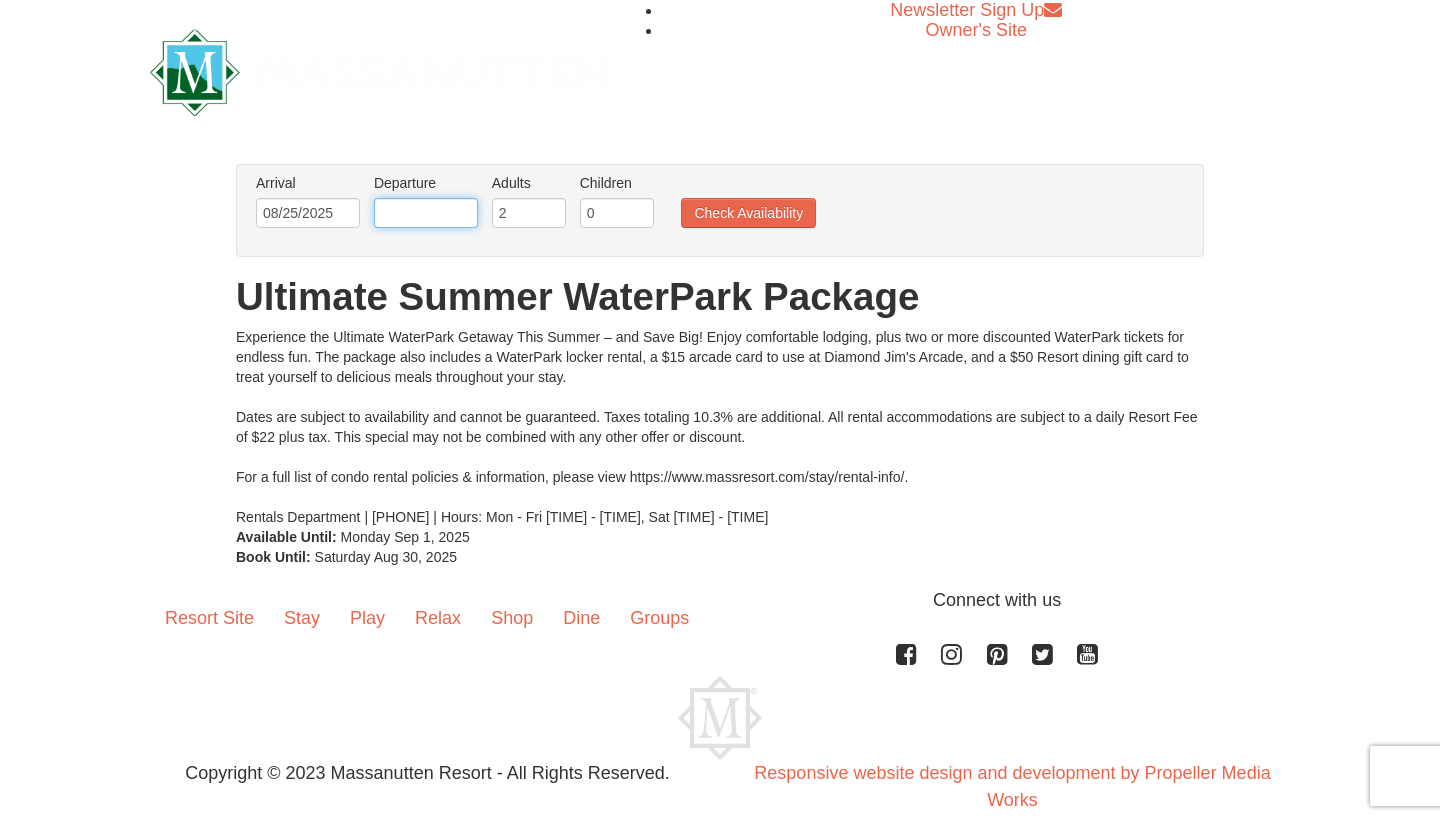 click at bounding box center [426, 213] 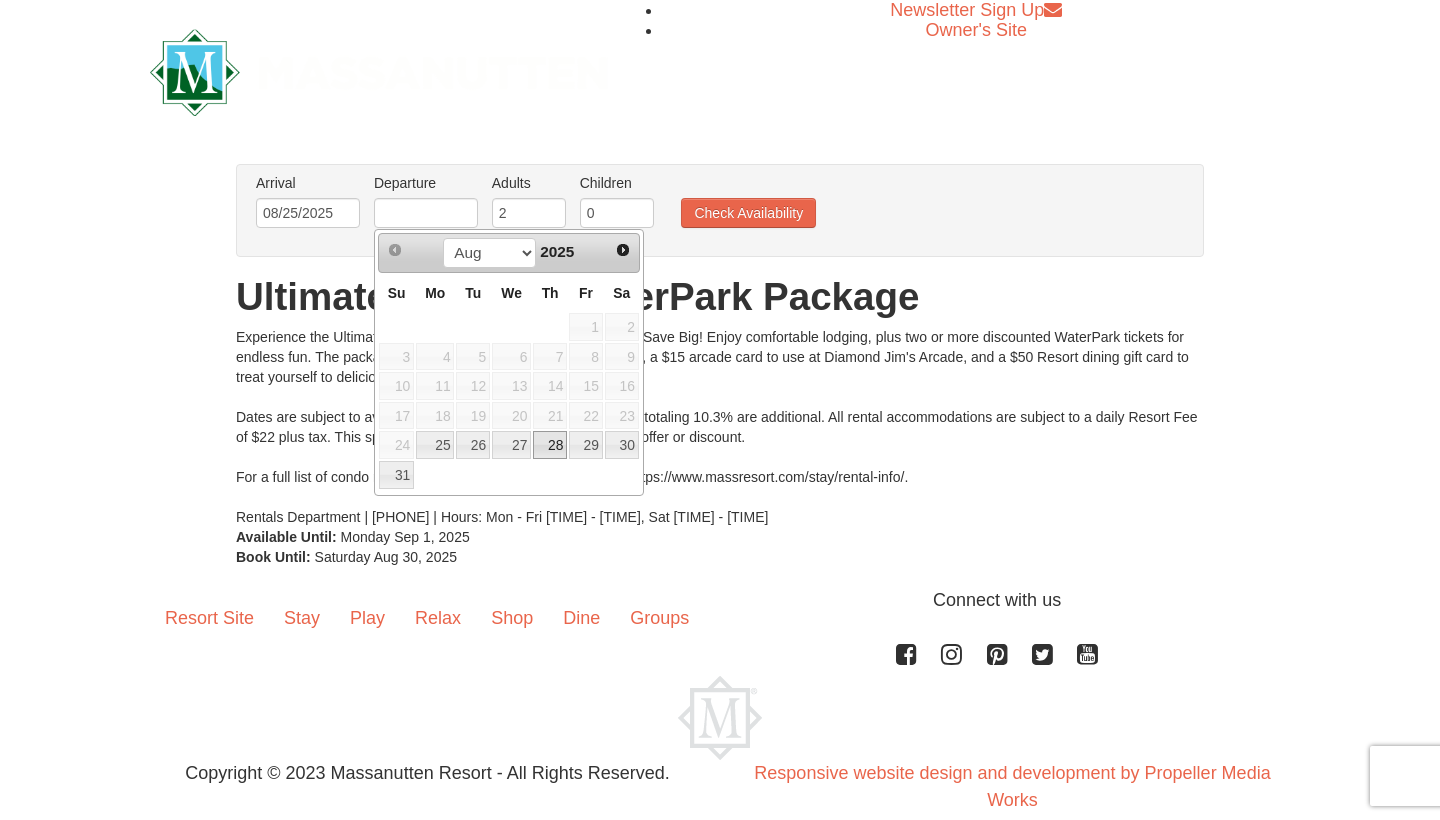 click on "28" at bounding box center (550, 445) 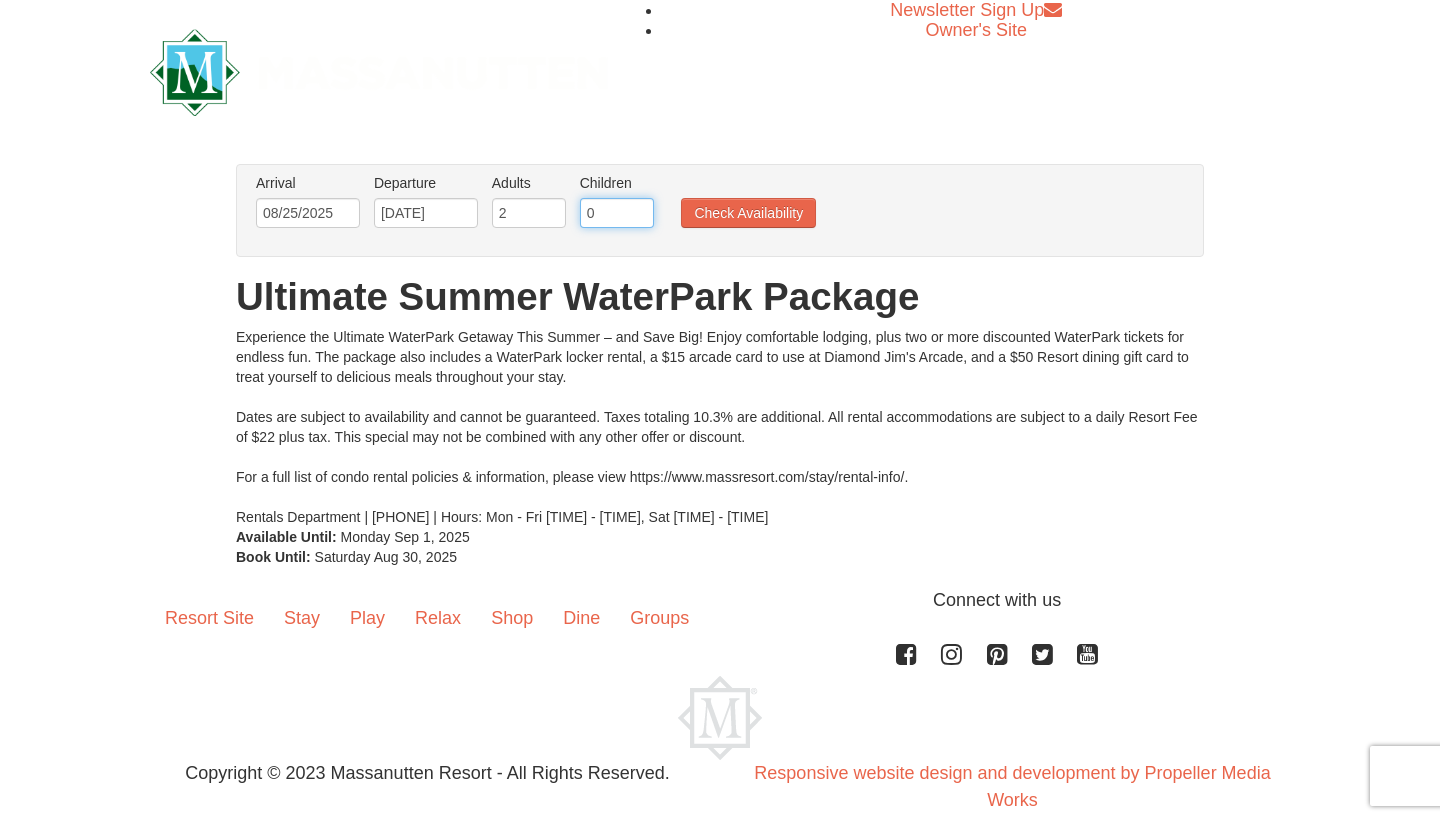 click on "0" at bounding box center [617, 213] 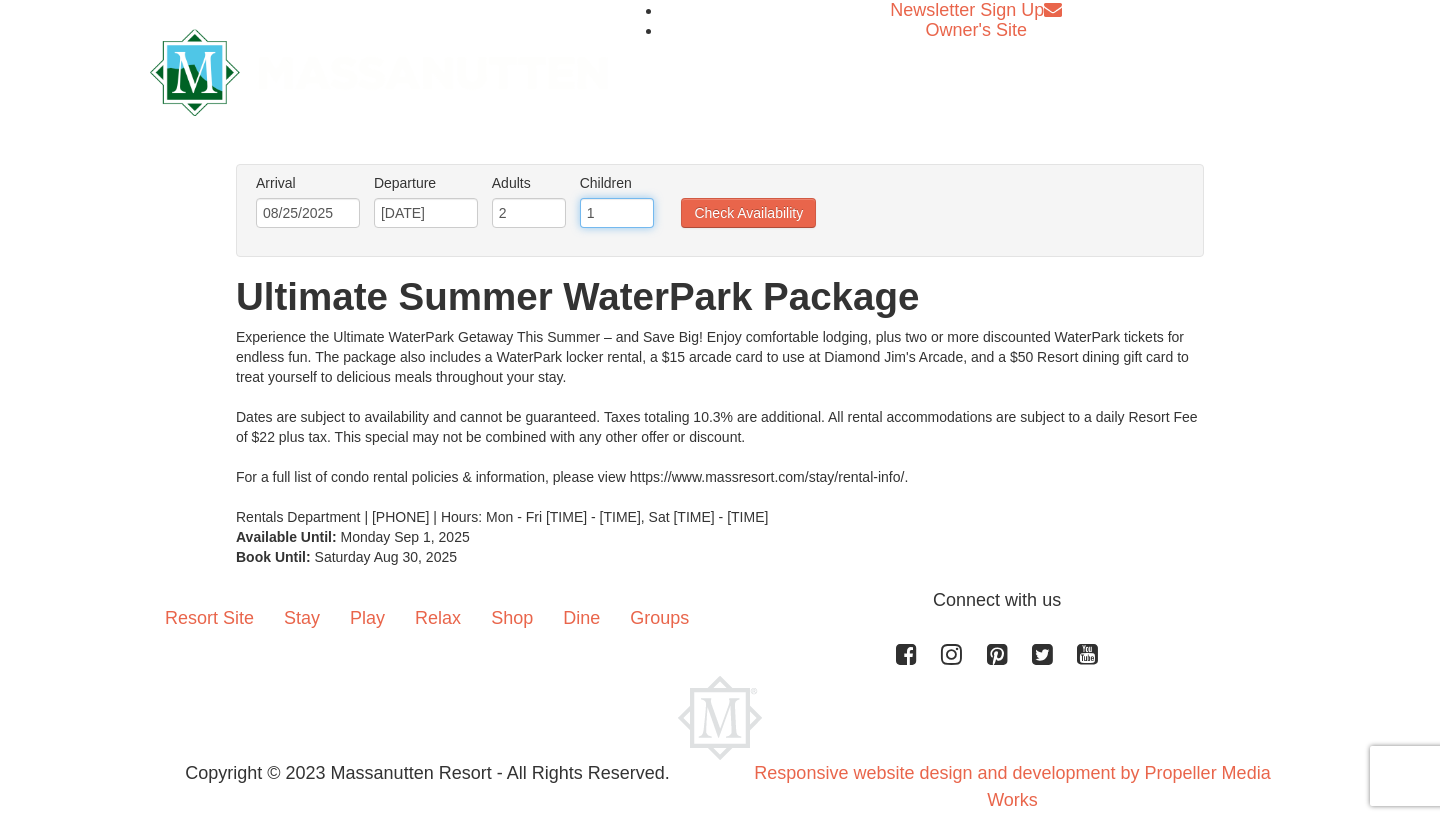 click on "1" at bounding box center (617, 213) 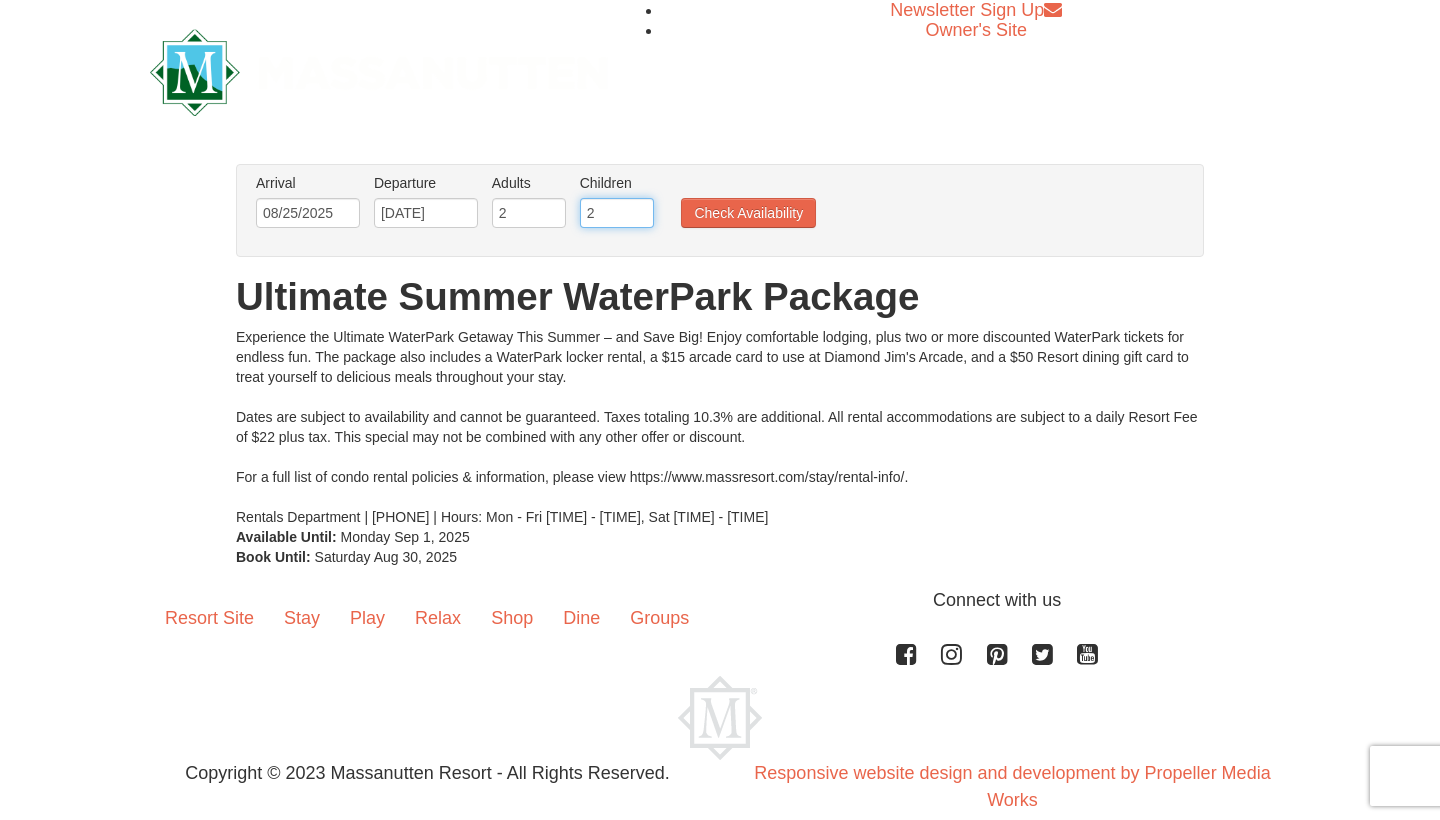 click on "2" at bounding box center [617, 213] 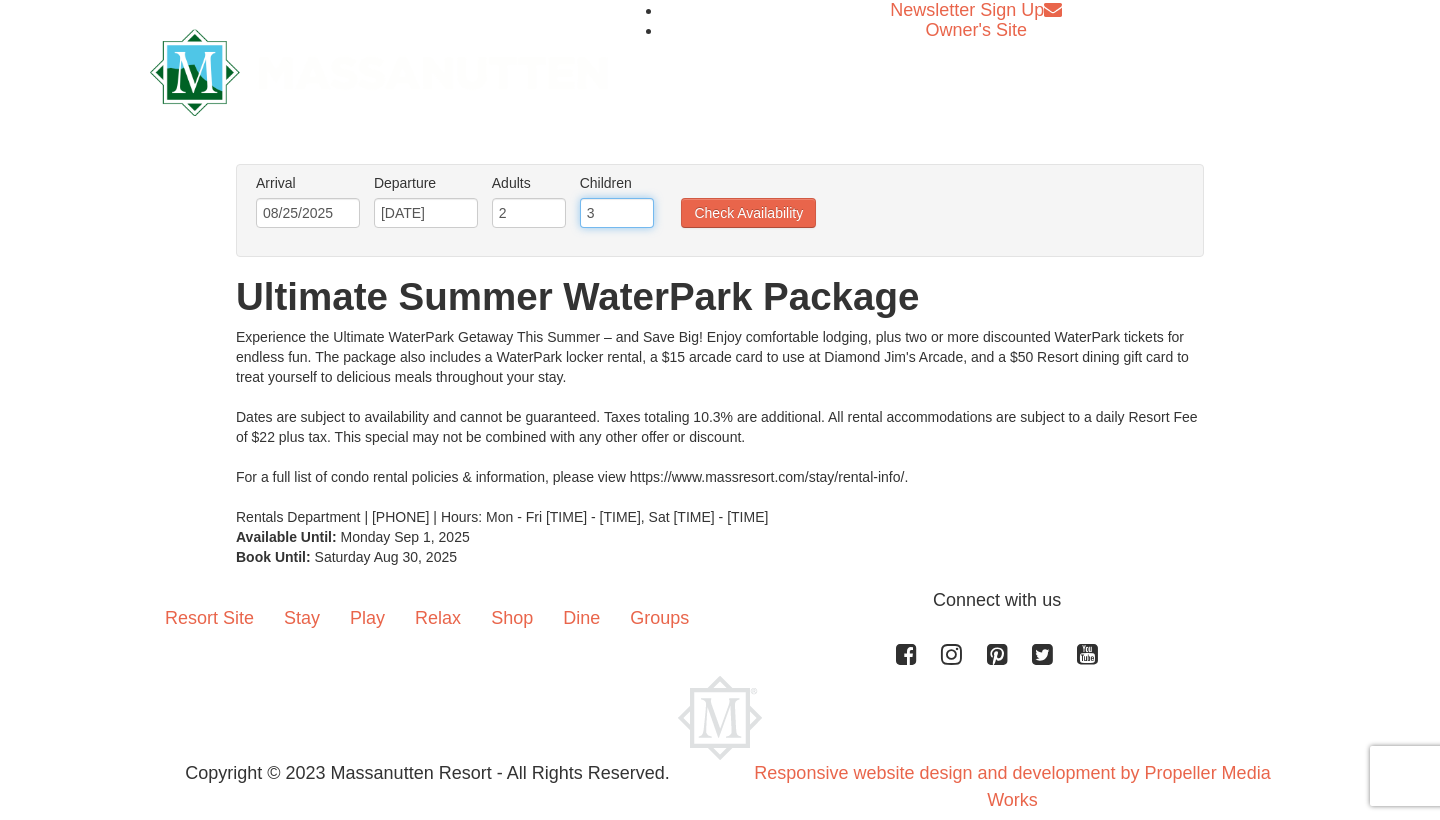 click on "3" at bounding box center (617, 213) 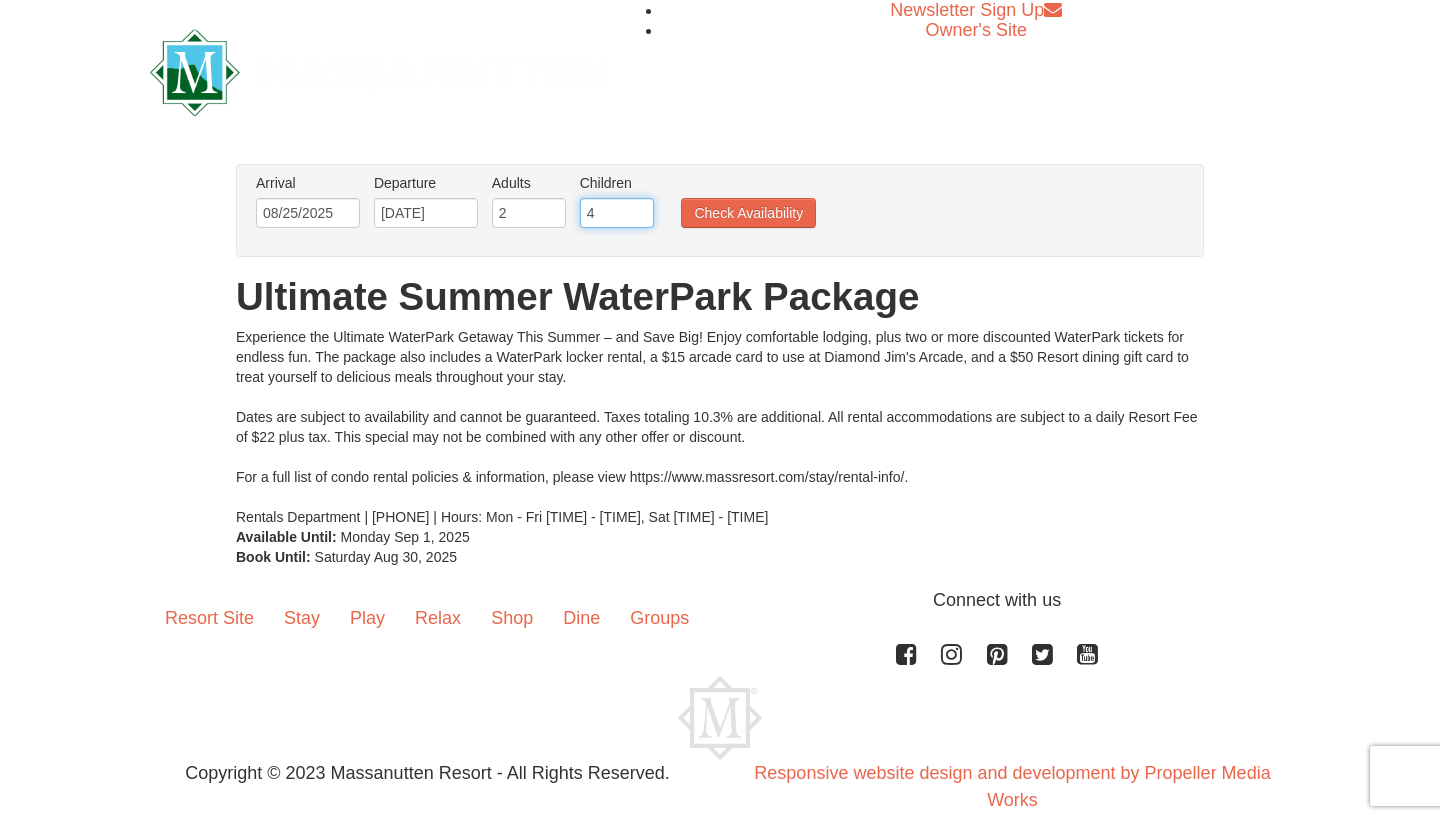 click on "4" at bounding box center [617, 213] 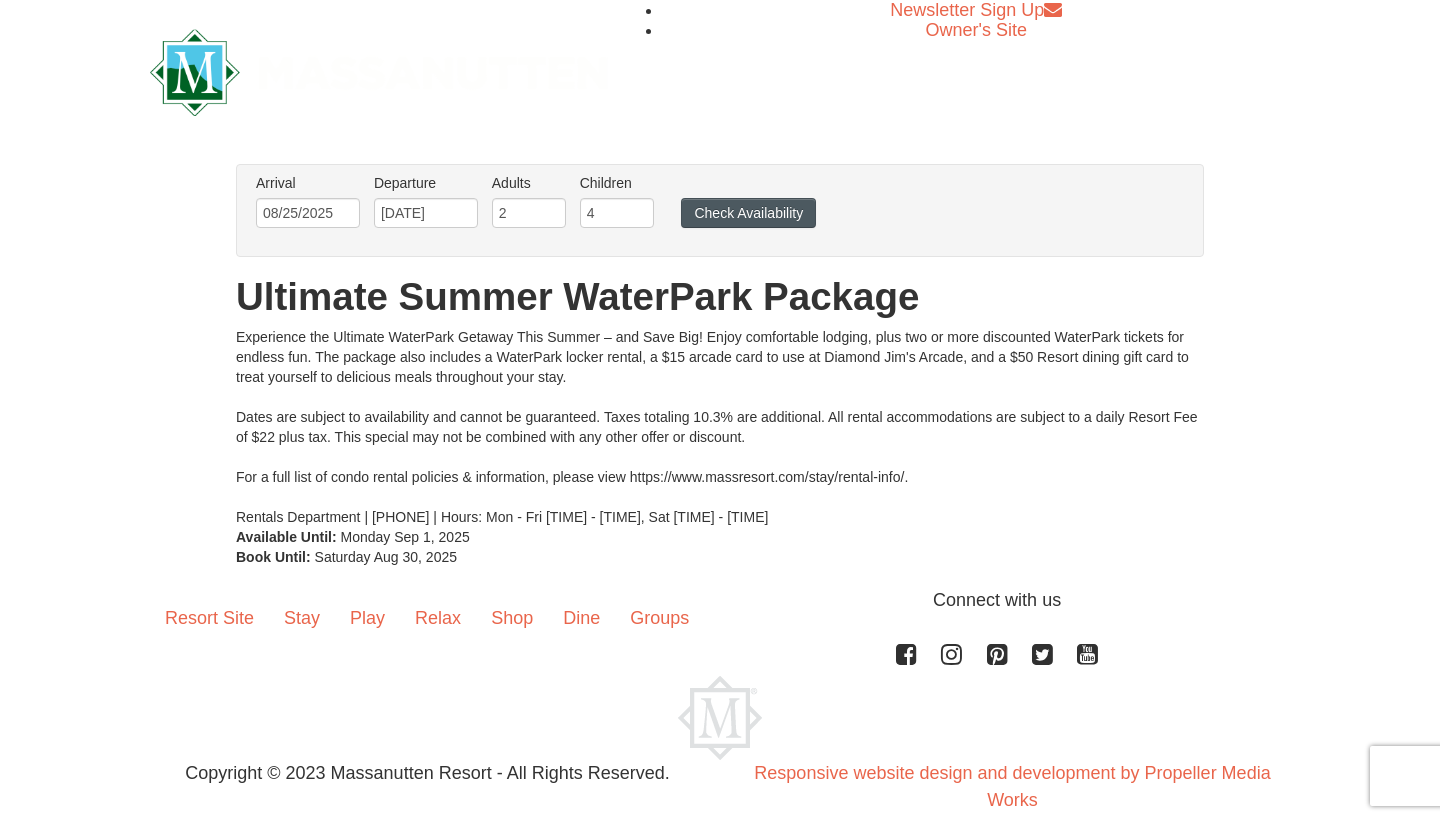 click on "Check Availability" at bounding box center [748, 213] 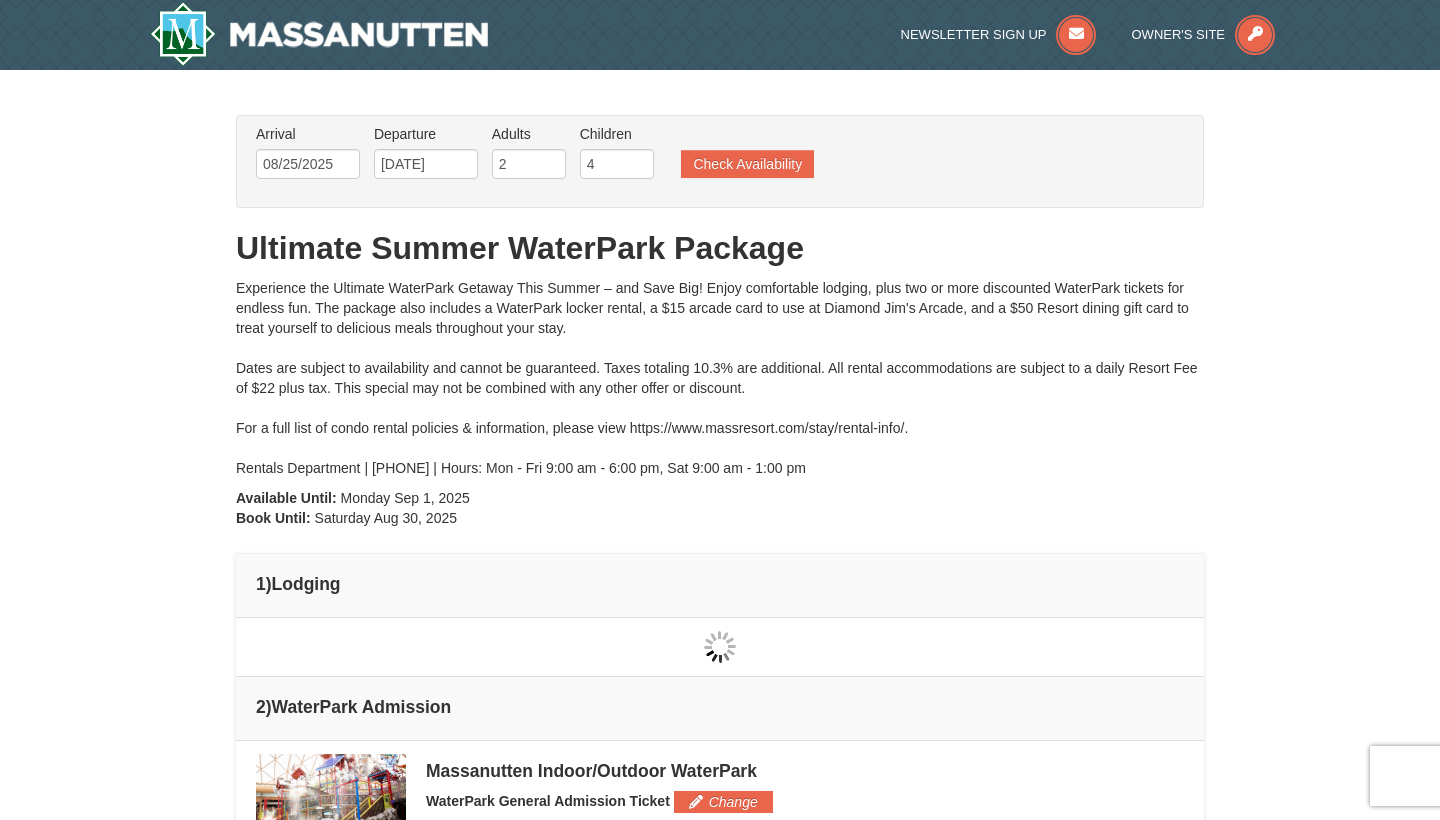 scroll, scrollTop: 0, scrollLeft: 0, axis: both 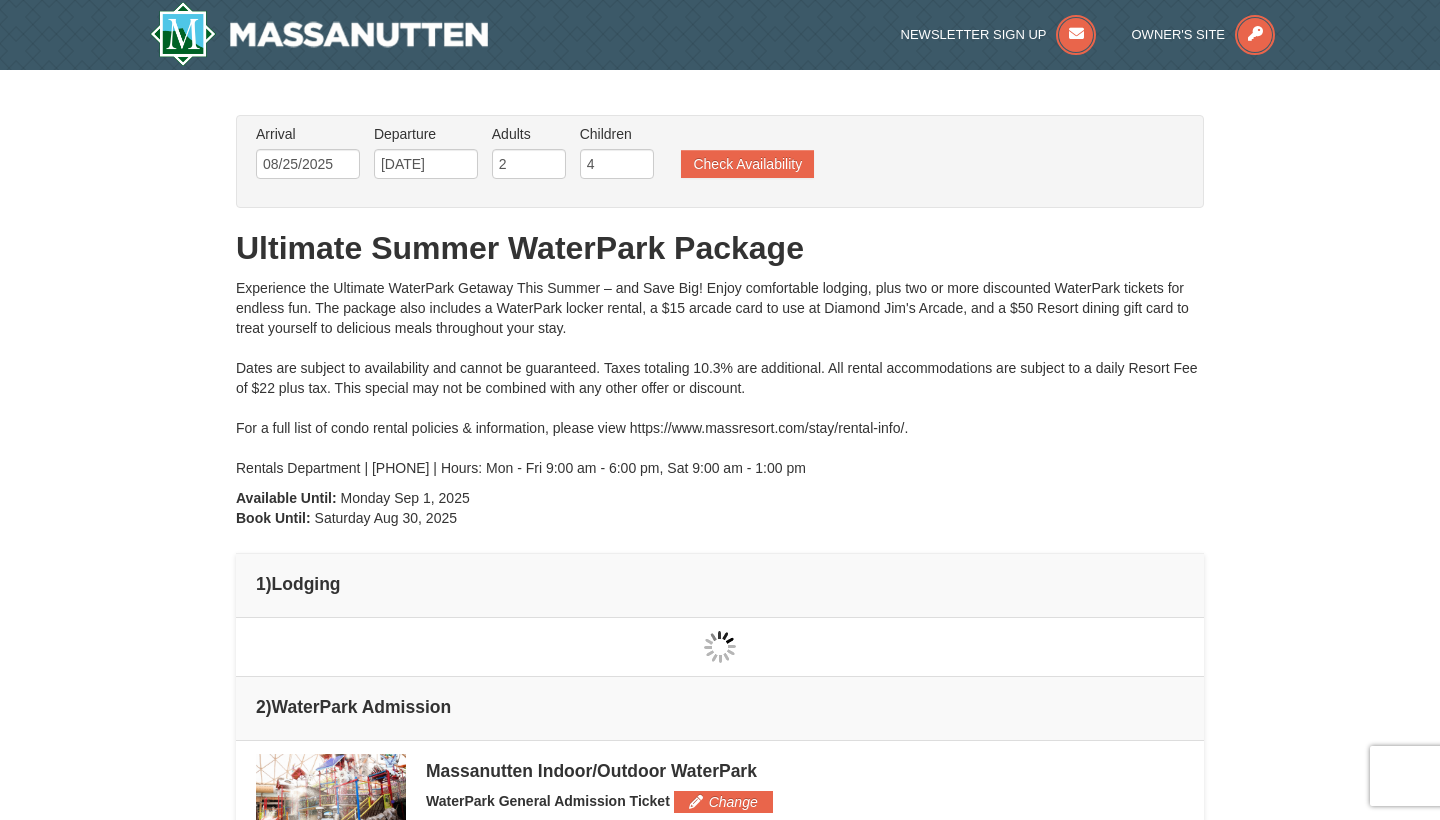 type on "08/25/2025" 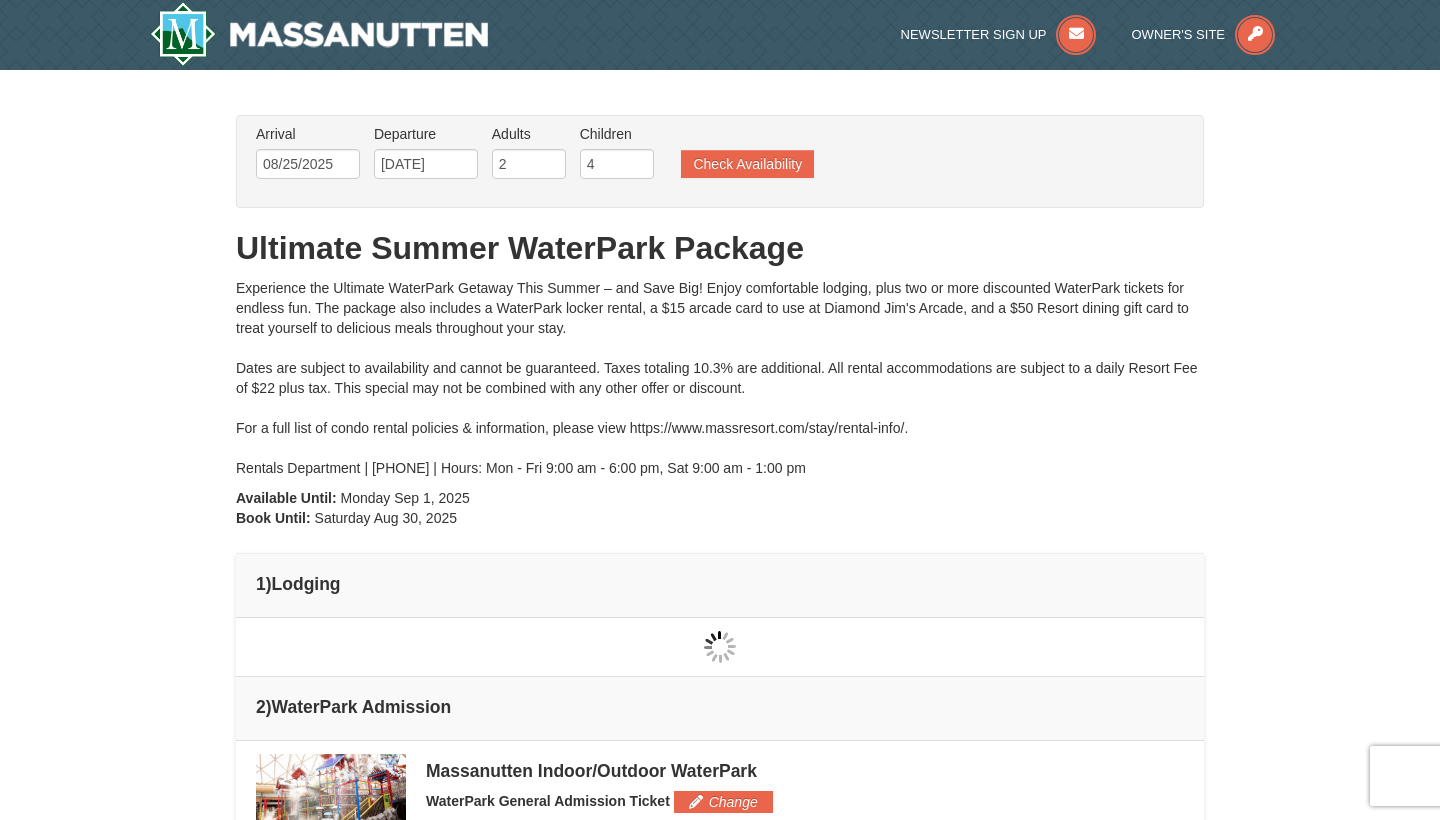 type on "08/25/2025" 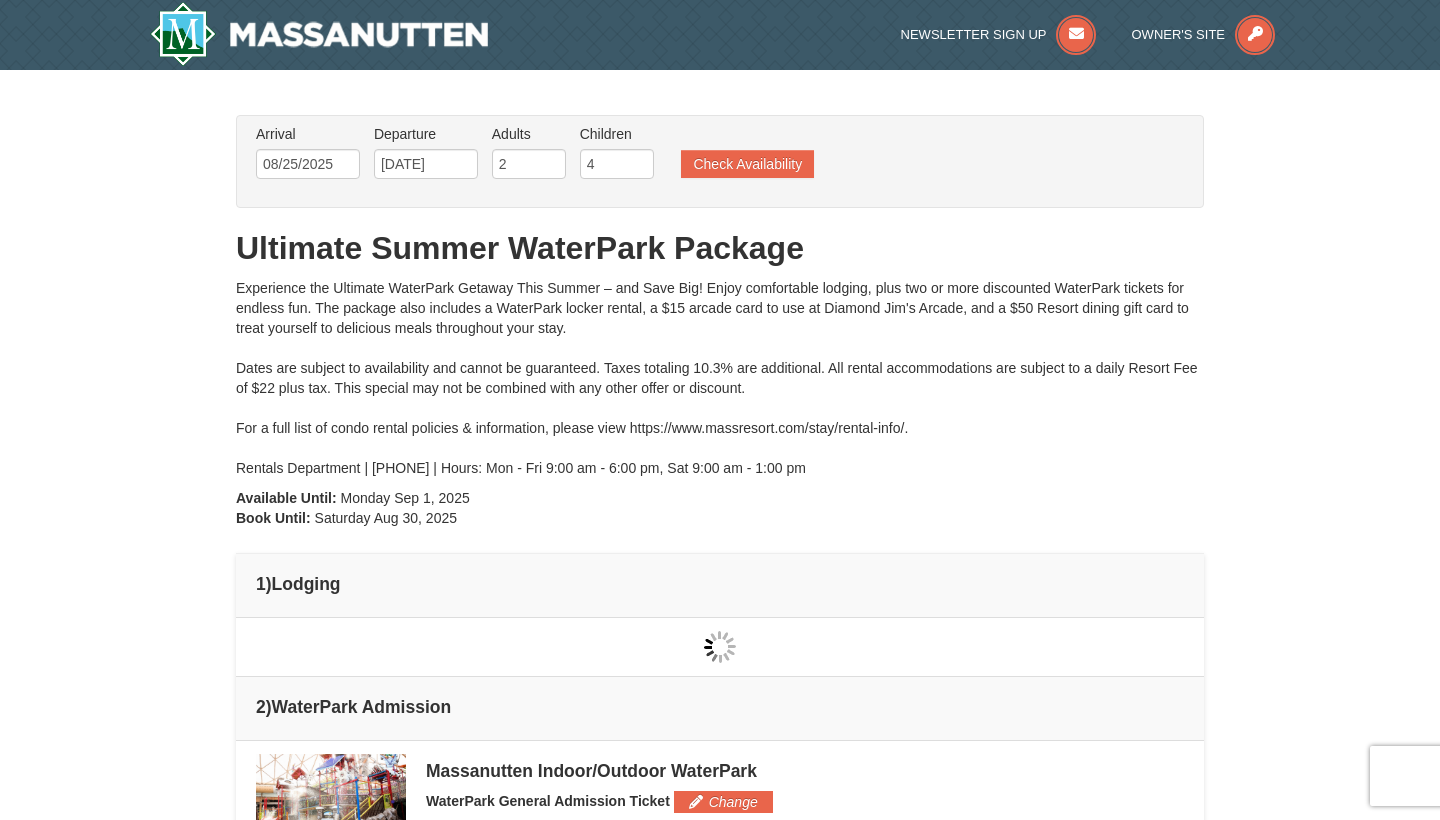type on "08/25/2025" 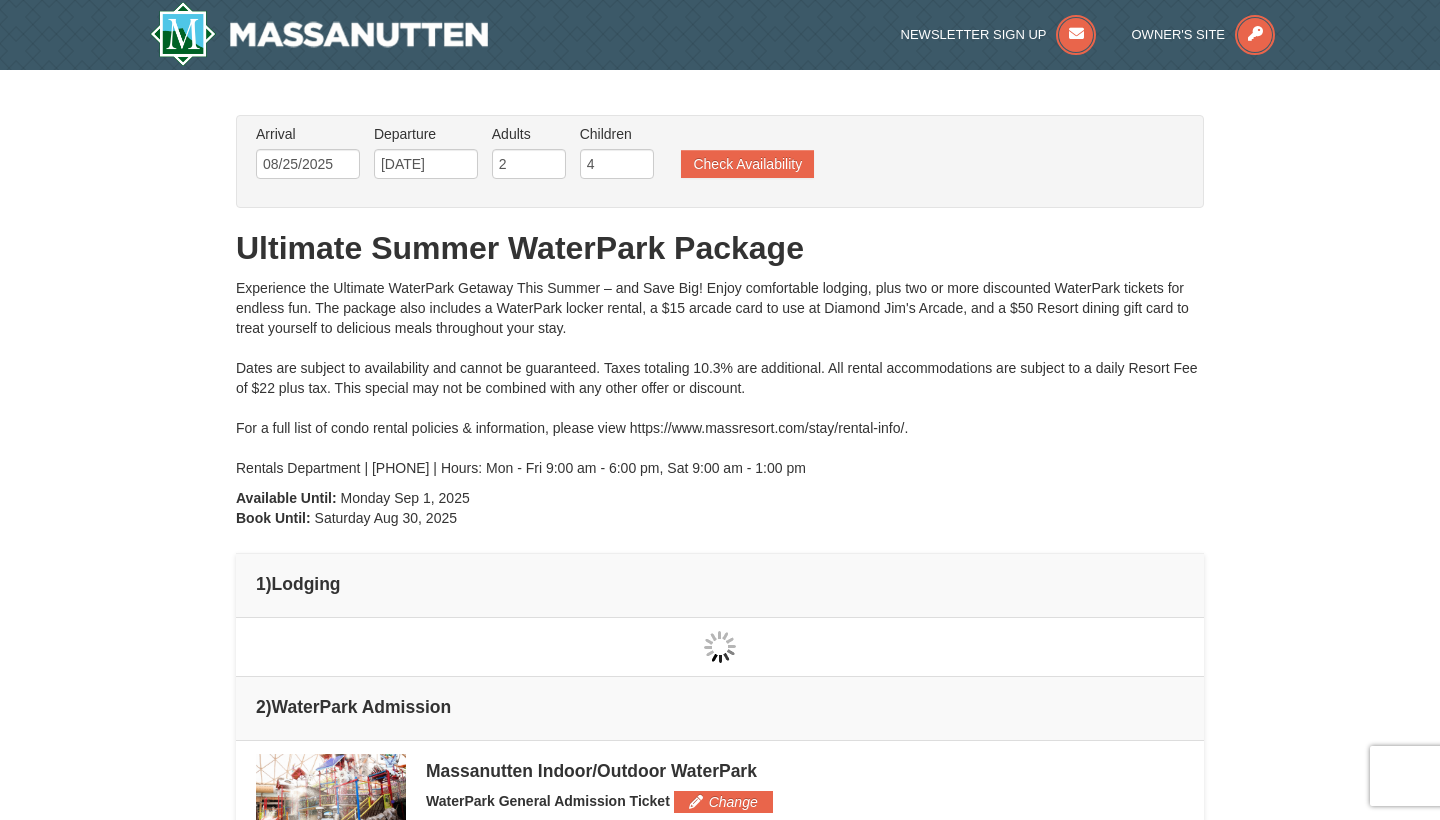 type on "08/25/2025" 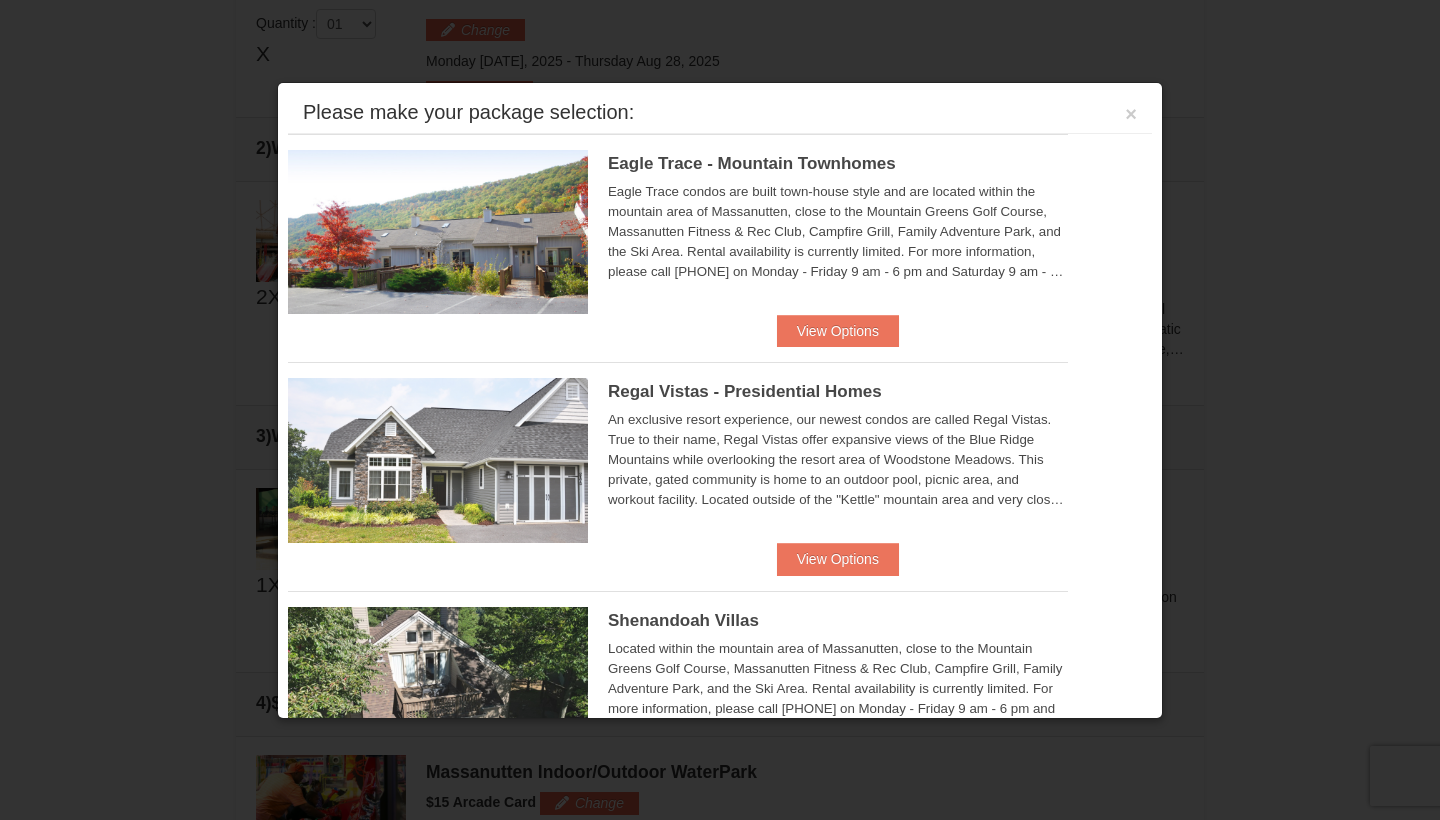 scroll, scrollTop: 631, scrollLeft: 0, axis: vertical 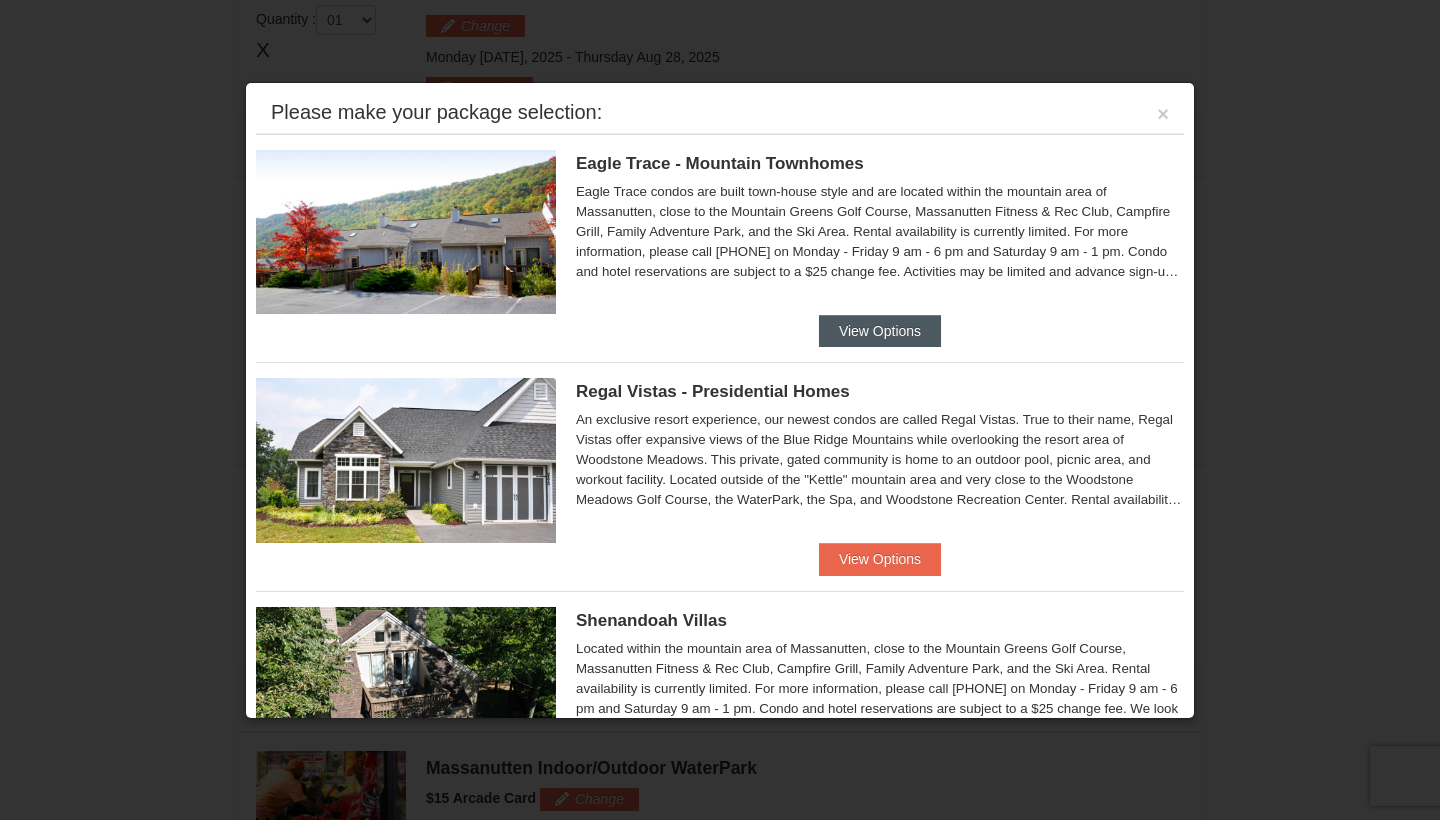 click on "View Options" at bounding box center (880, 331) 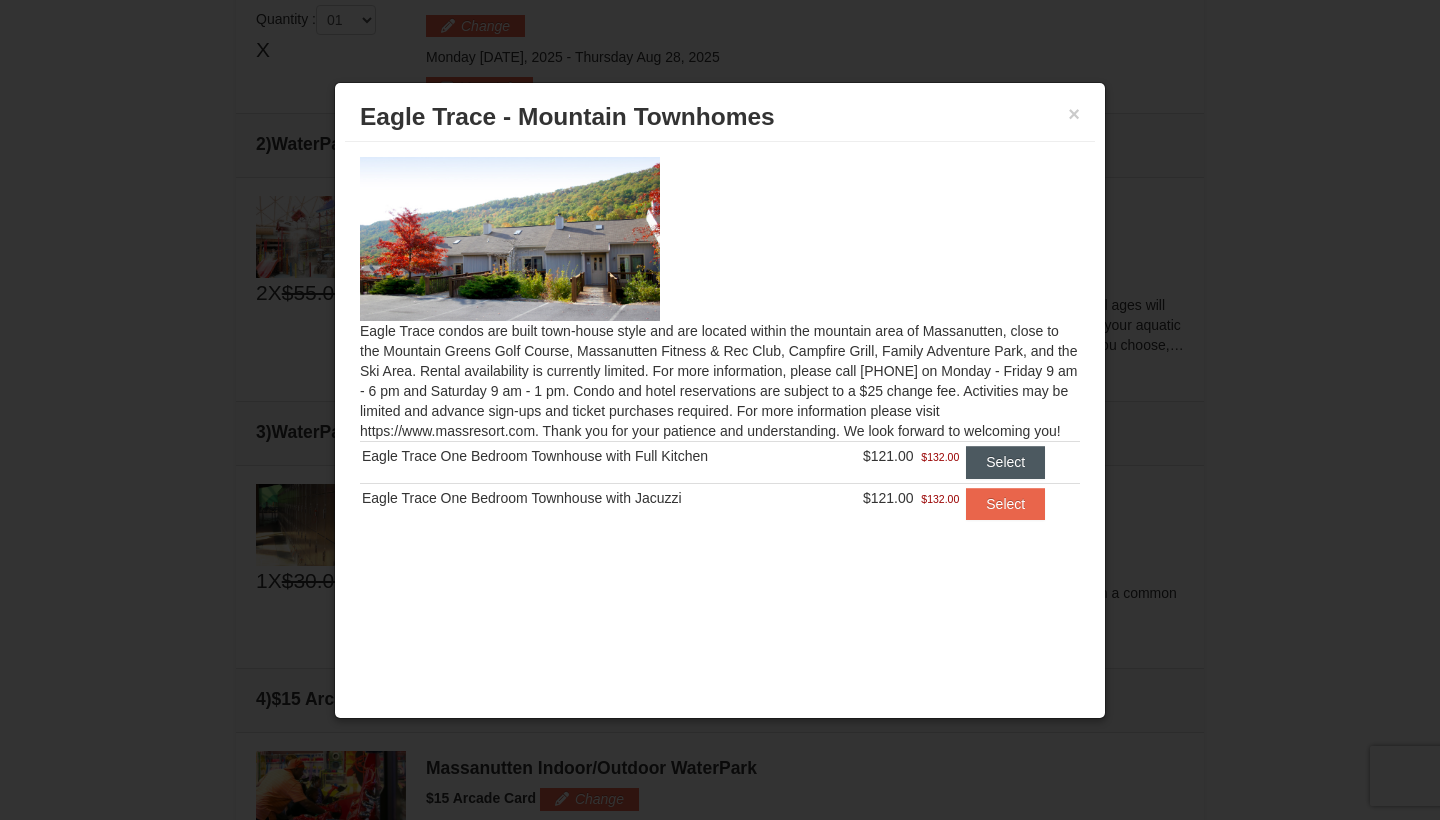 click on "Select" at bounding box center (1005, 462) 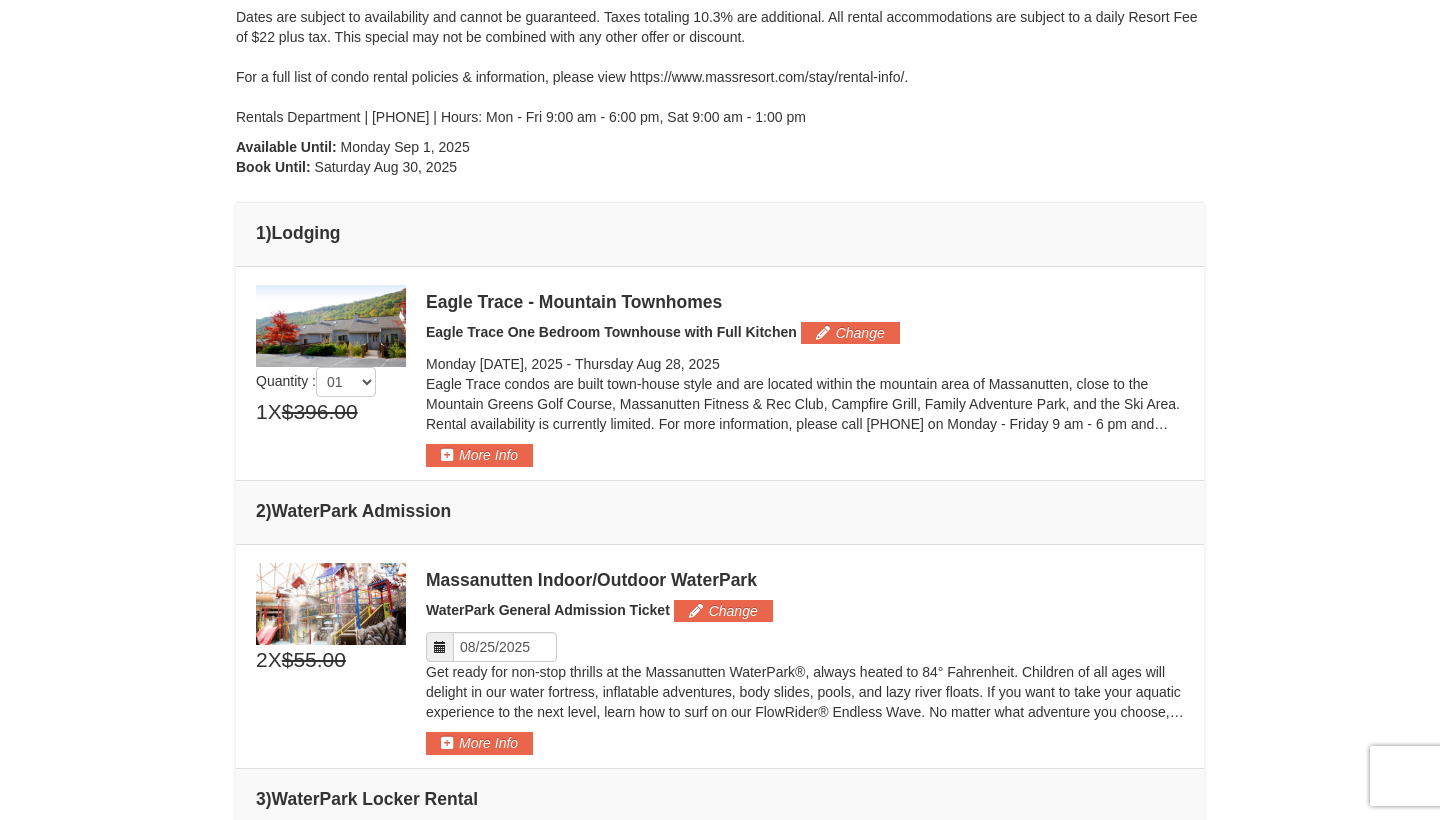scroll, scrollTop: 391, scrollLeft: 0, axis: vertical 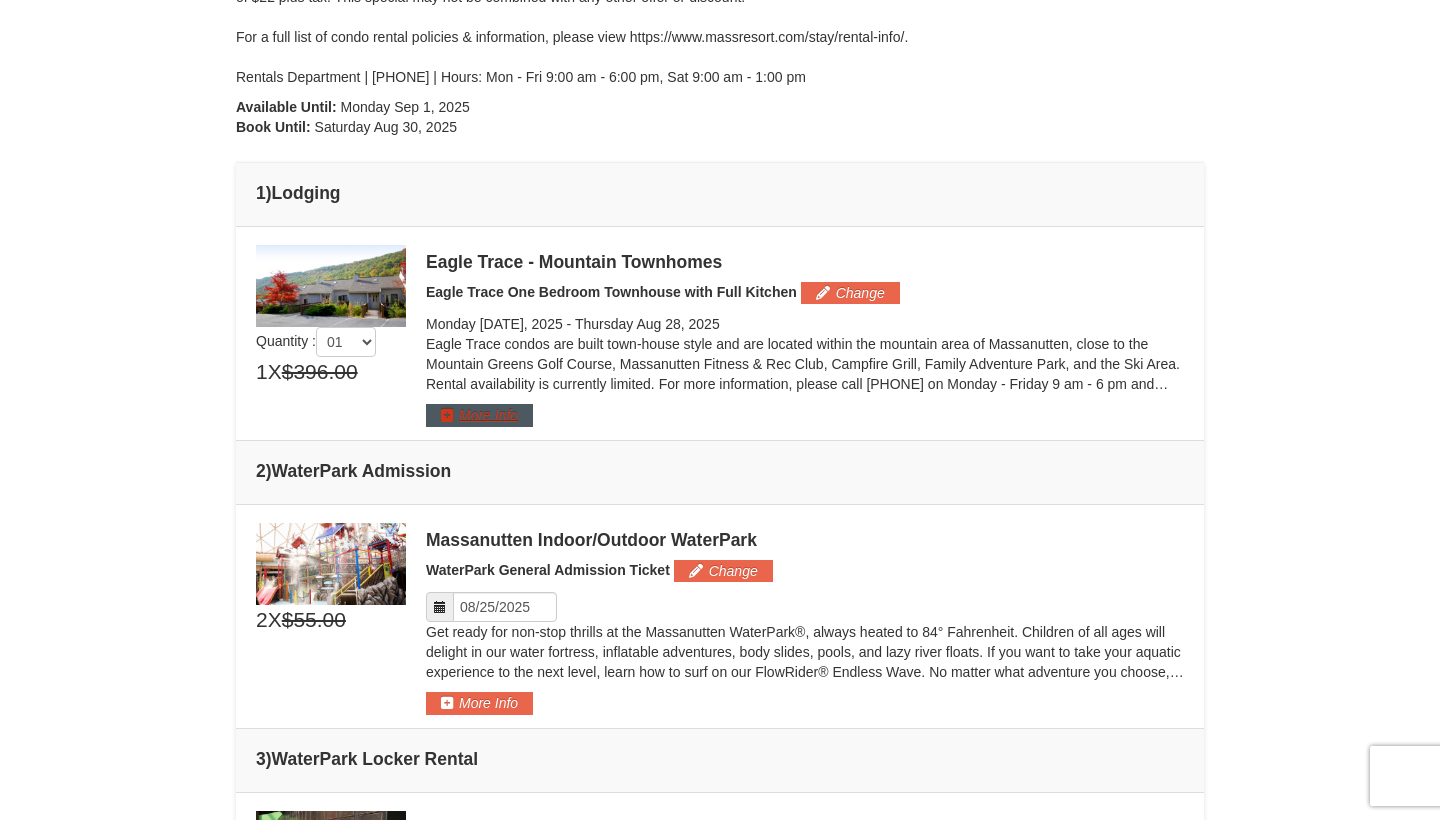 click on "More Info" at bounding box center (479, 415) 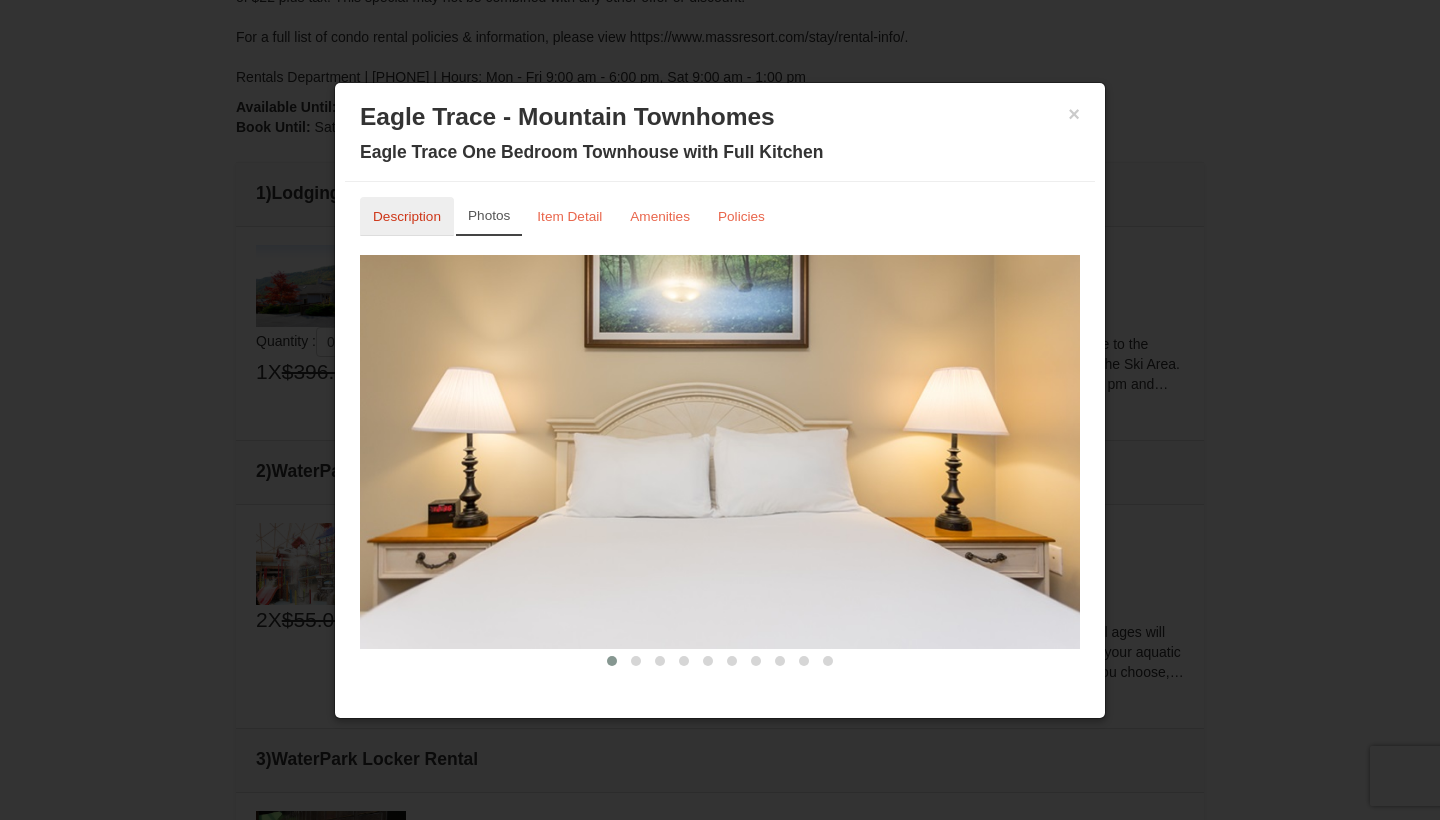 click on "Description" at bounding box center [407, 216] 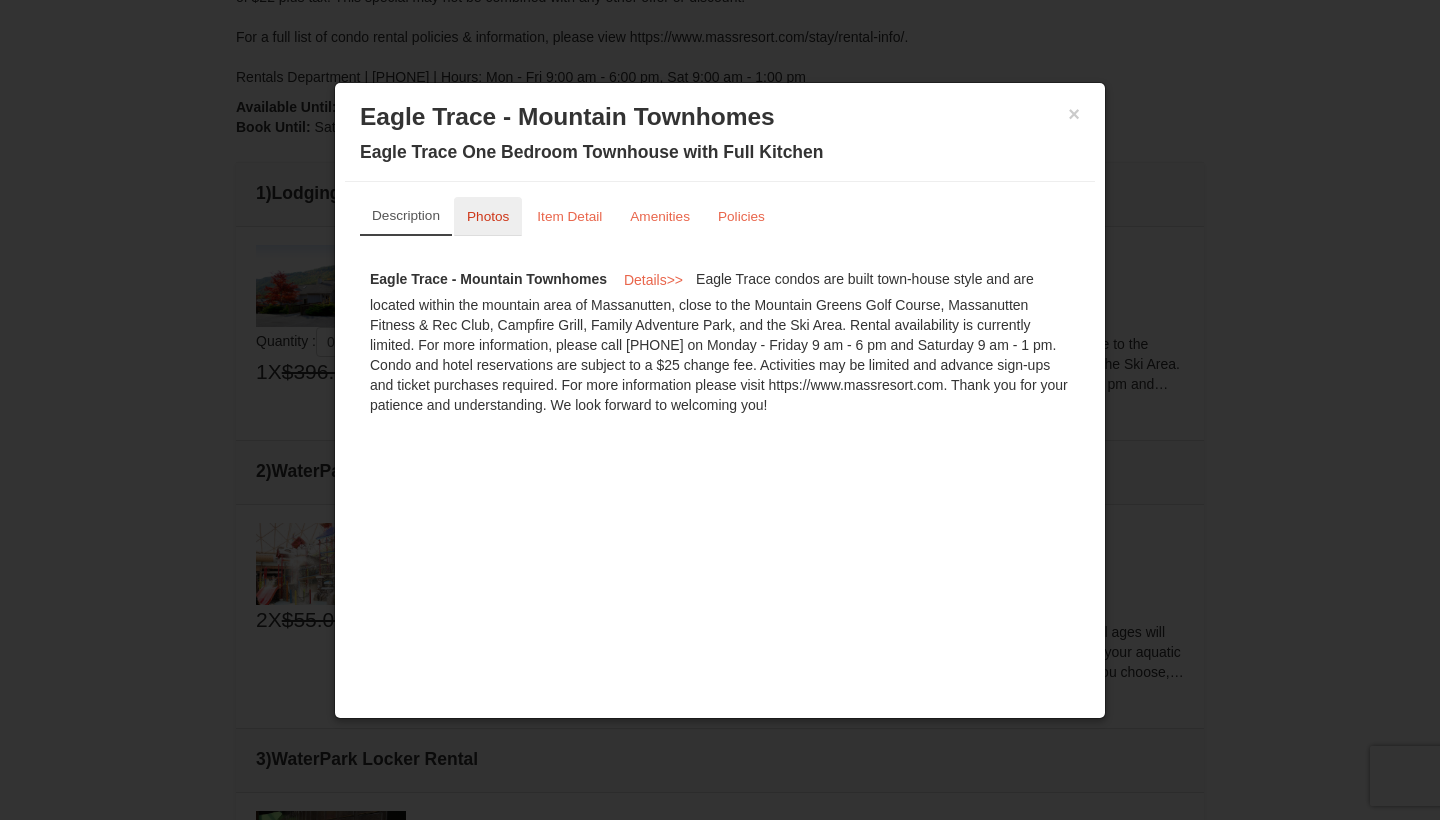 click on "Photos" at bounding box center [488, 216] 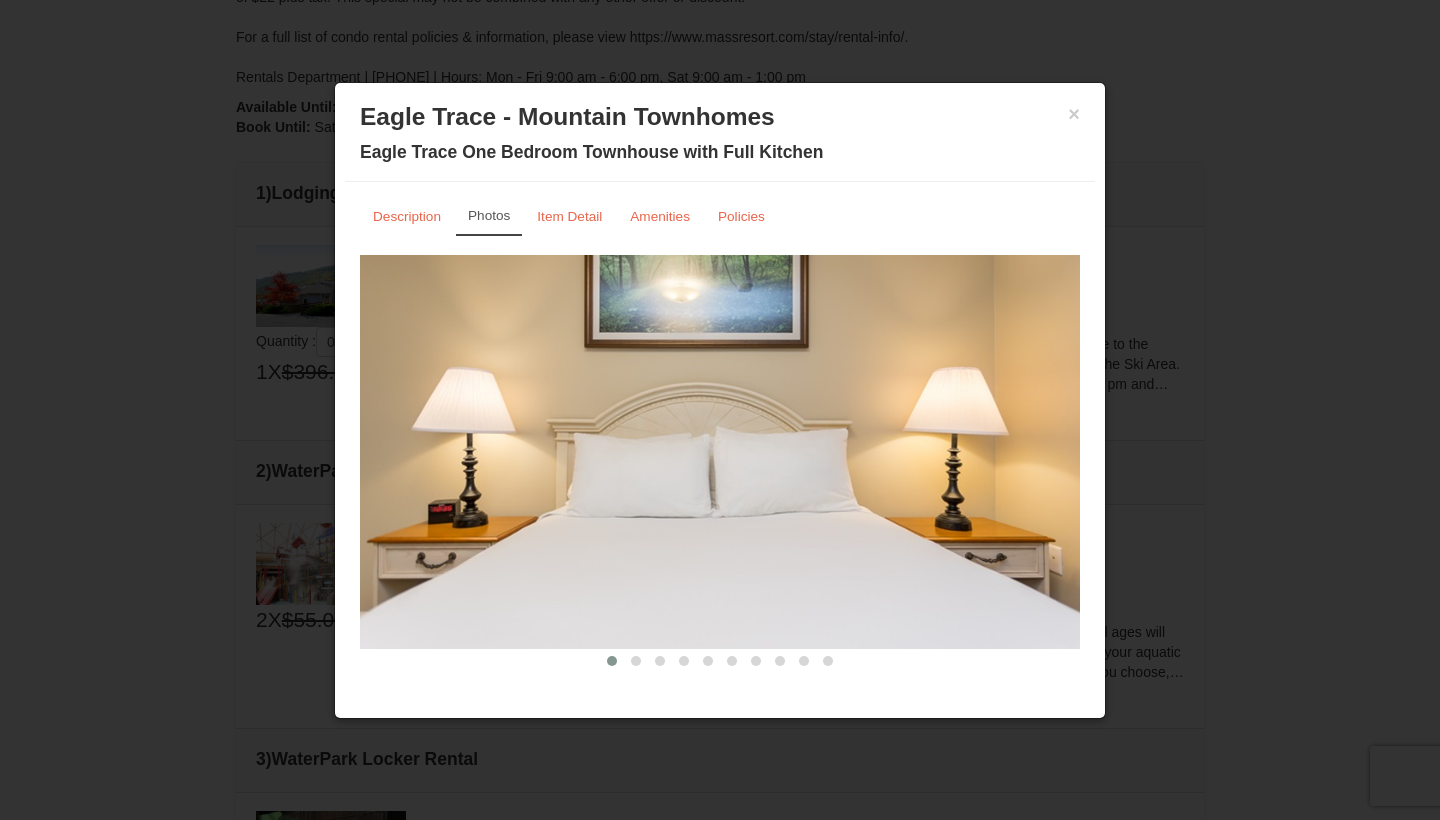 click at bounding box center (720, 452) 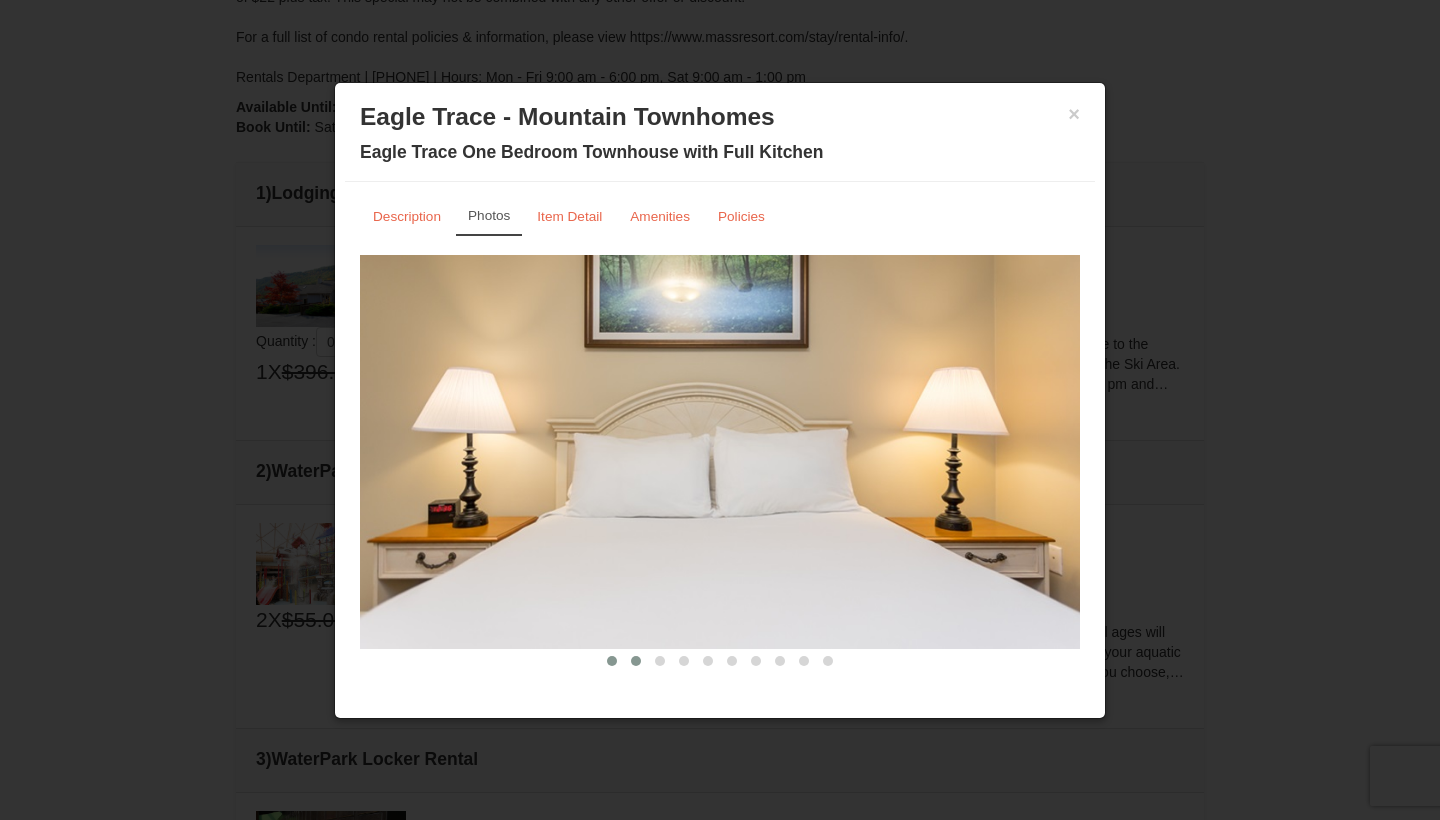click at bounding box center [636, 661] 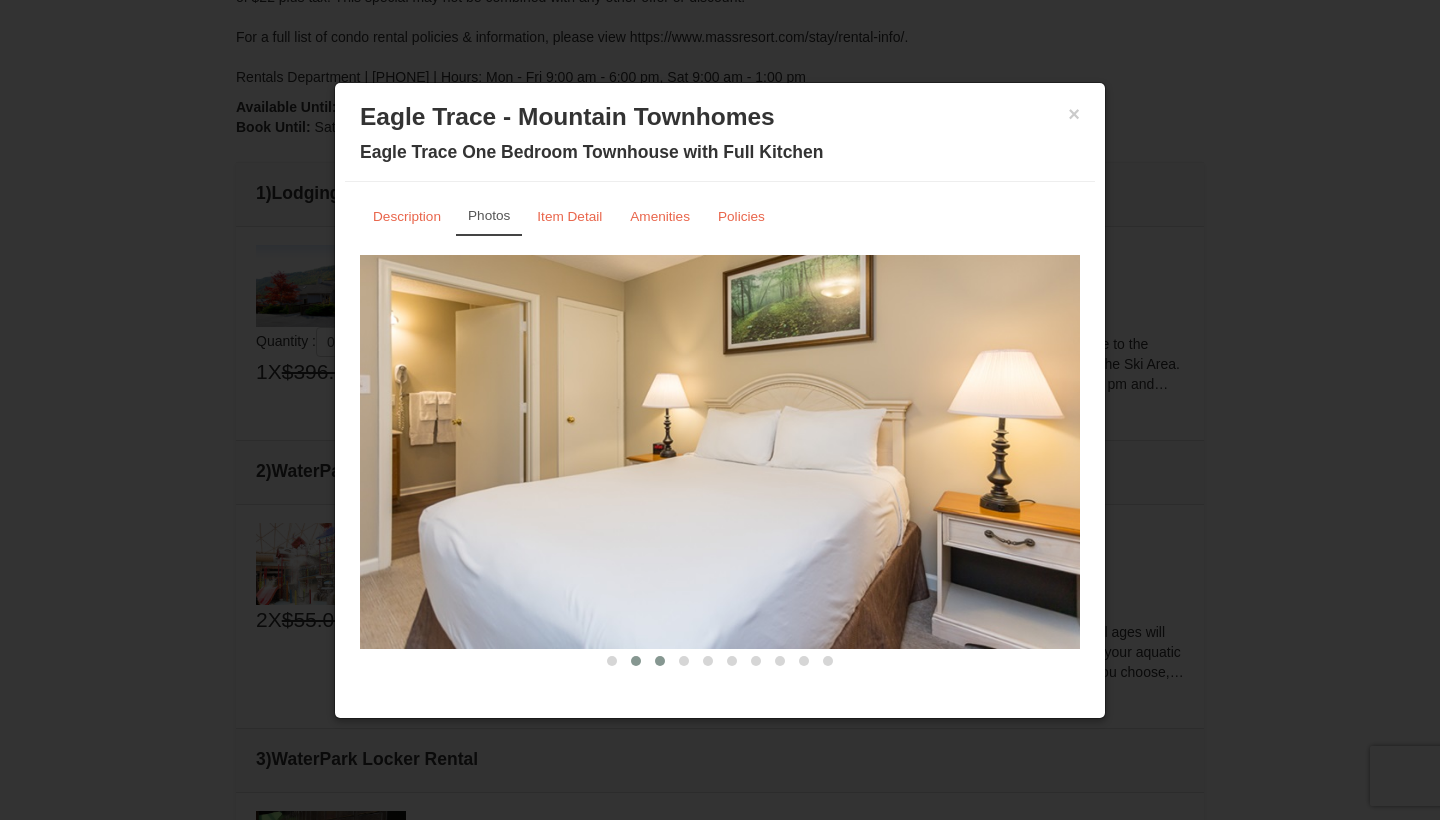 click at bounding box center (660, 661) 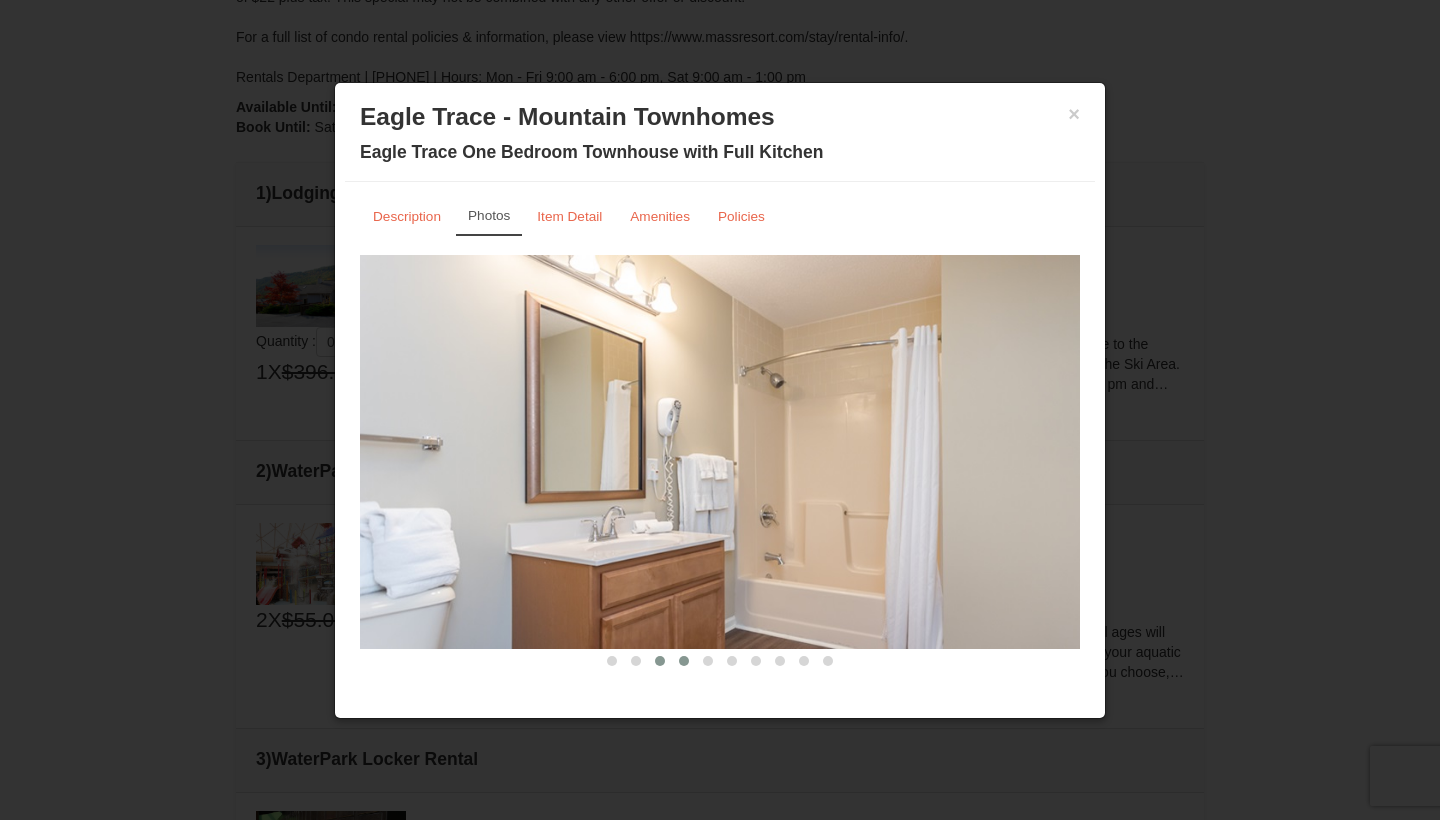 click at bounding box center (684, 661) 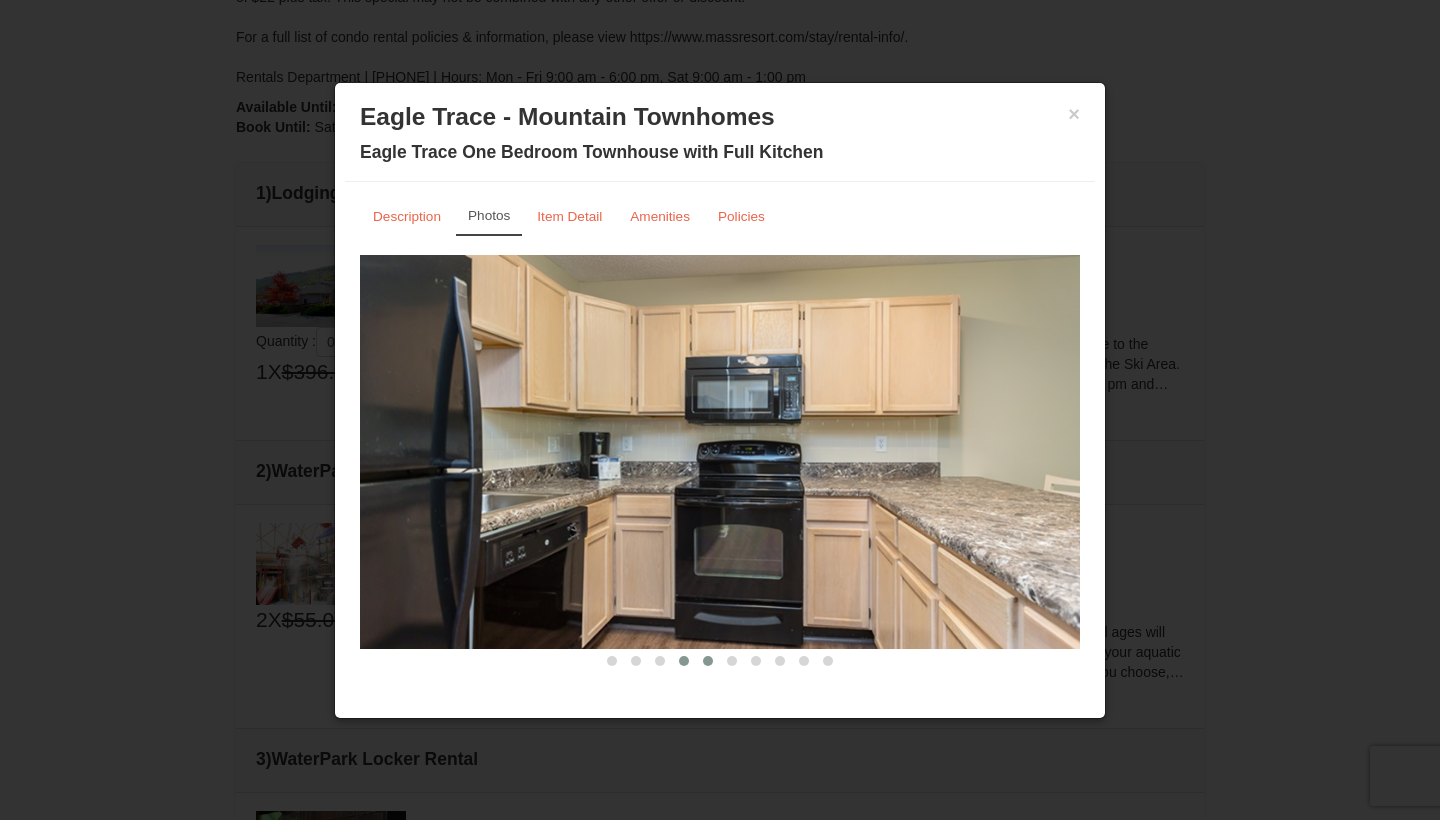 click at bounding box center (708, 661) 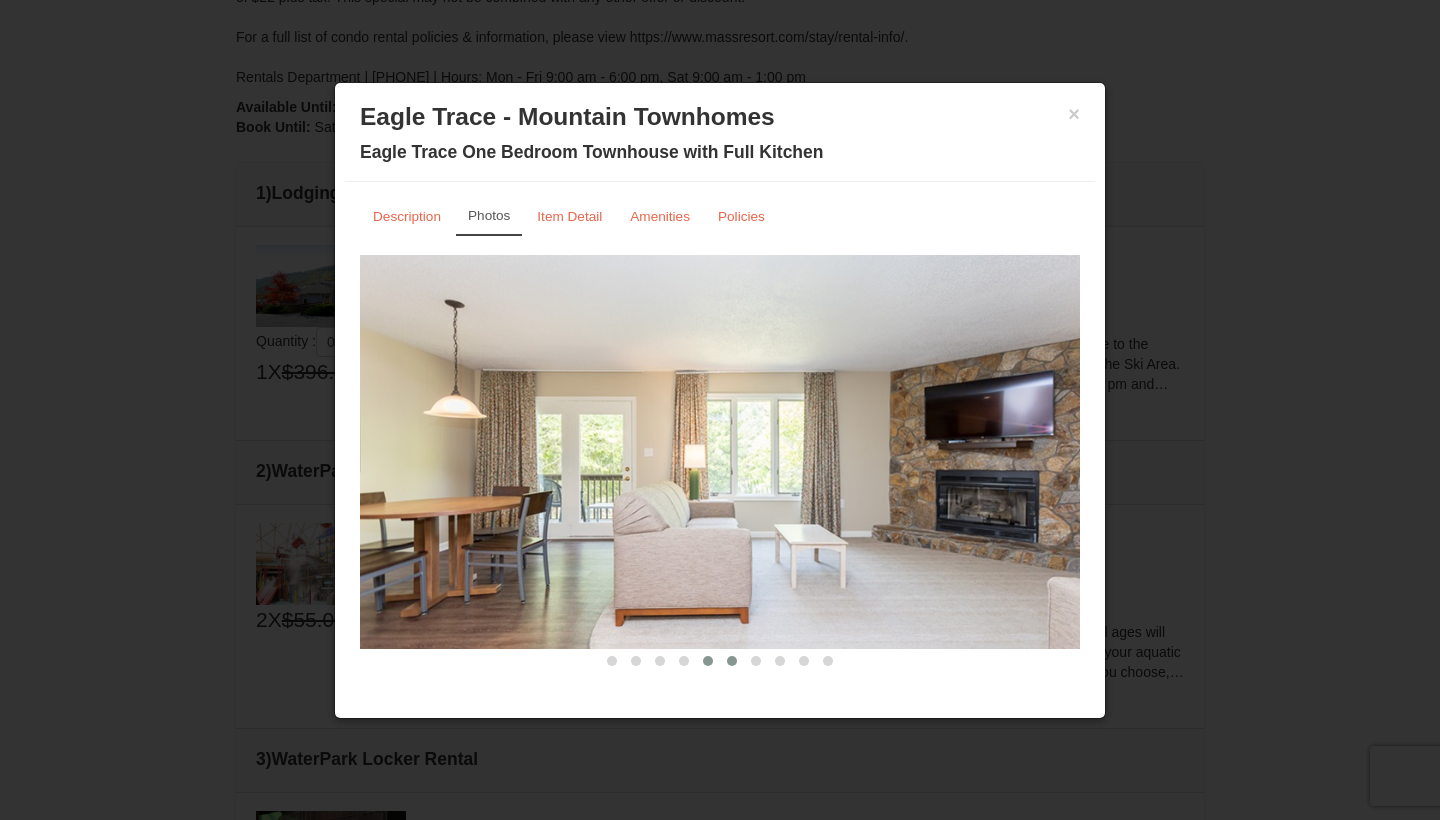 click at bounding box center [732, 661] 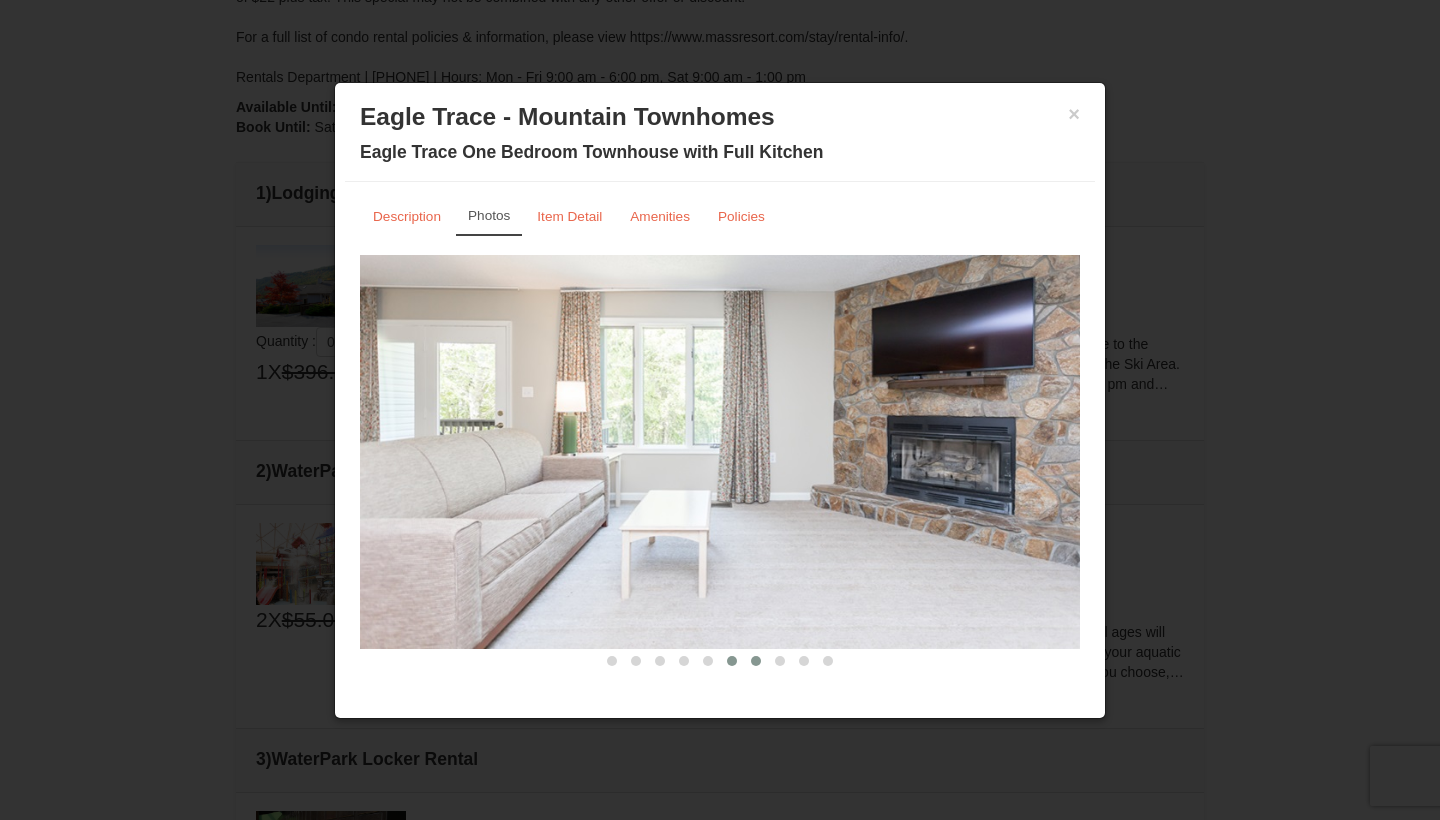 click at bounding box center (756, 661) 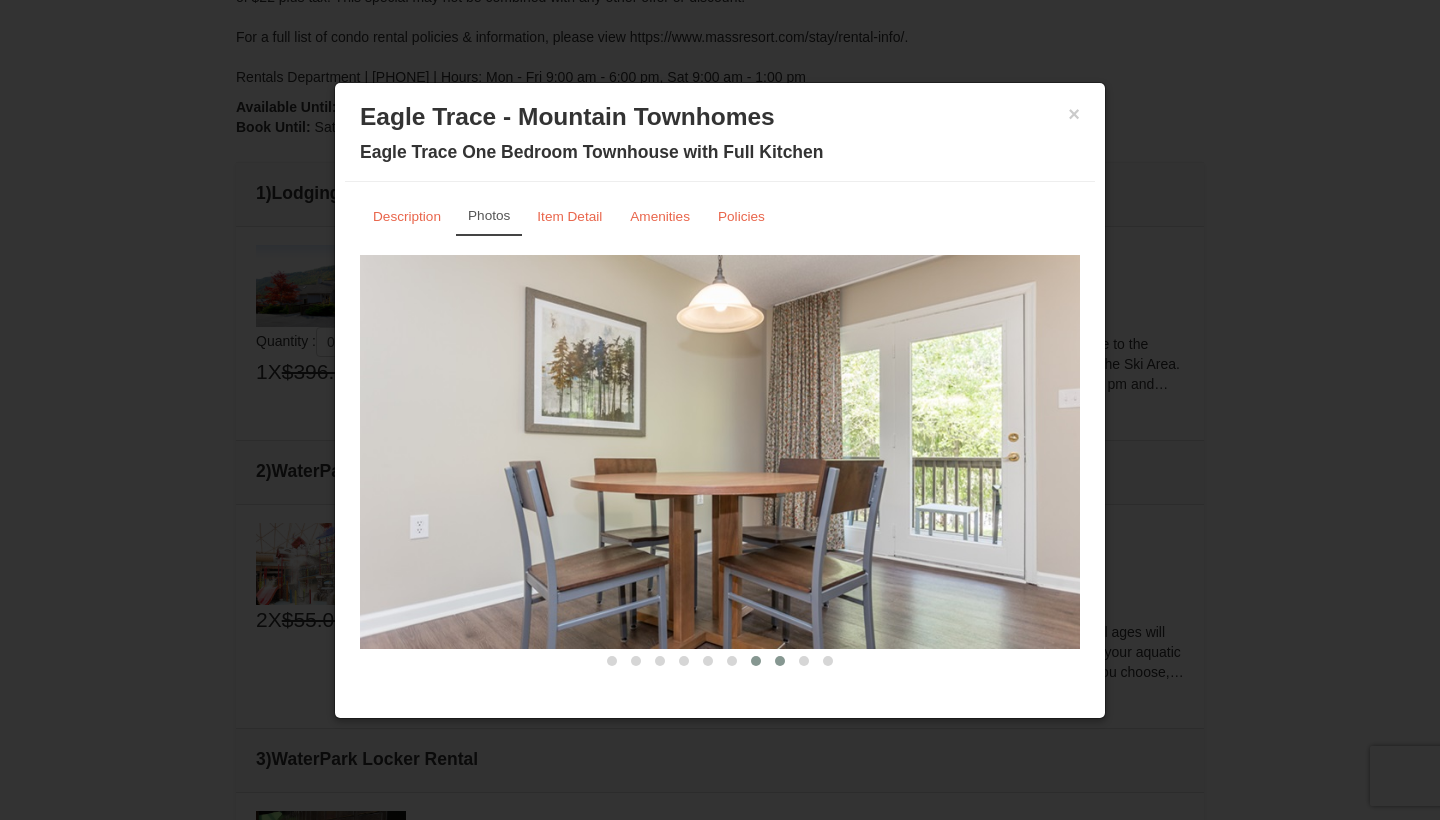 click at bounding box center [780, 661] 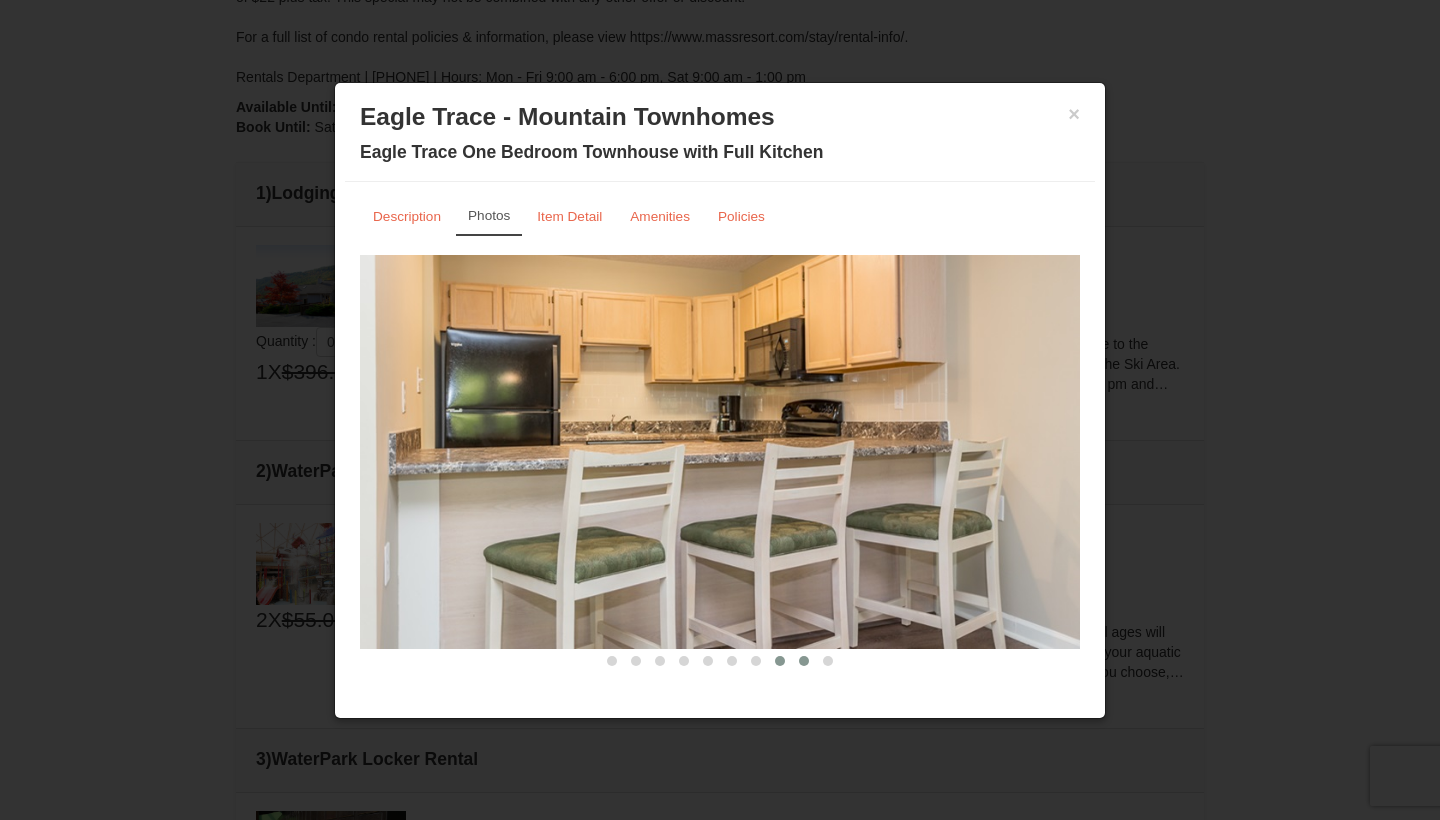 click at bounding box center [804, 661] 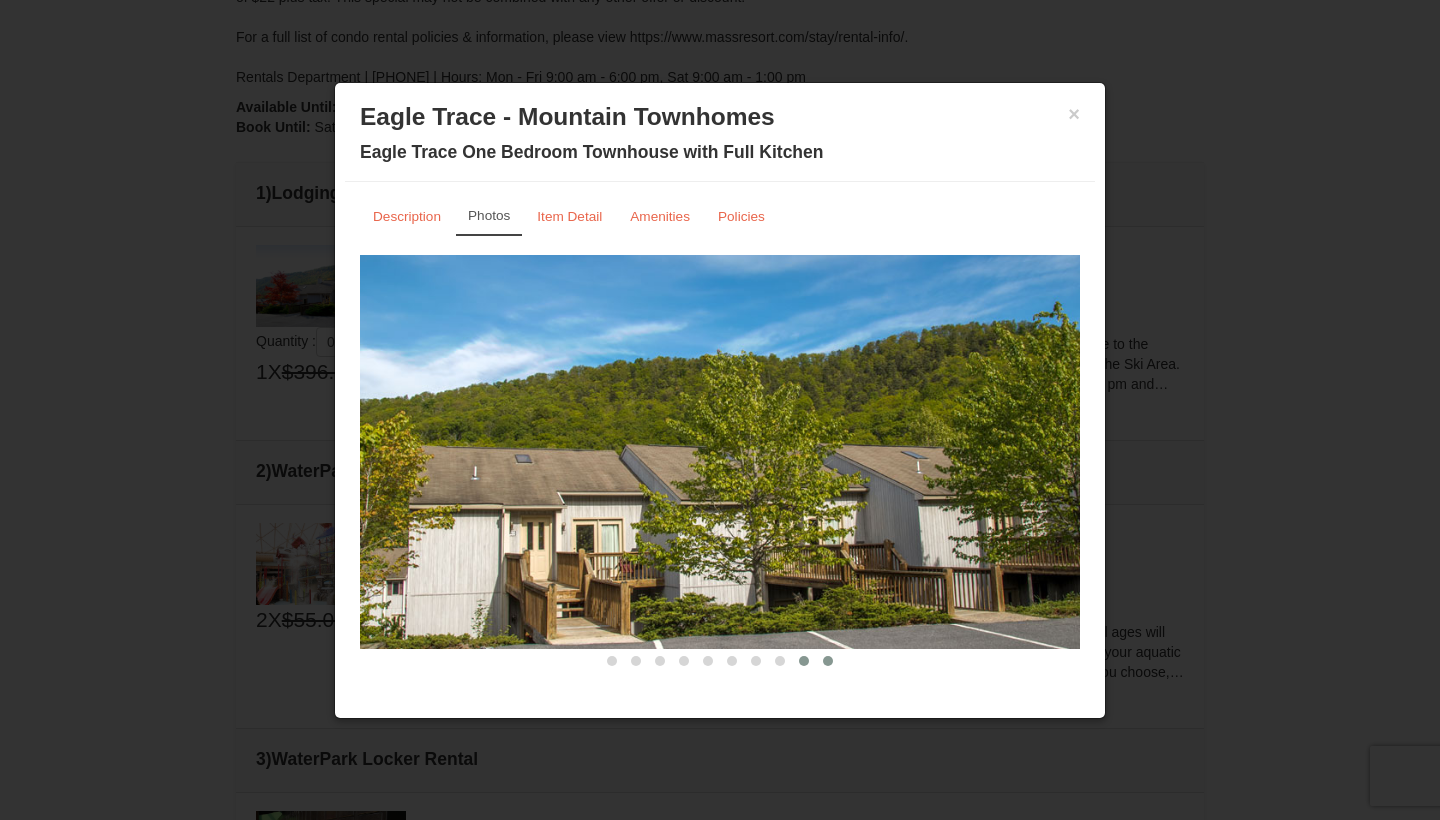 click at bounding box center (828, 661) 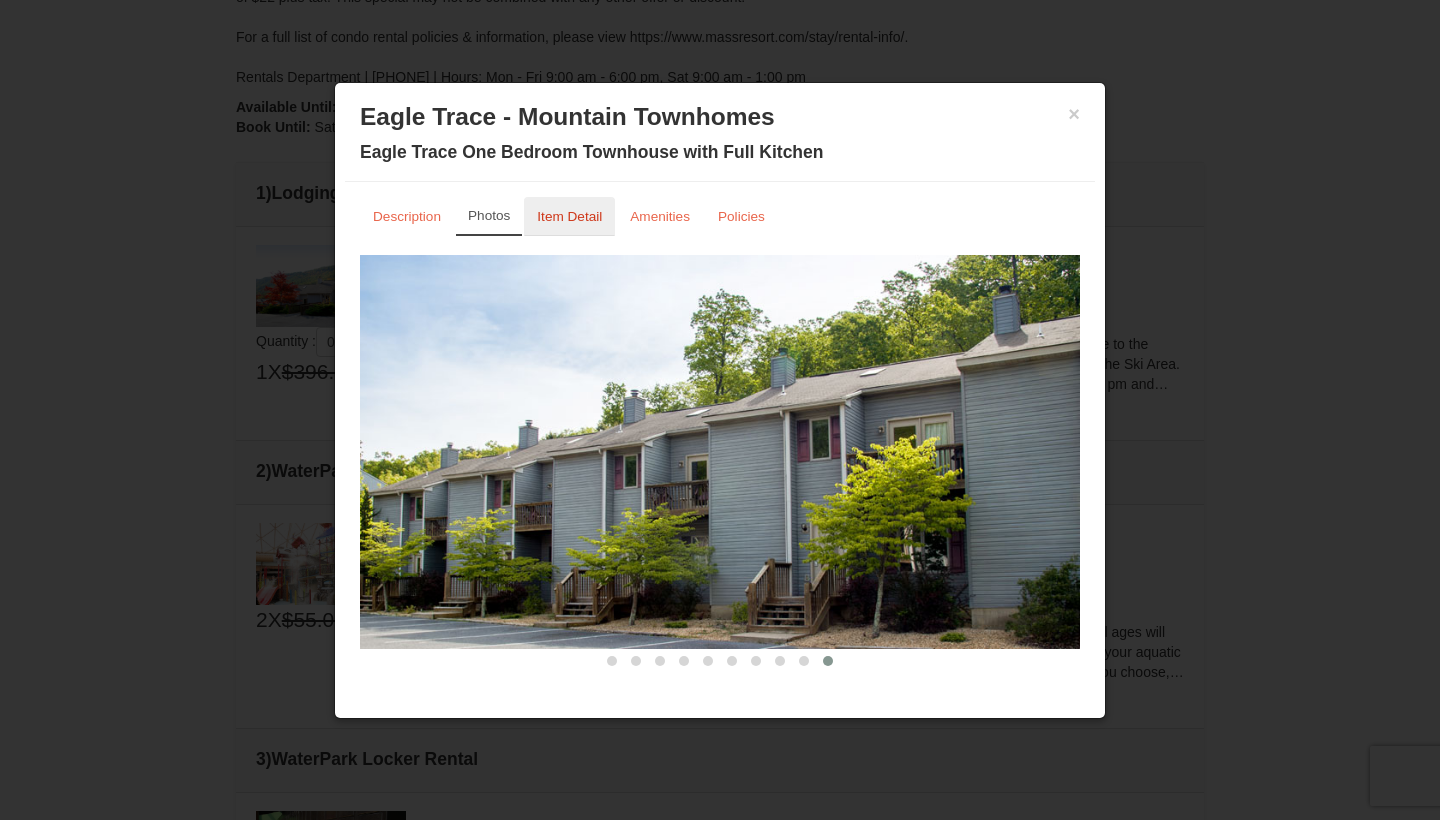 click on "Item Detail" at bounding box center (569, 216) 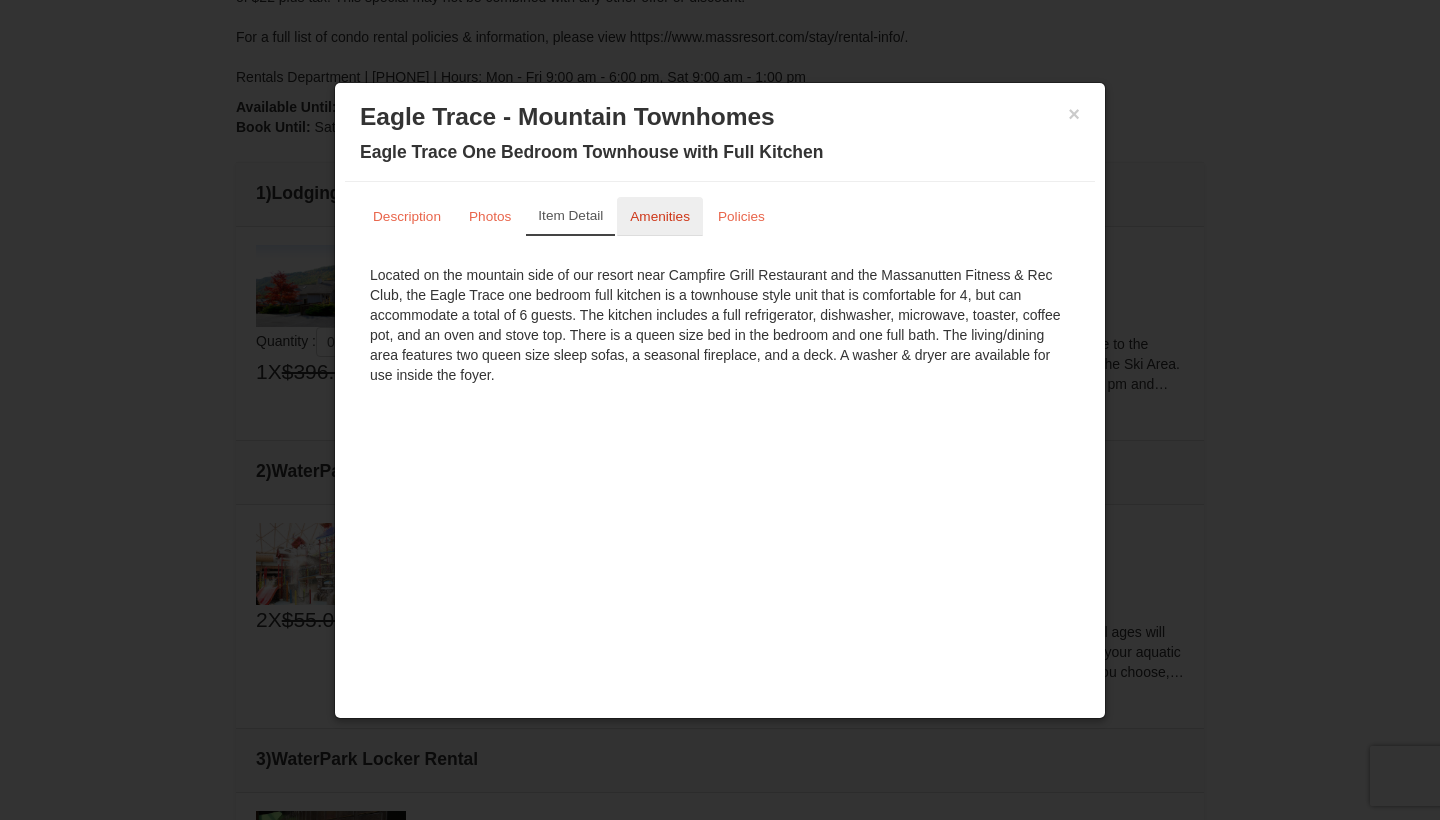 click on "Amenities" at bounding box center (660, 216) 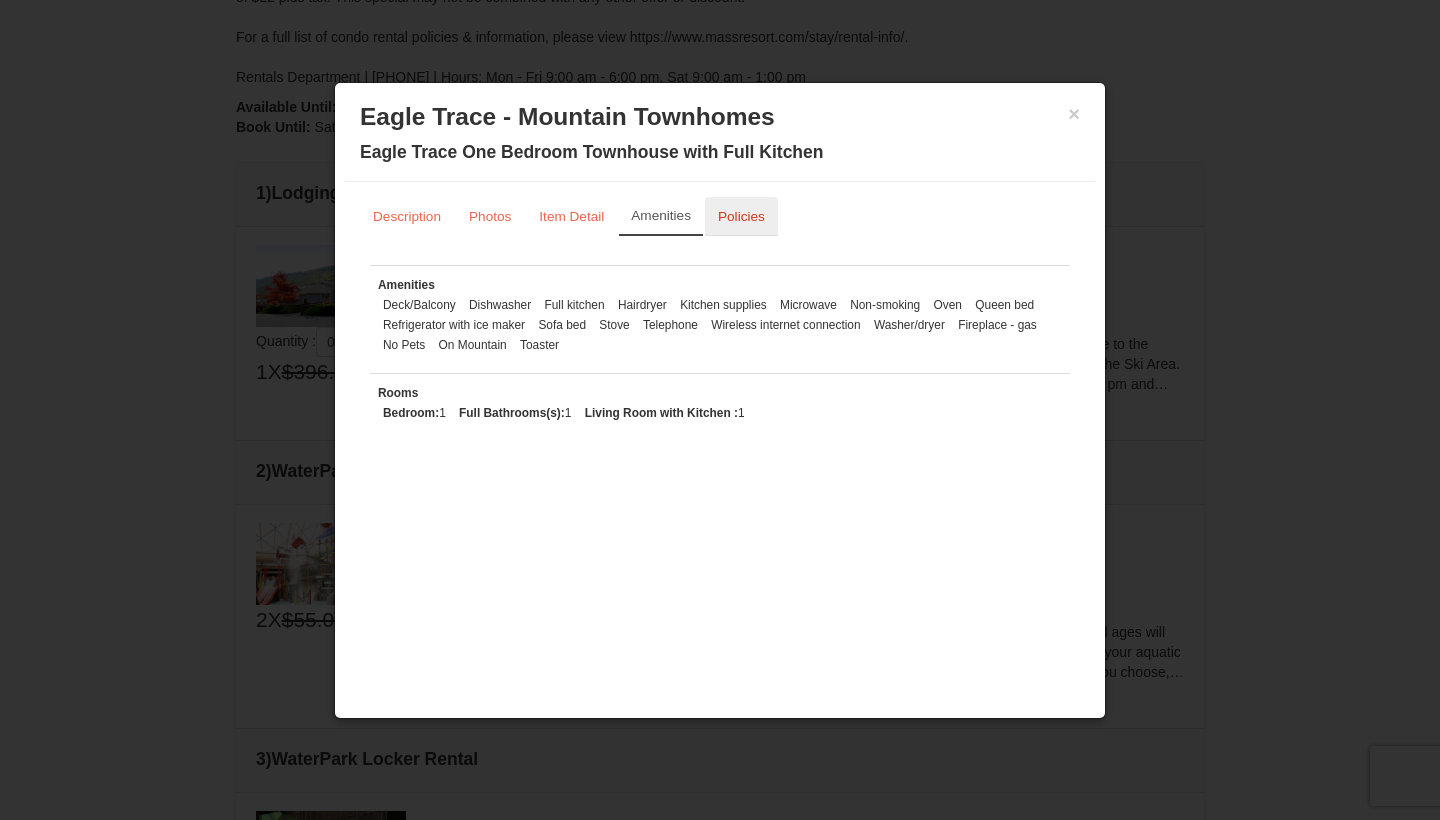 click on "Policies" at bounding box center (741, 216) 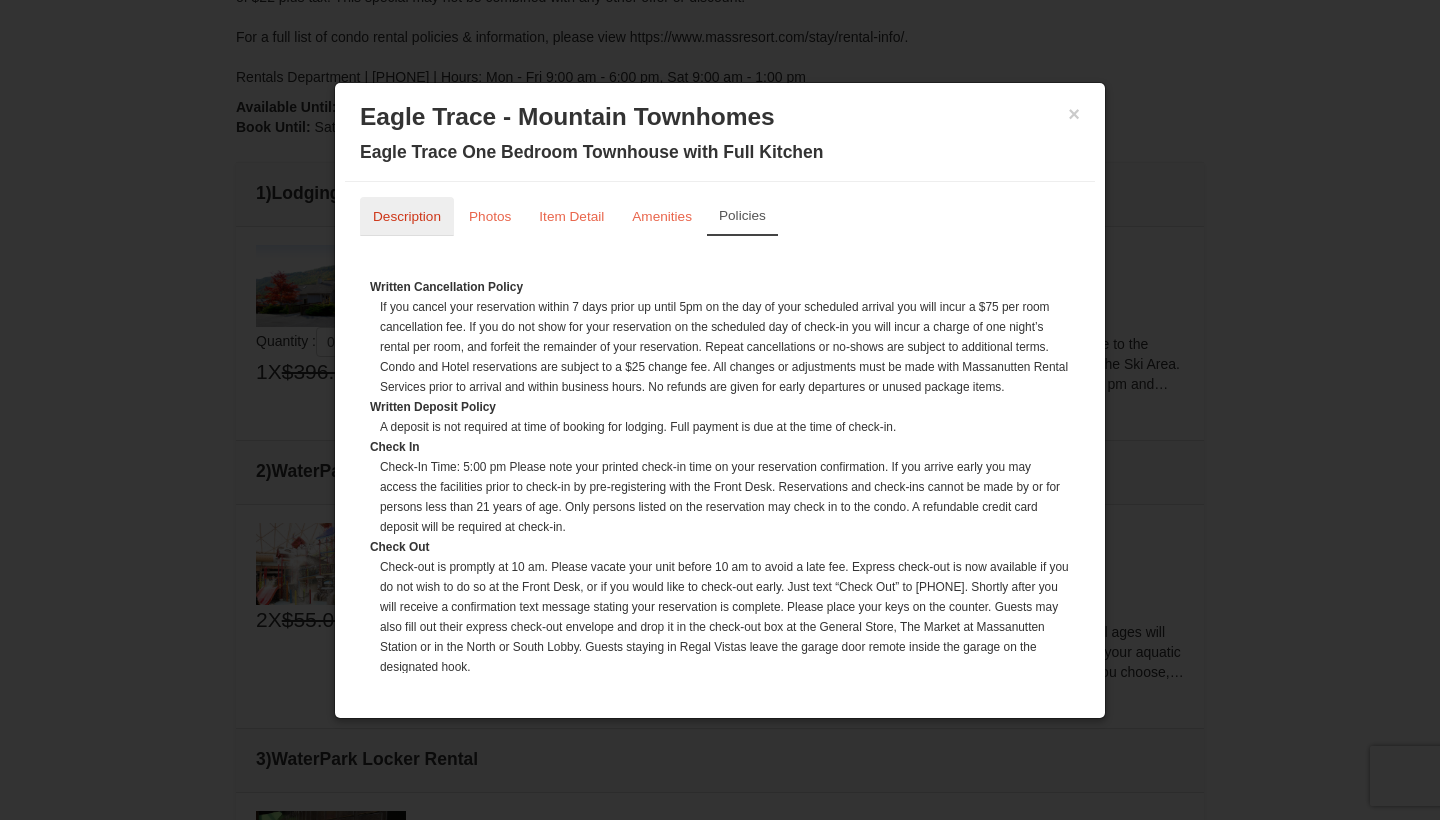 click on "Description" at bounding box center (407, 216) 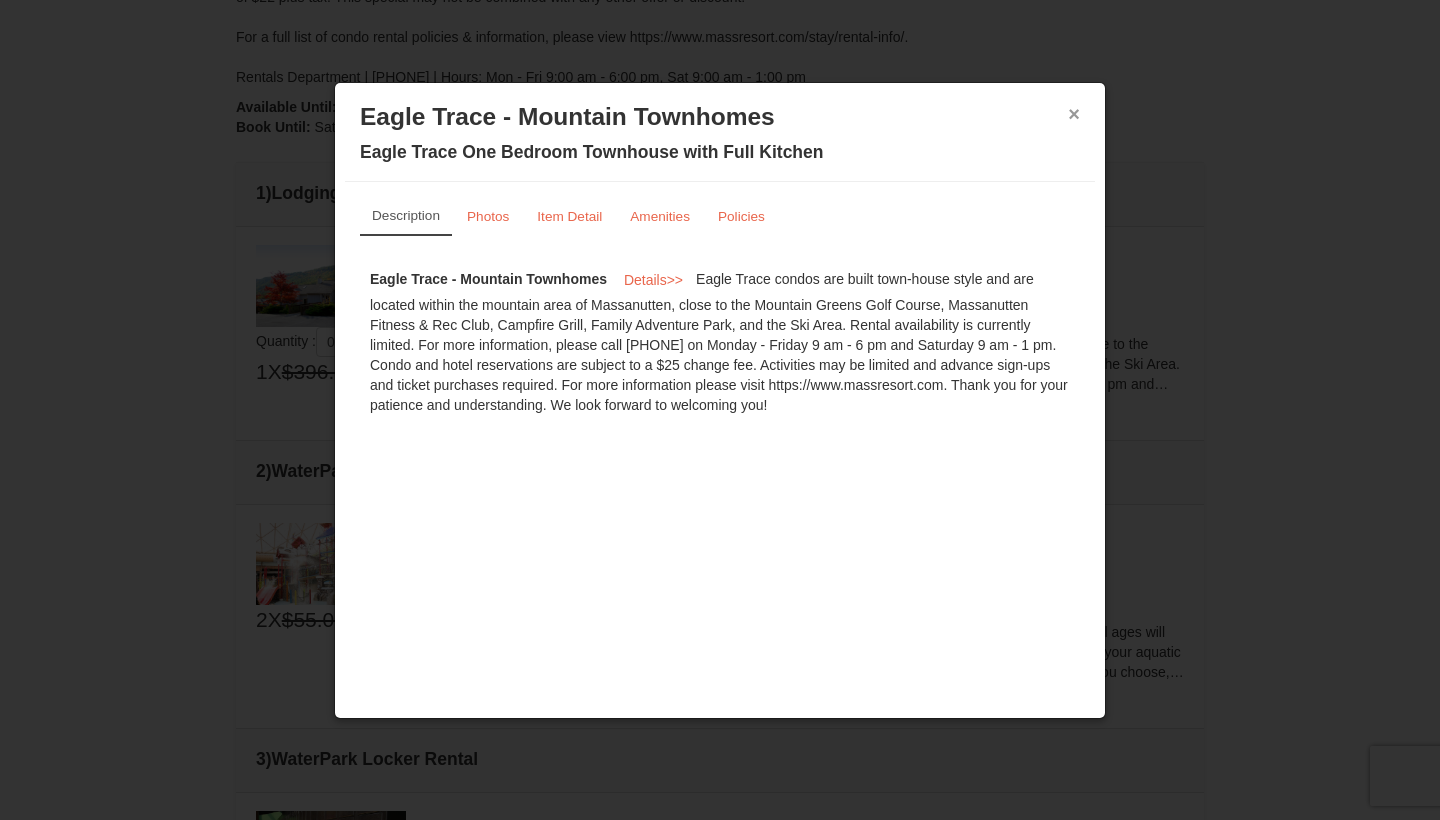 click on "×" at bounding box center [1074, 114] 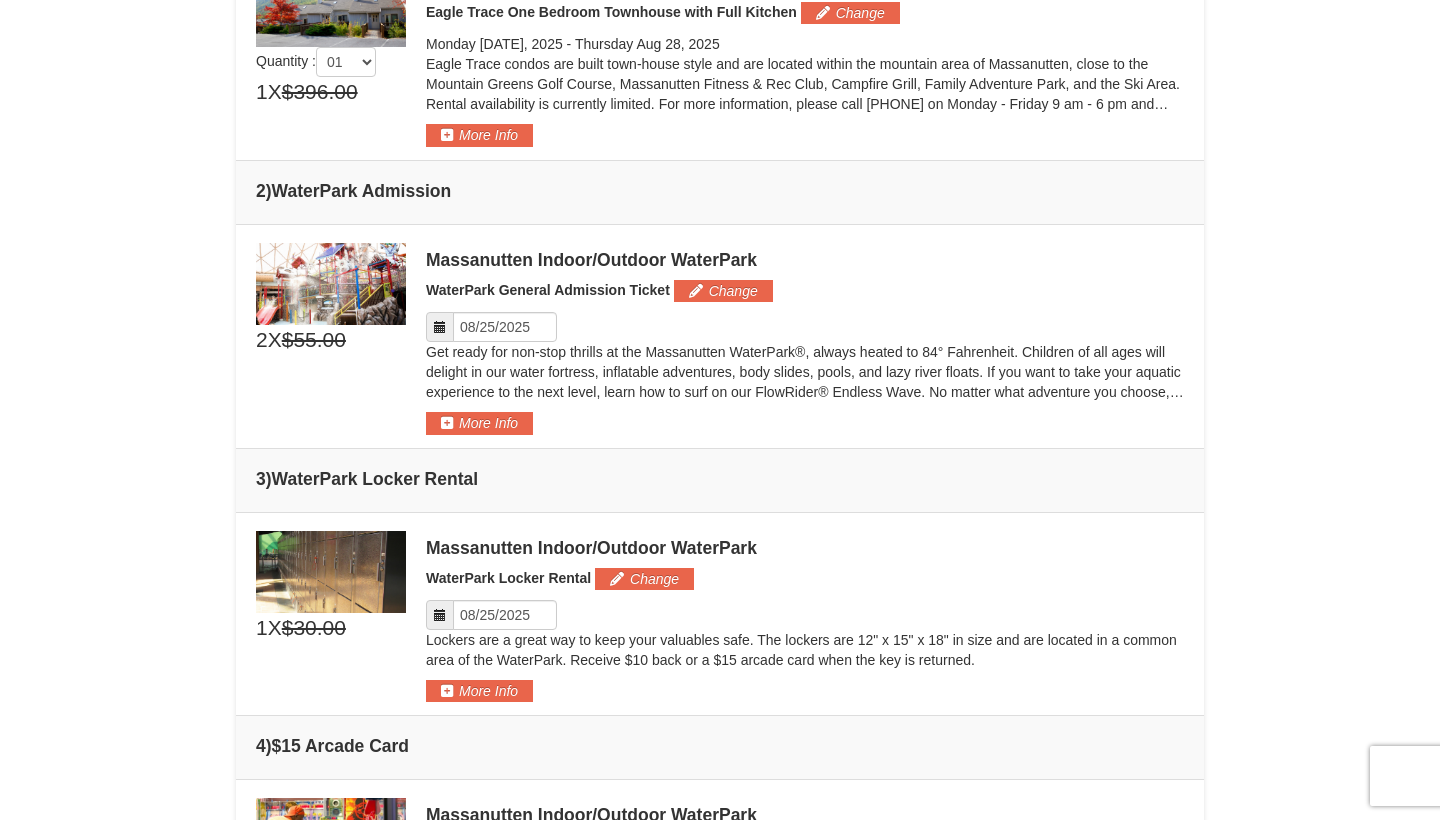 scroll, scrollTop: 711, scrollLeft: 0, axis: vertical 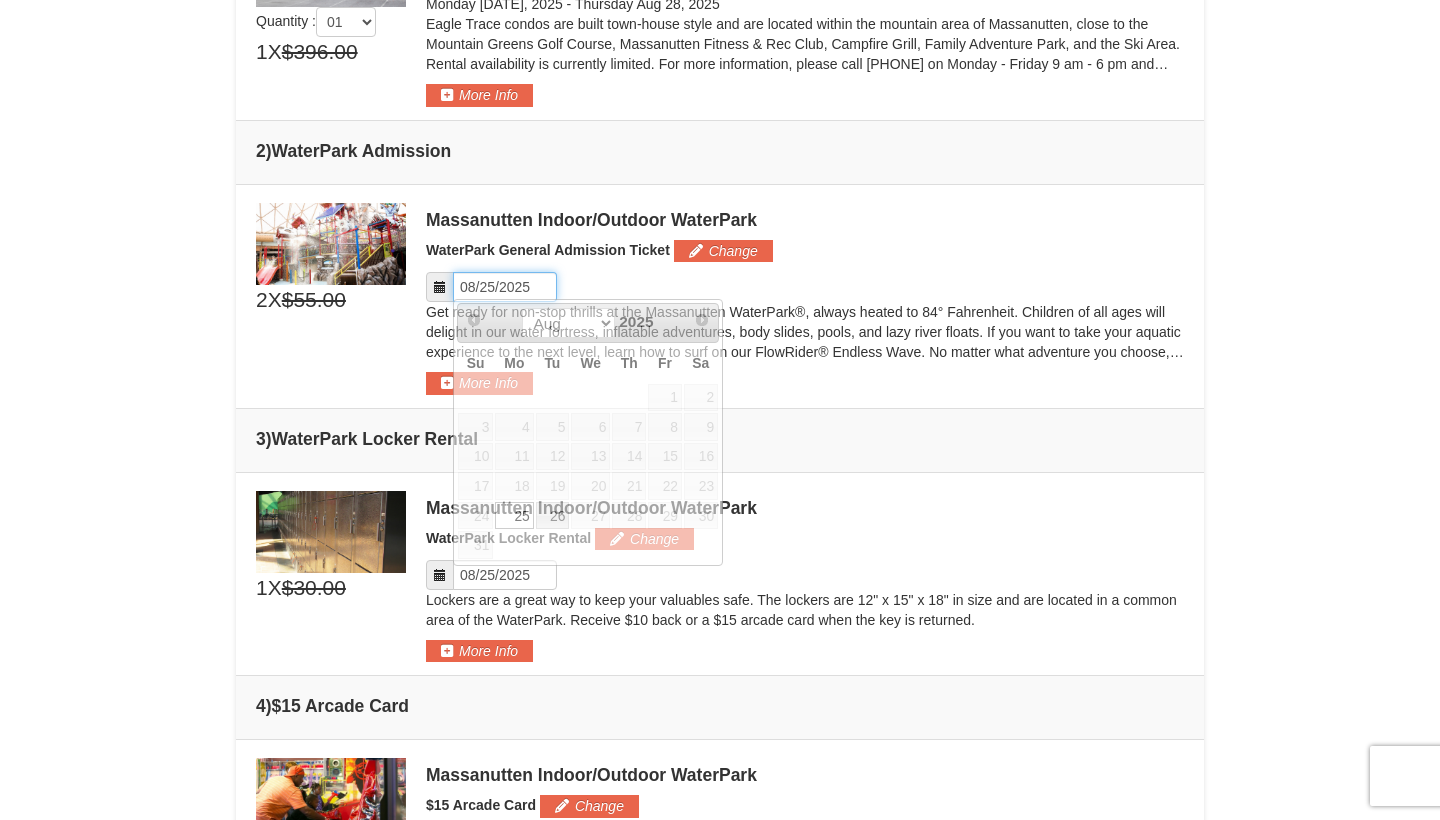 click on "Please format dates MM/DD/YYYY" at bounding box center (505, 287) 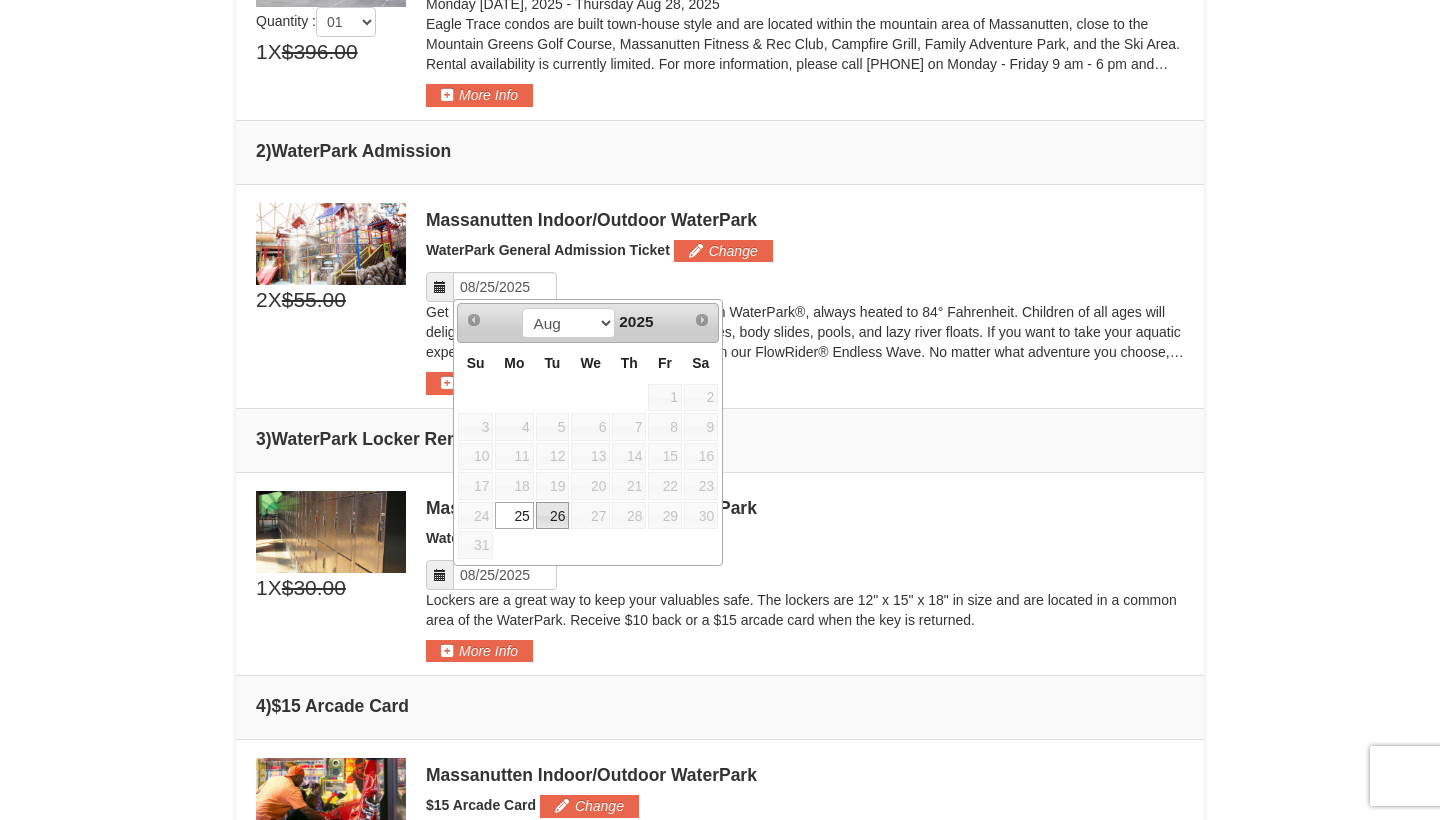 click on "26" at bounding box center (553, 516) 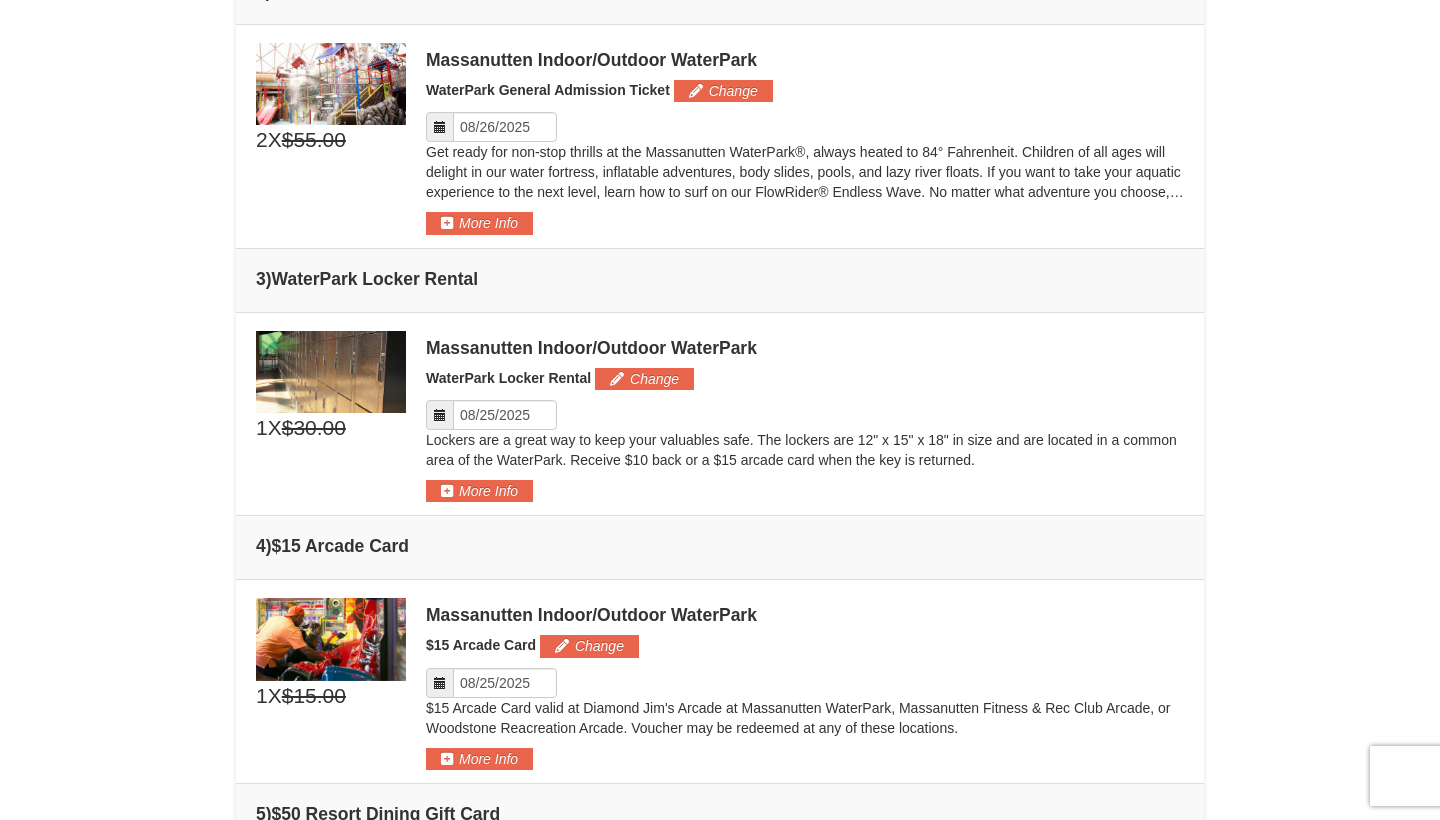 scroll, scrollTop: 991, scrollLeft: 0, axis: vertical 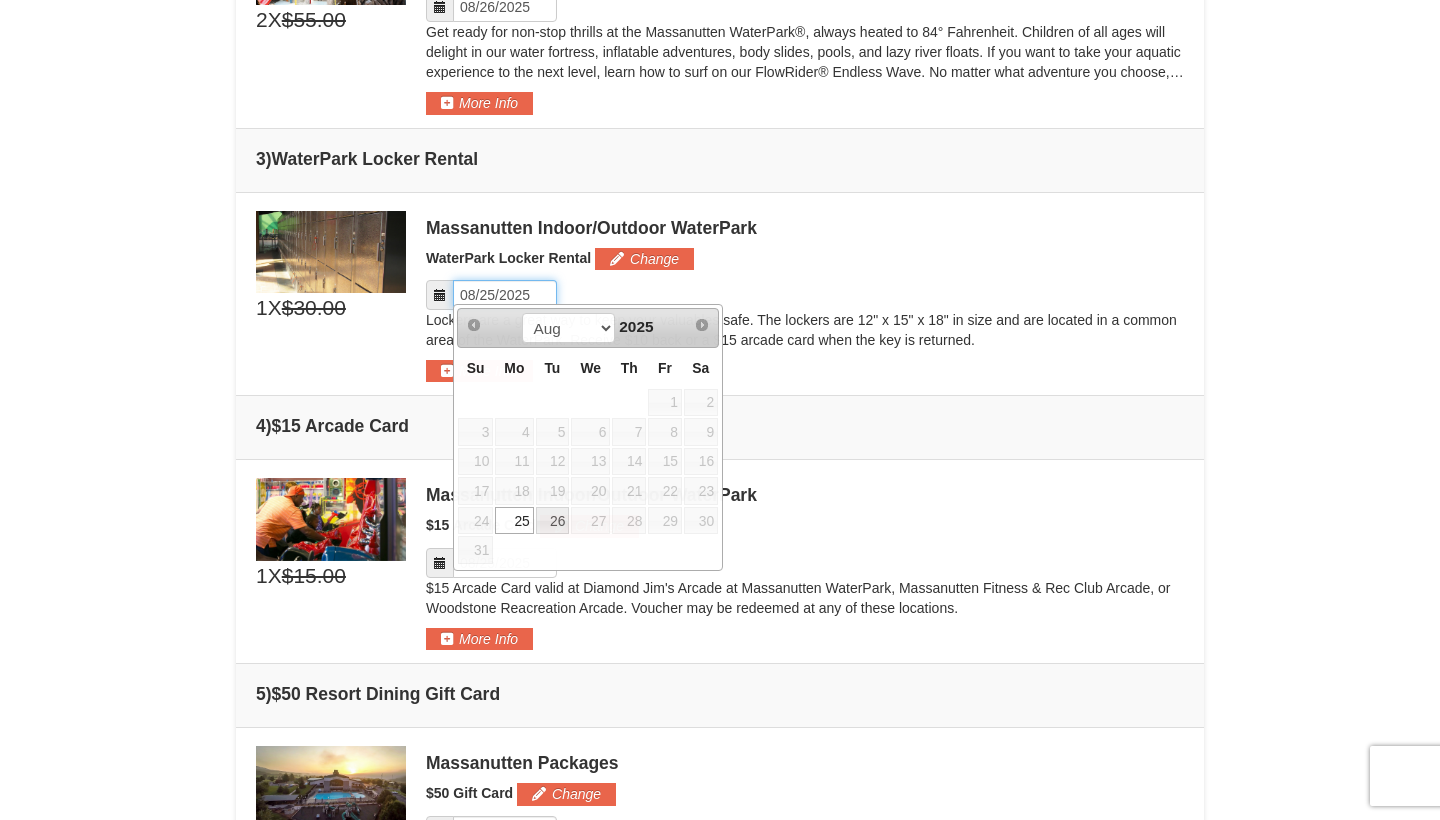 click on "Please format dates MM/DD/YYYY" at bounding box center [505, 295] 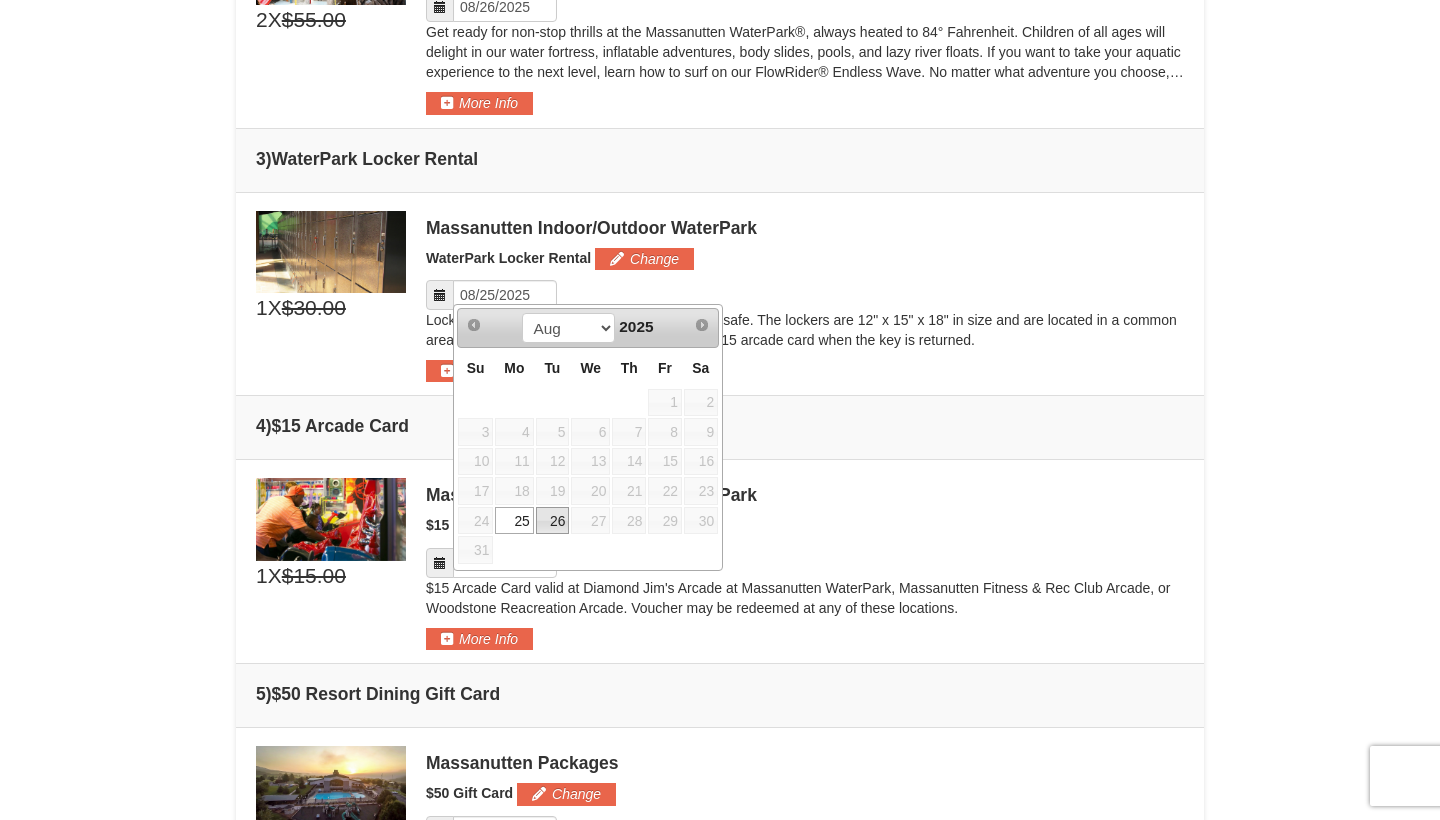 click on "26" at bounding box center (553, 521) 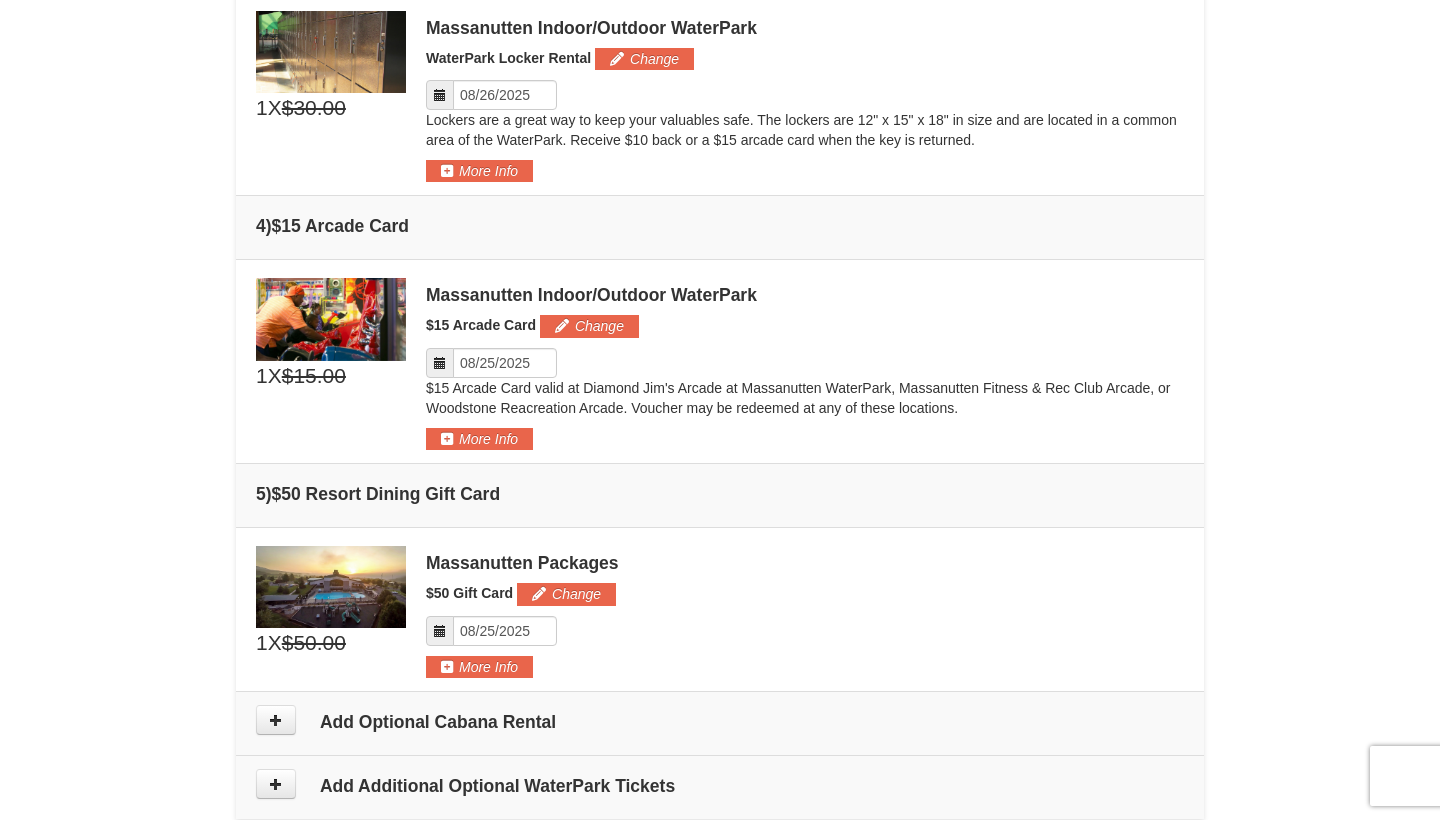scroll, scrollTop: 1271, scrollLeft: 0, axis: vertical 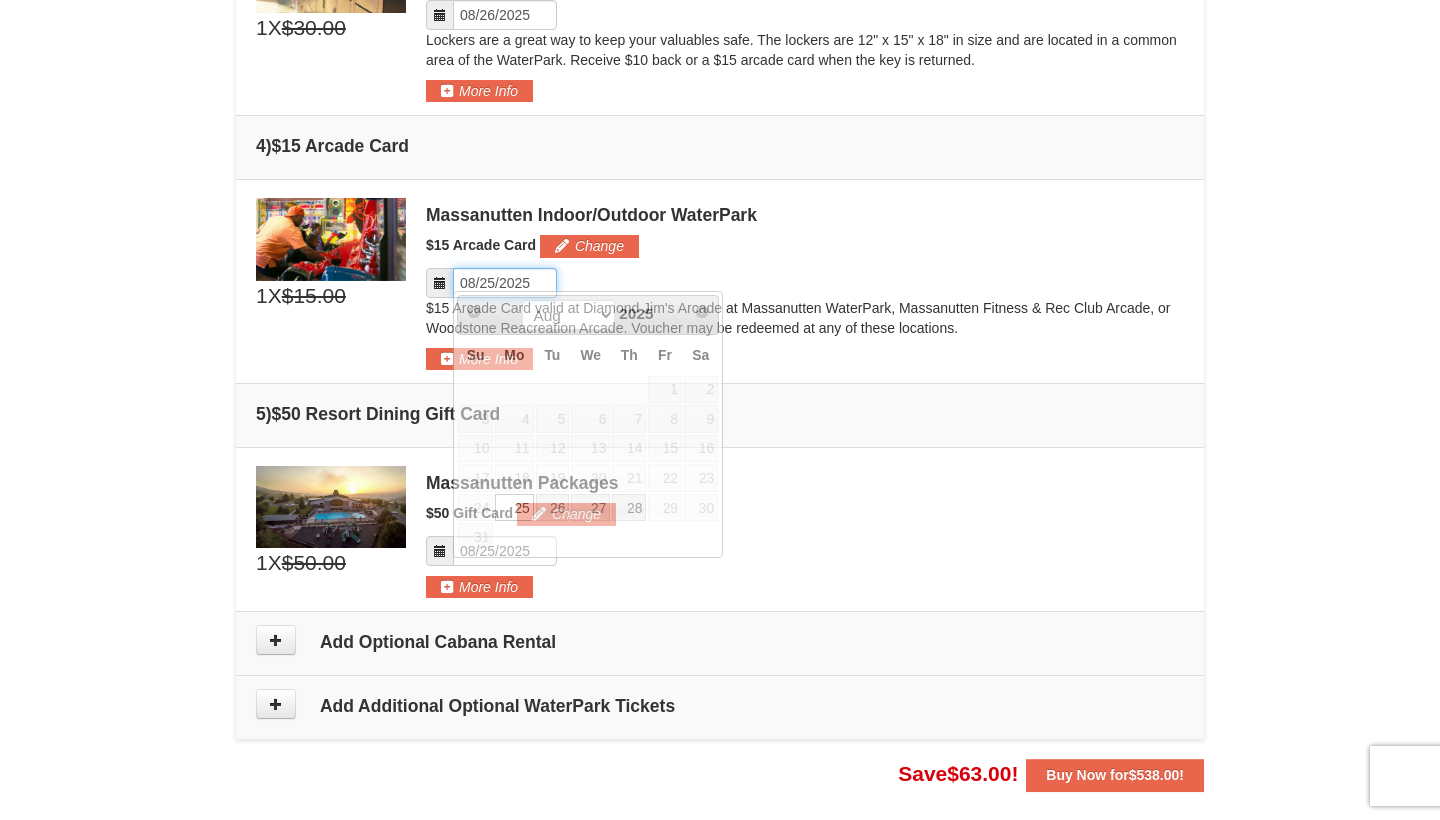 click on "Please format dates MM/DD/YYYY" at bounding box center [505, 283] 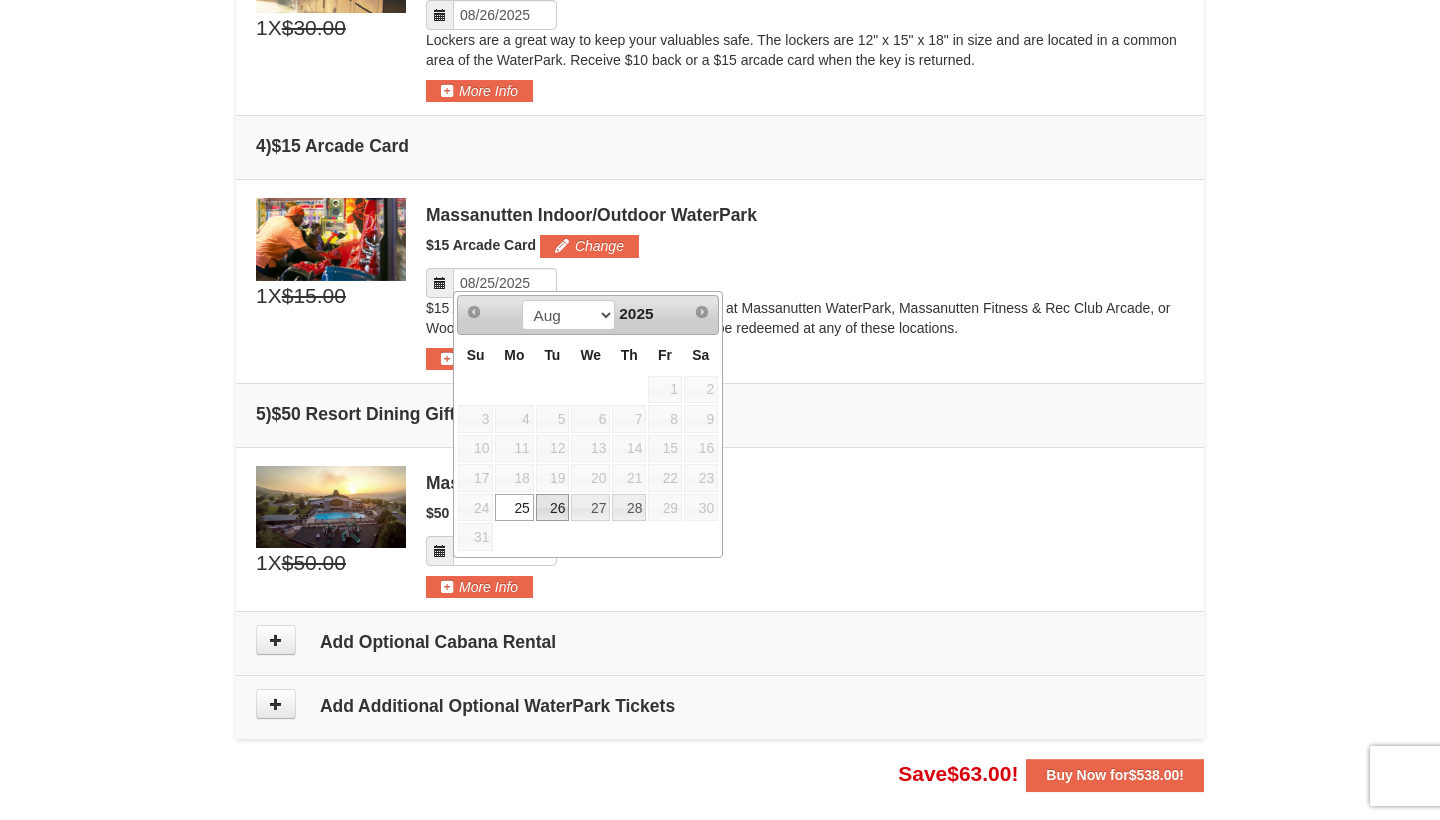 click on "26" at bounding box center (553, 508) 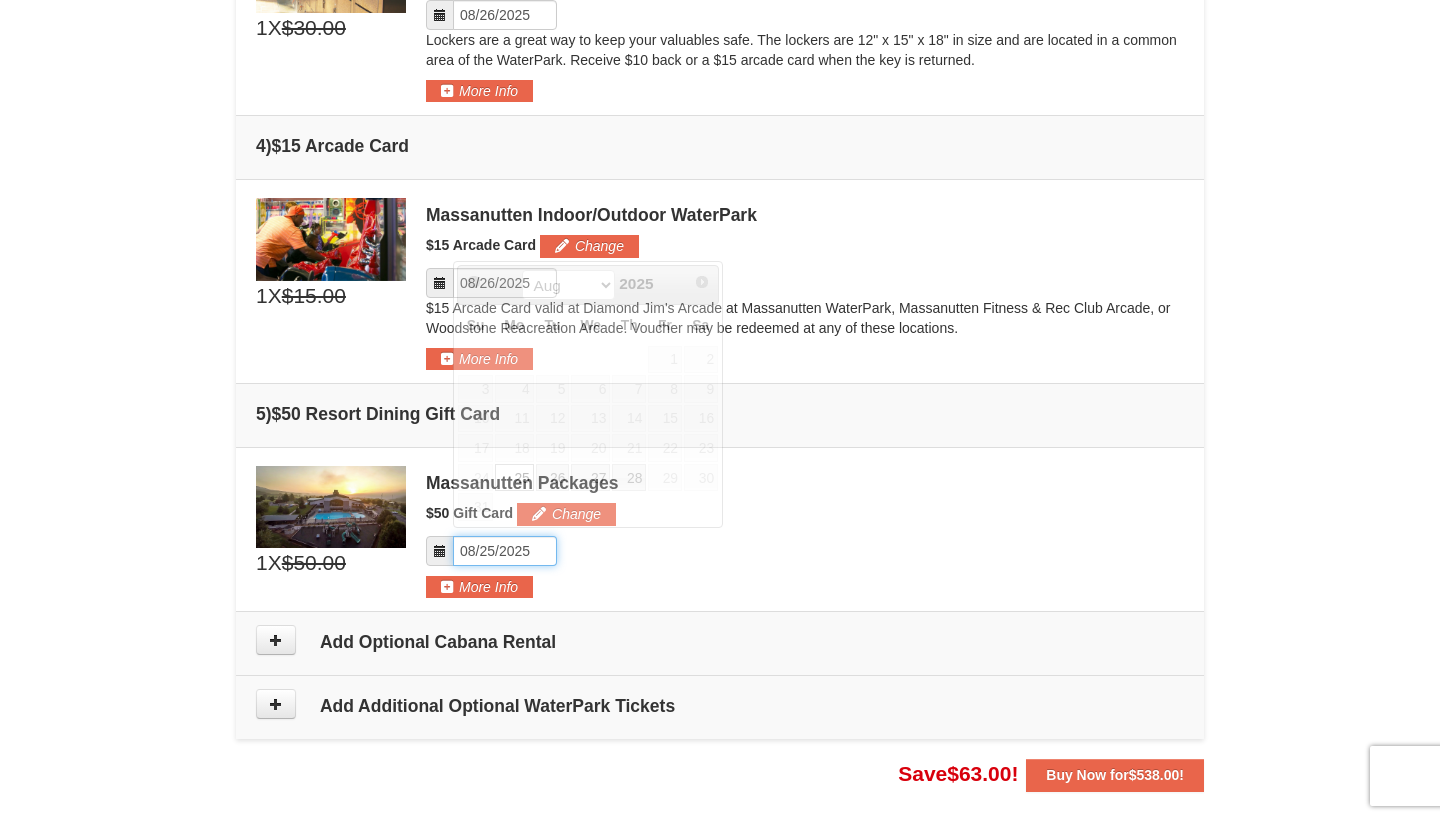 click on "Please format dates MM/DD/YYYY" at bounding box center (505, 551) 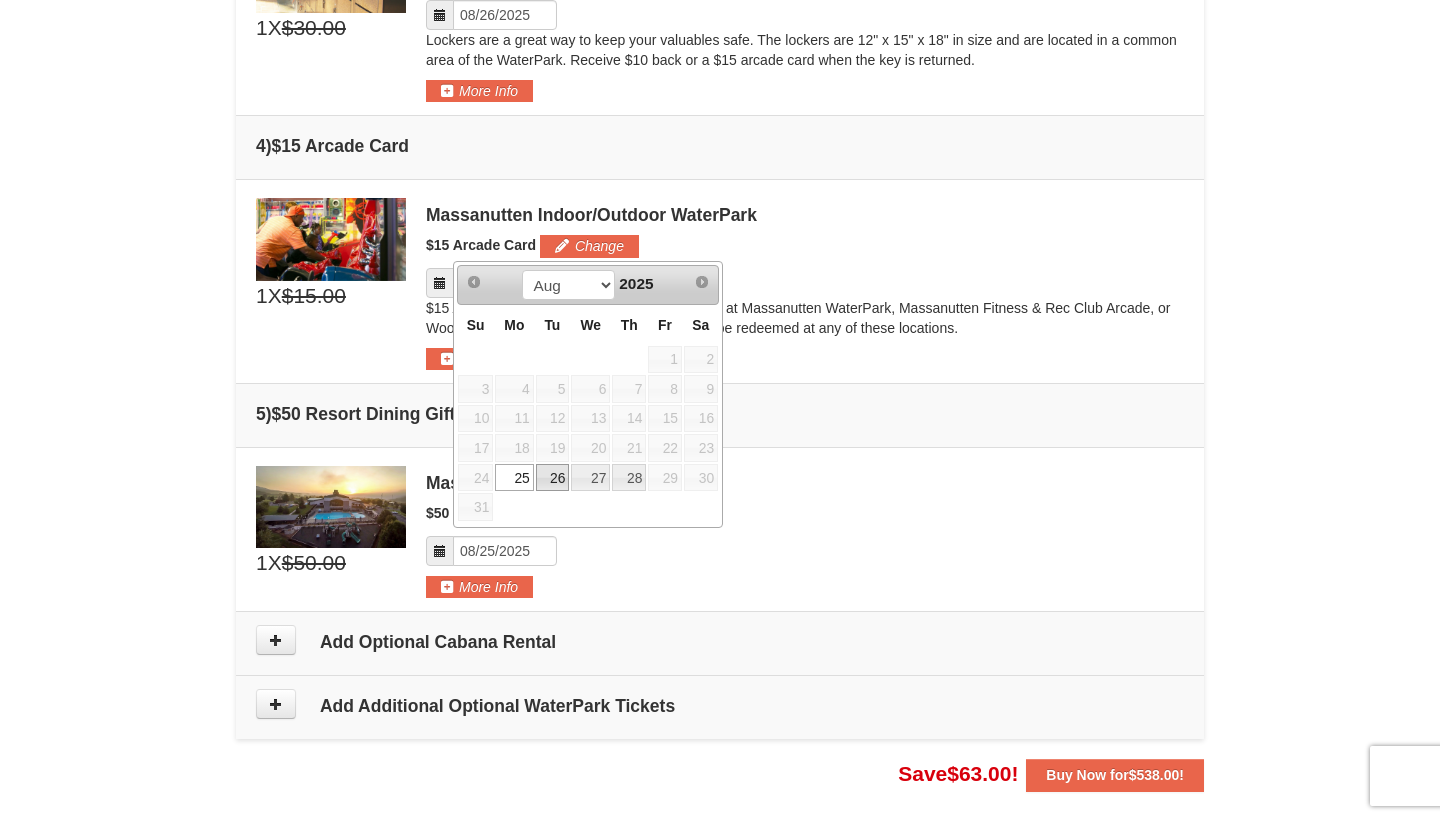 click on "26" at bounding box center (553, 478) 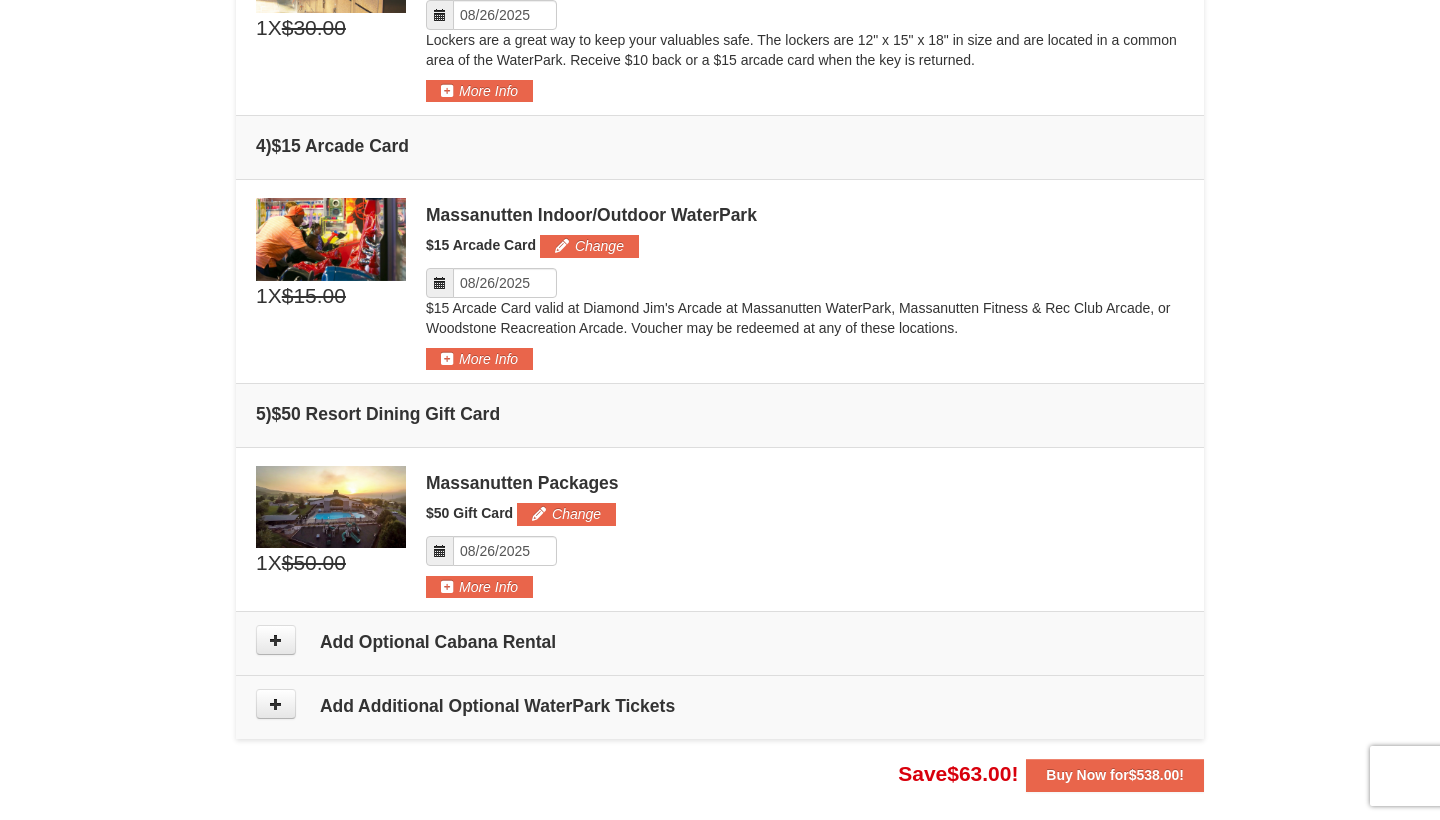 click on "×
From:
To:
Adults:
2
Children:
4
Change
Arrival Please format dates MM/DD/YYYY Please format dates MM/DD/YYYY
08/25/2025
Departure Please format dates MM/DD/YYYY Please format dates MM/DD/YYYY
08/28/2025
Adults 2" at bounding box center (720, -182) 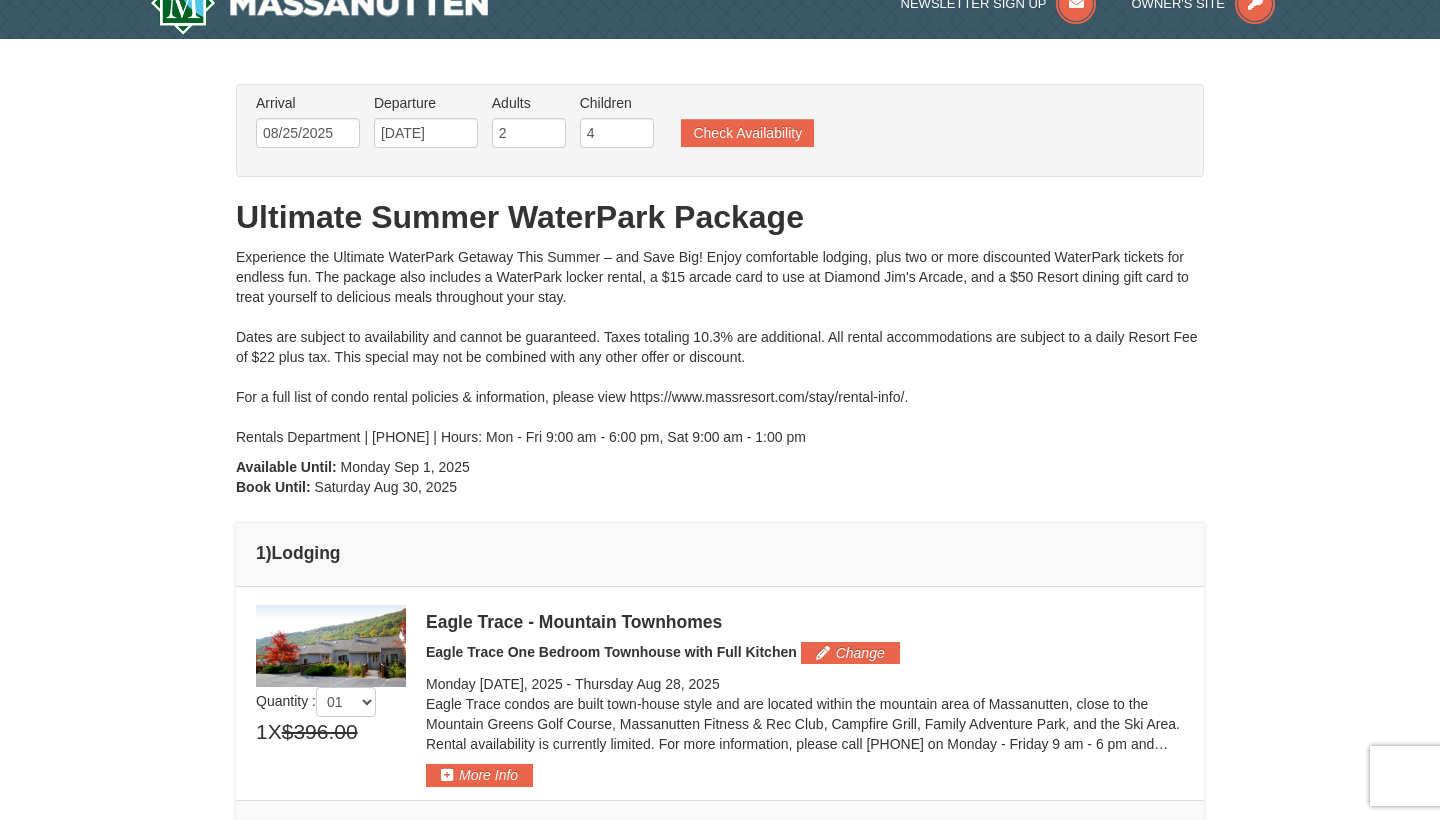 scroll, scrollTop: 0, scrollLeft: 0, axis: both 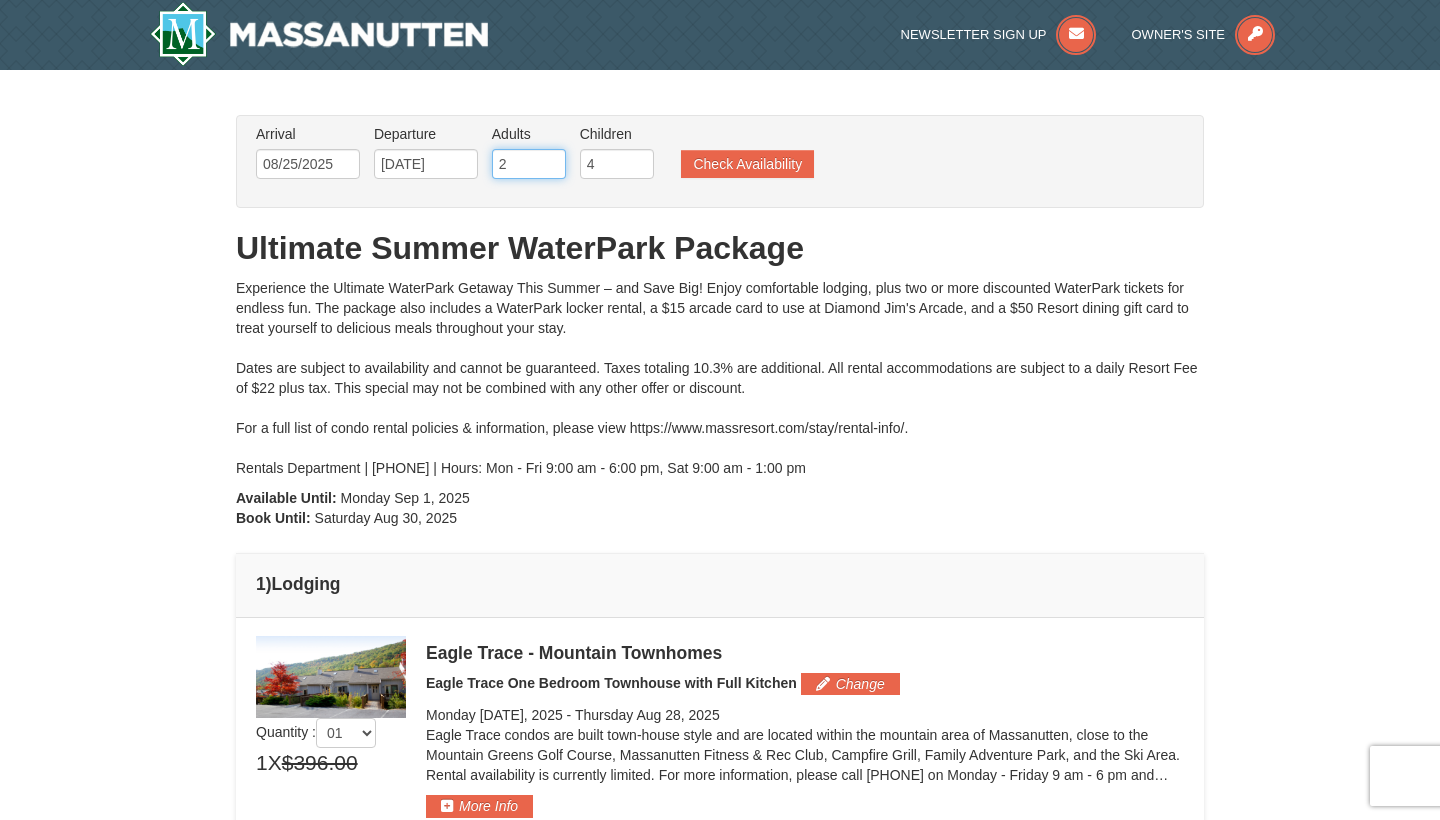type on "1" 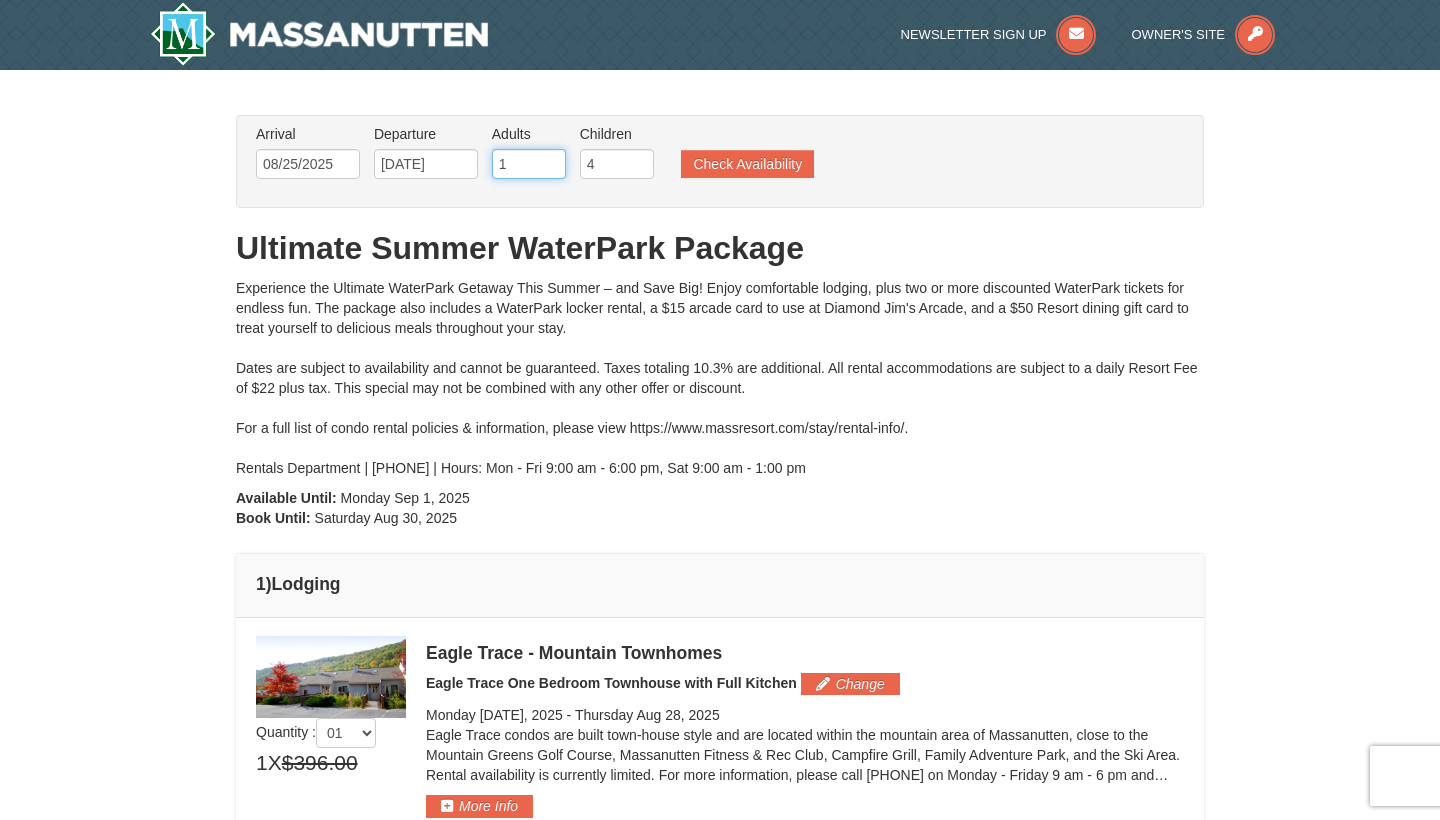 click on "1" at bounding box center [529, 164] 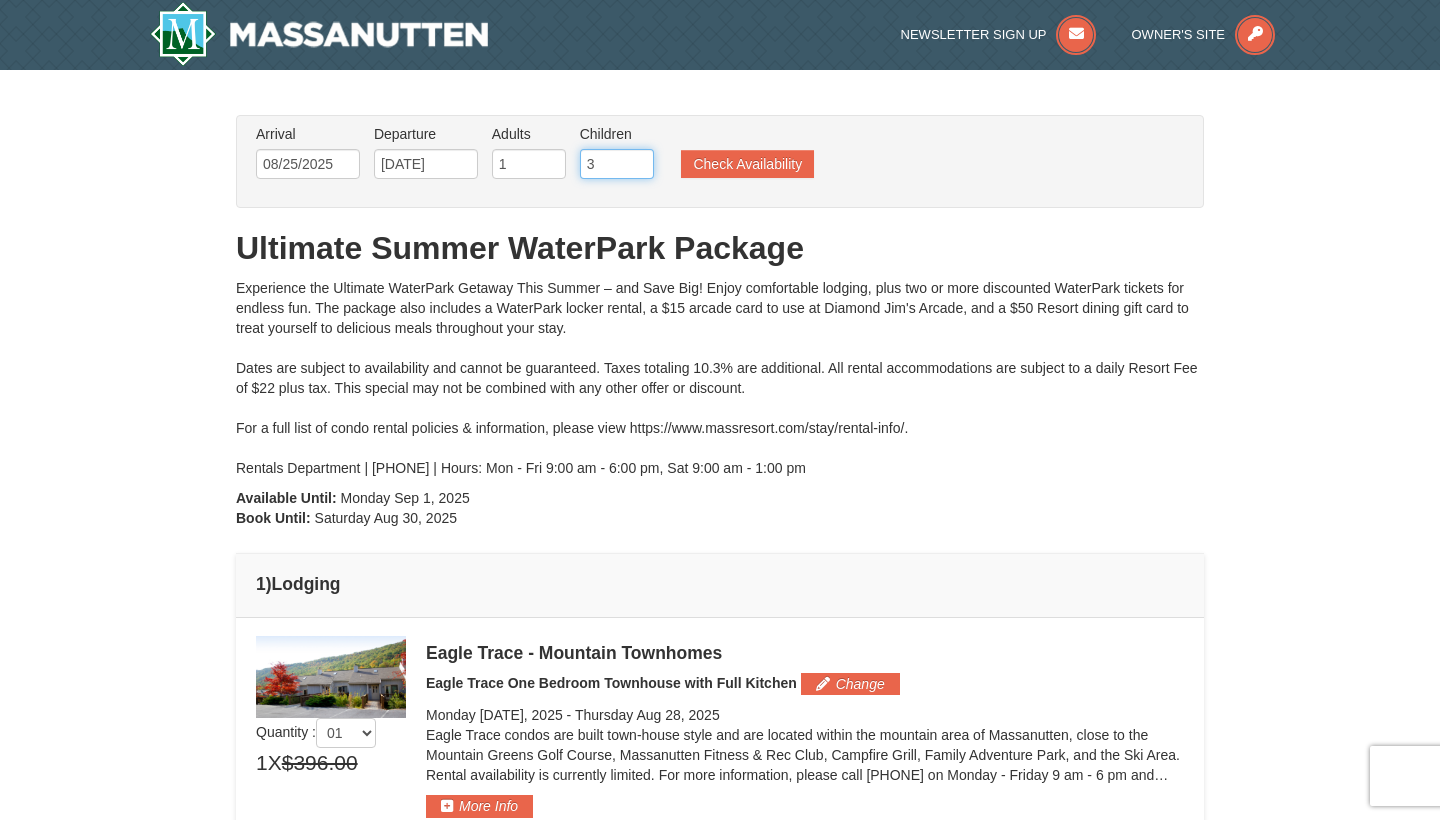 click on "3" at bounding box center (617, 164) 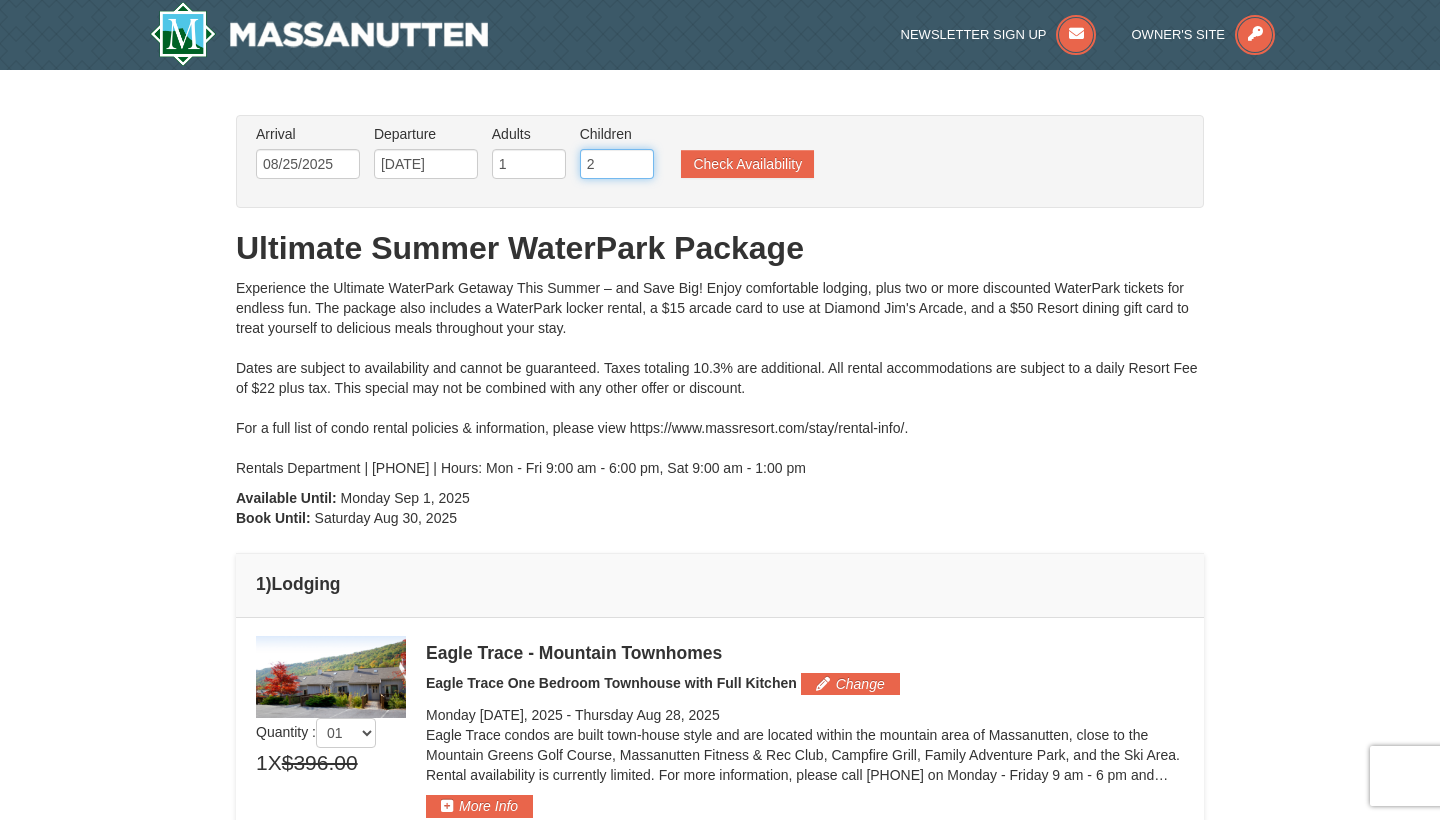click on "2" at bounding box center [617, 164] 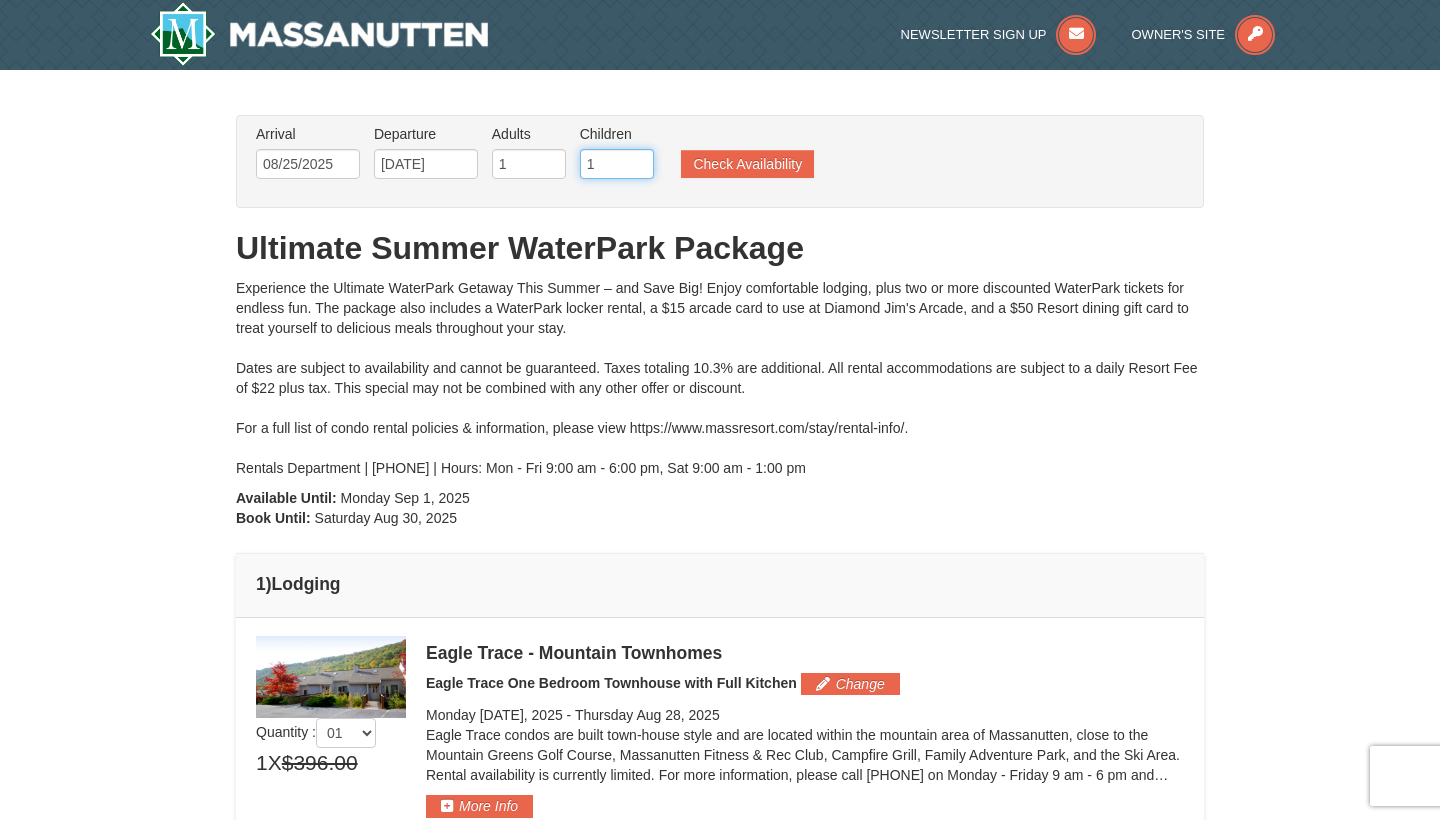 click on "1" at bounding box center [617, 164] 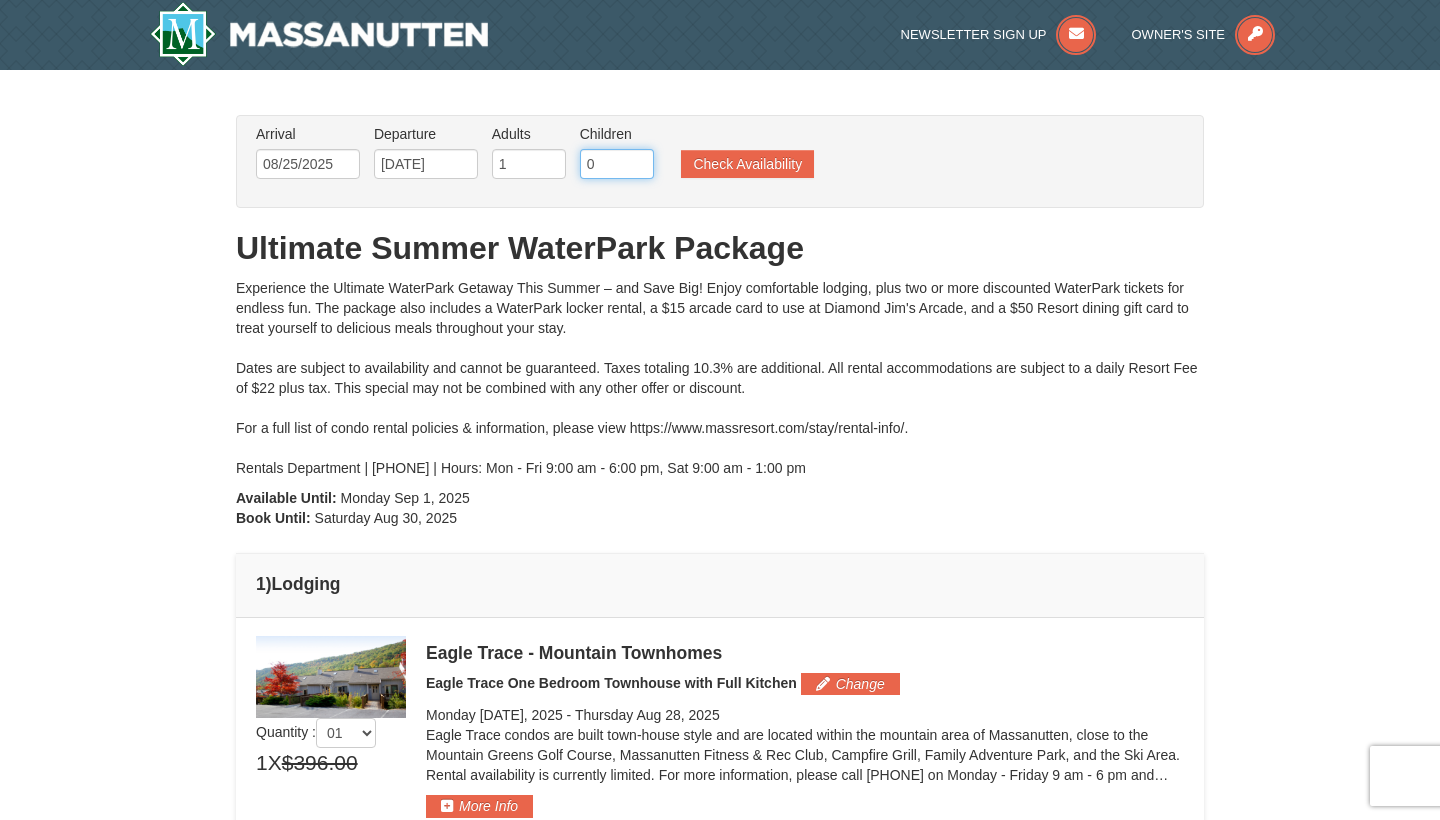 click on "0" at bounding box center (617, 164) 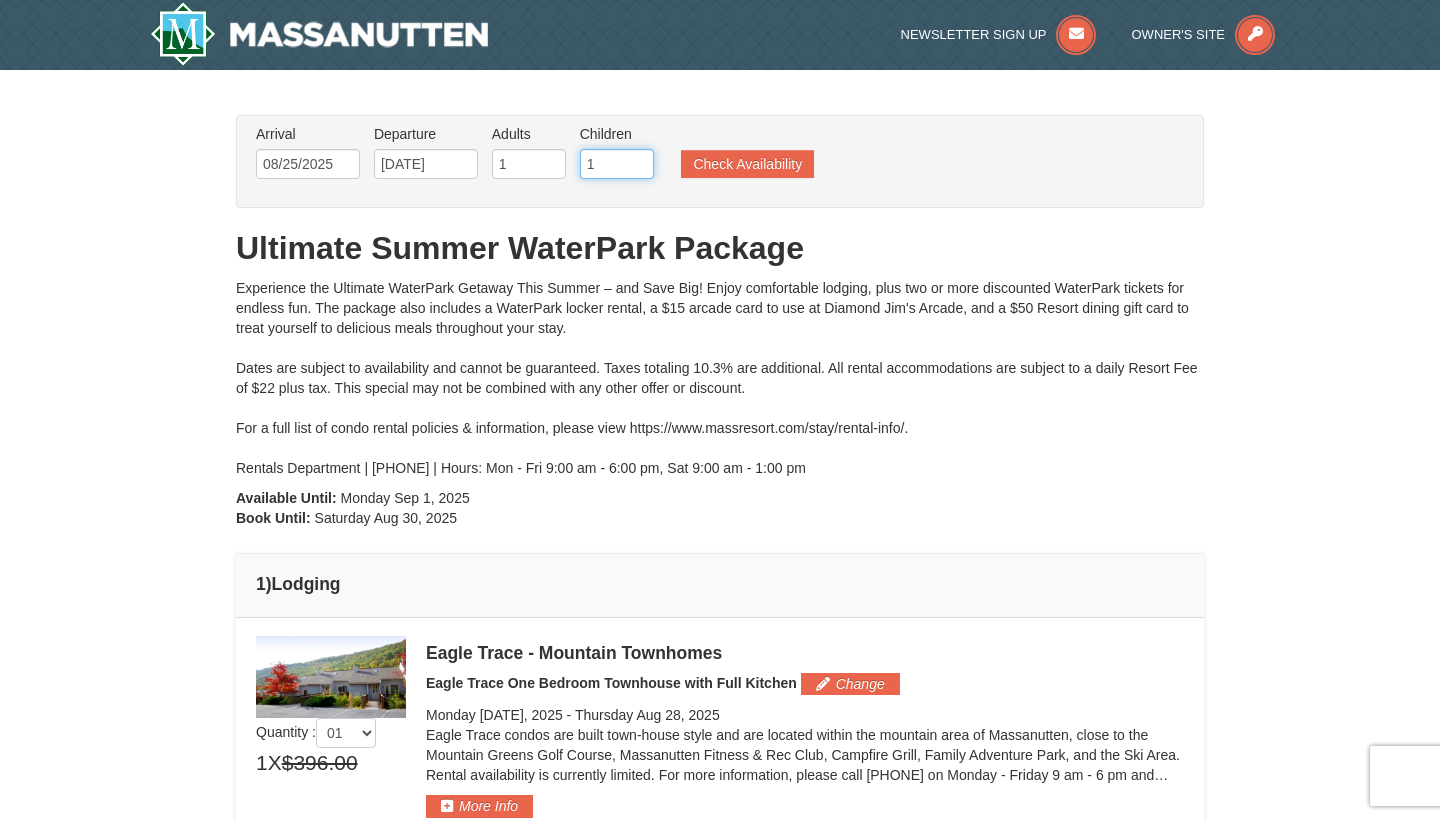 click on "1" at bounding box center [617, 164] 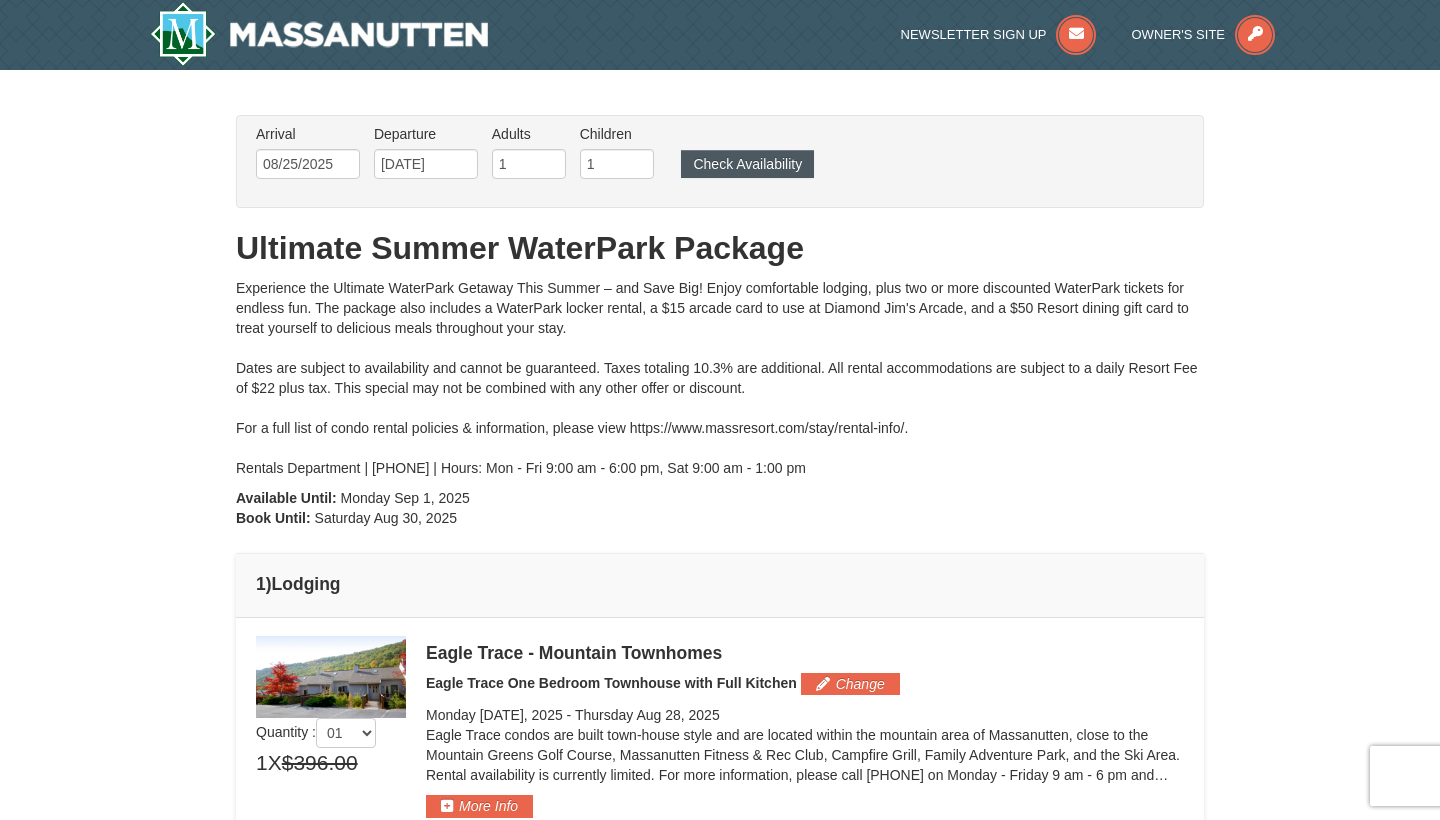 click on "Check Availability" at bounding box center (747, 164) 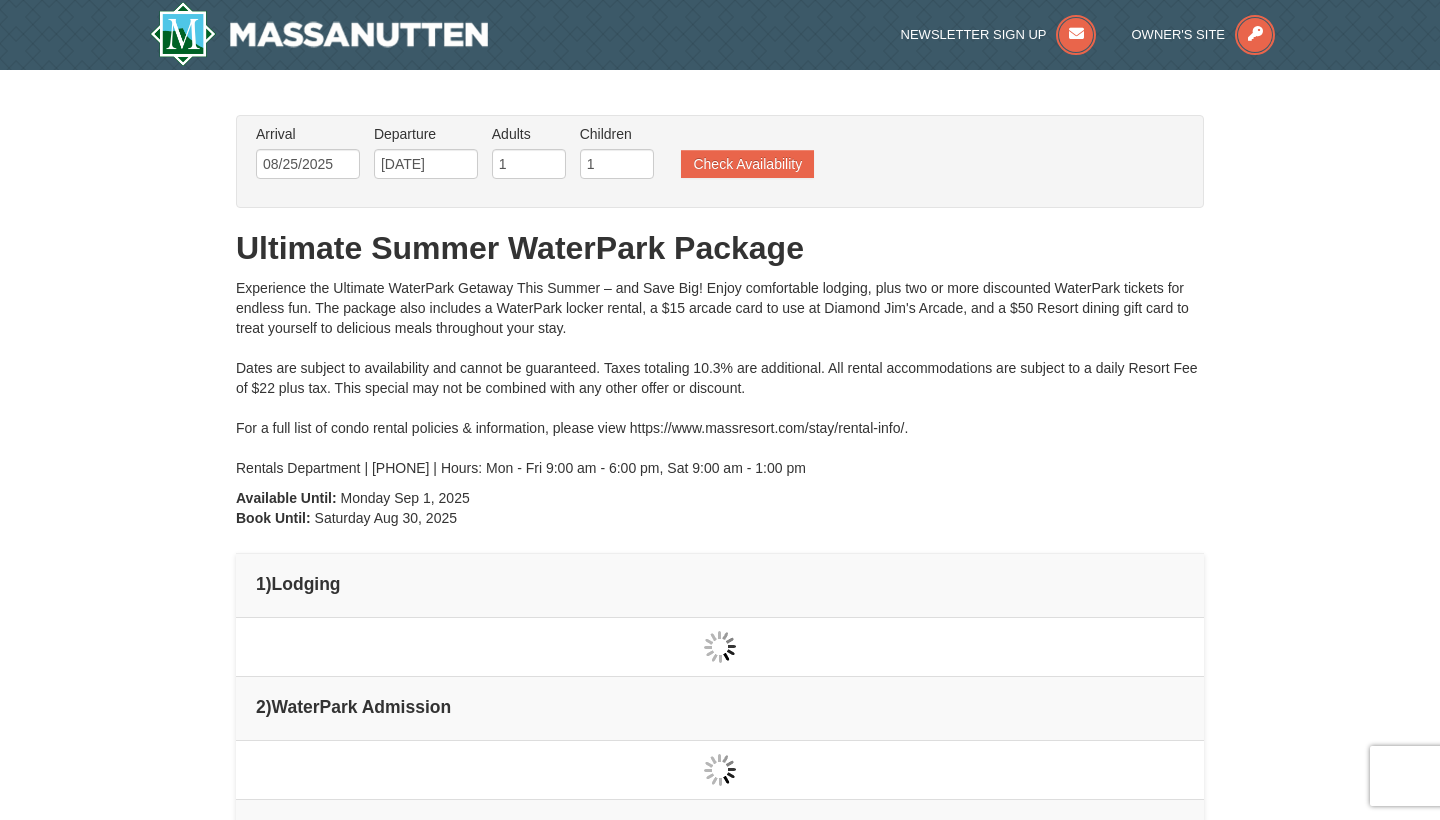 scroll, scrollTop: 0, scrollLeft: 0, axis: both 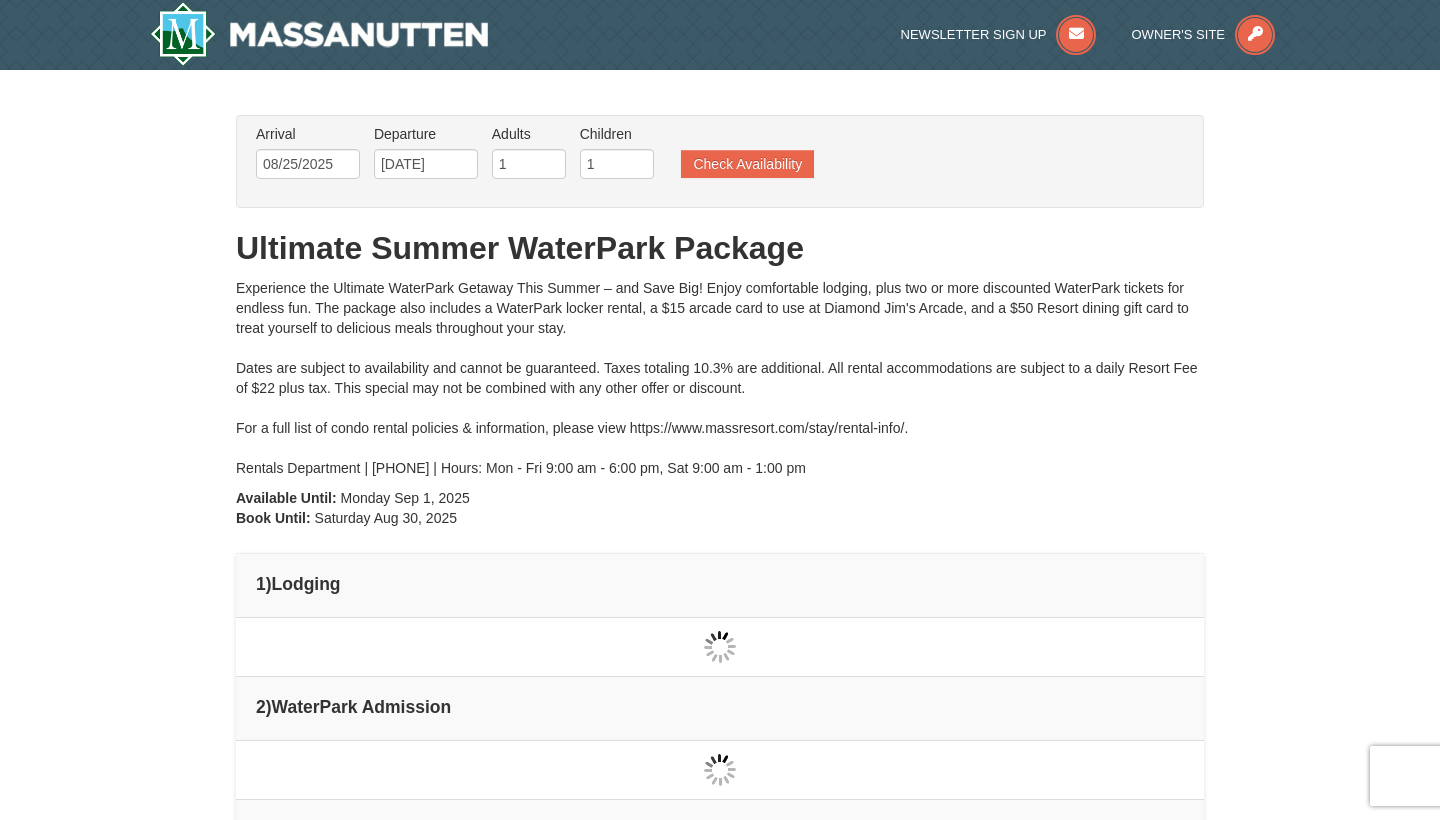 type on "08/25/2025" 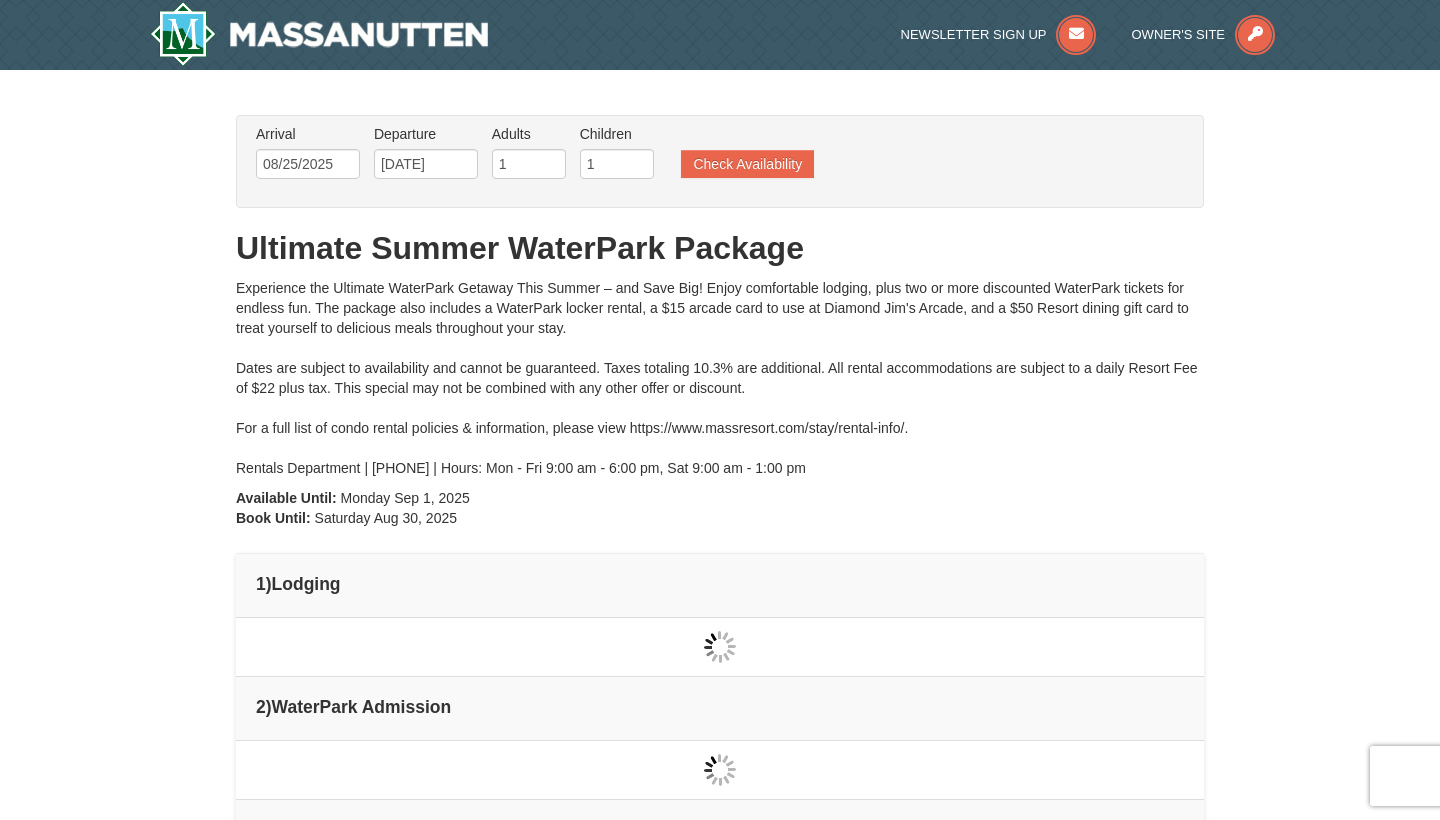 type on "08/25/2025" 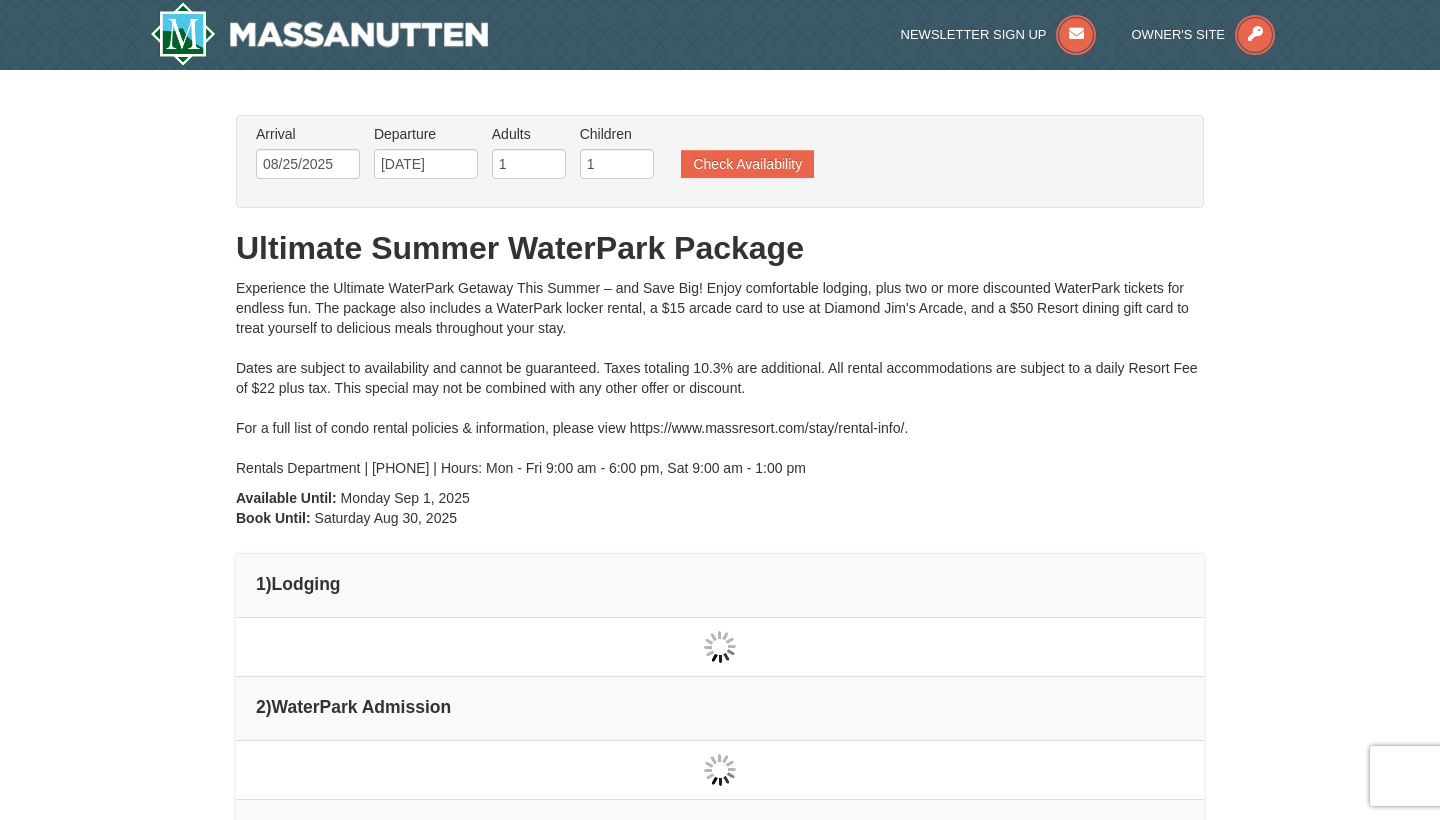 type on "08/25/2025" 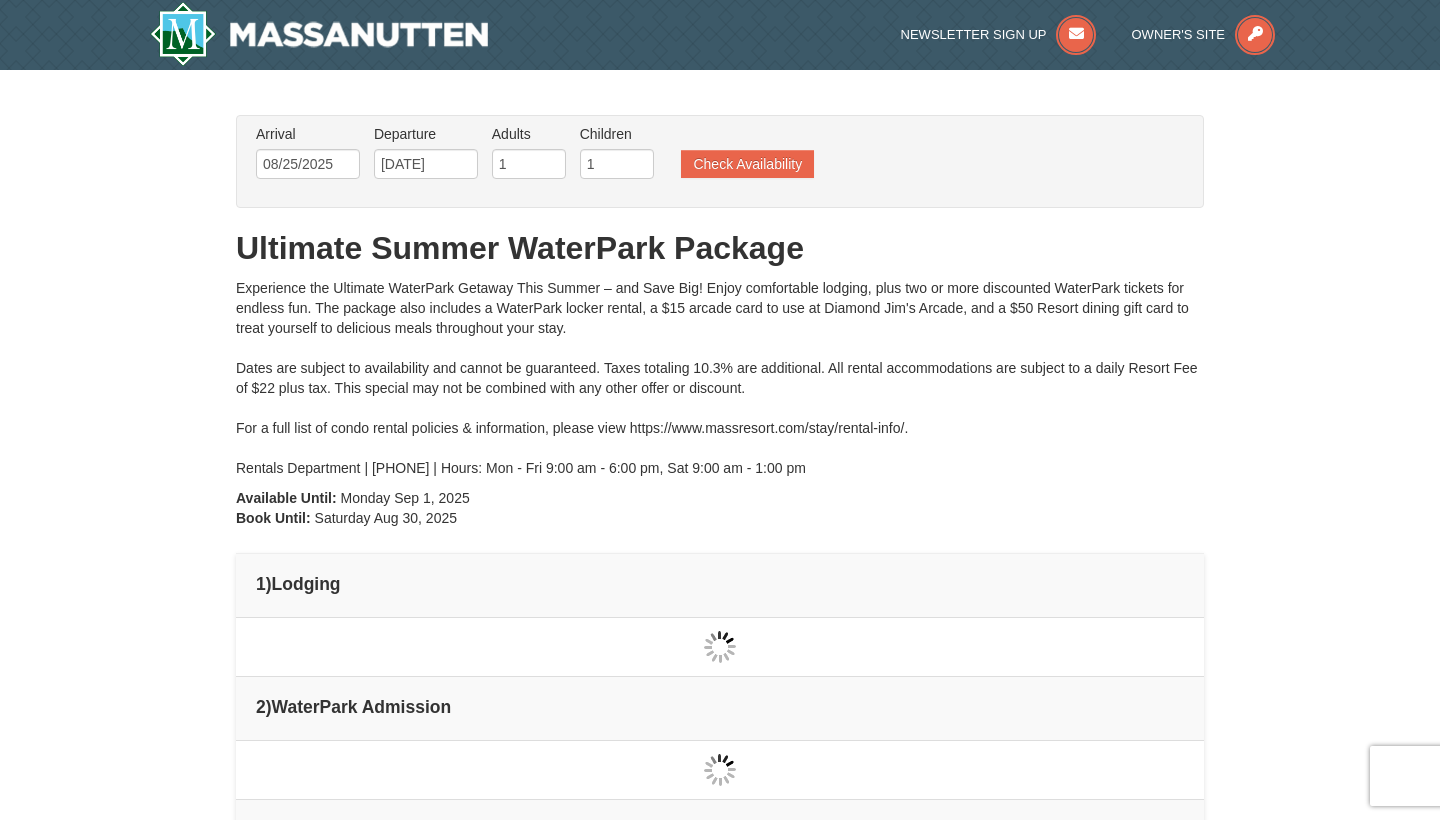 type on "08/25/2025" 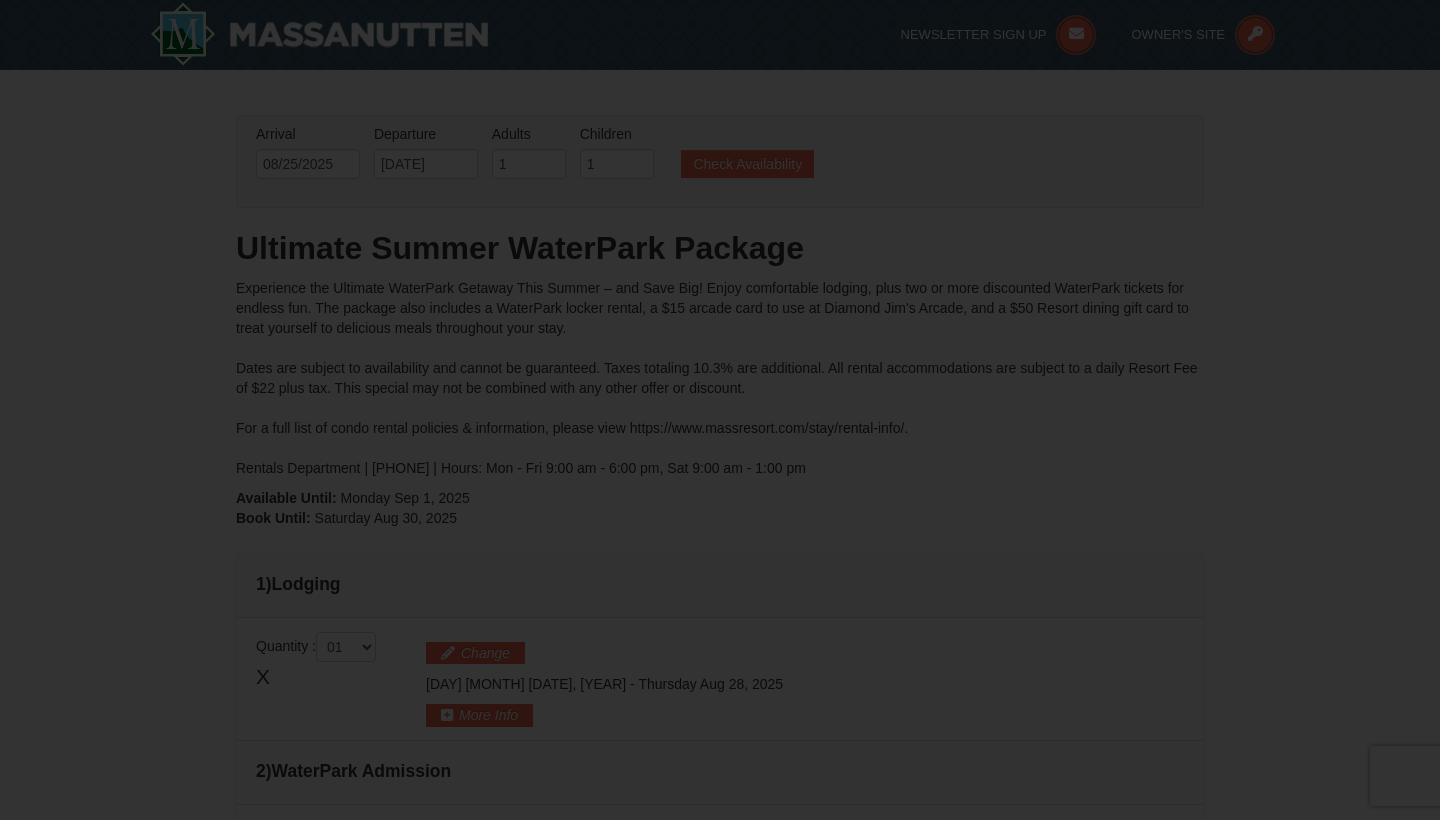 scroll, scrollTop: 206, scrollLeft: 0, axis: vertical 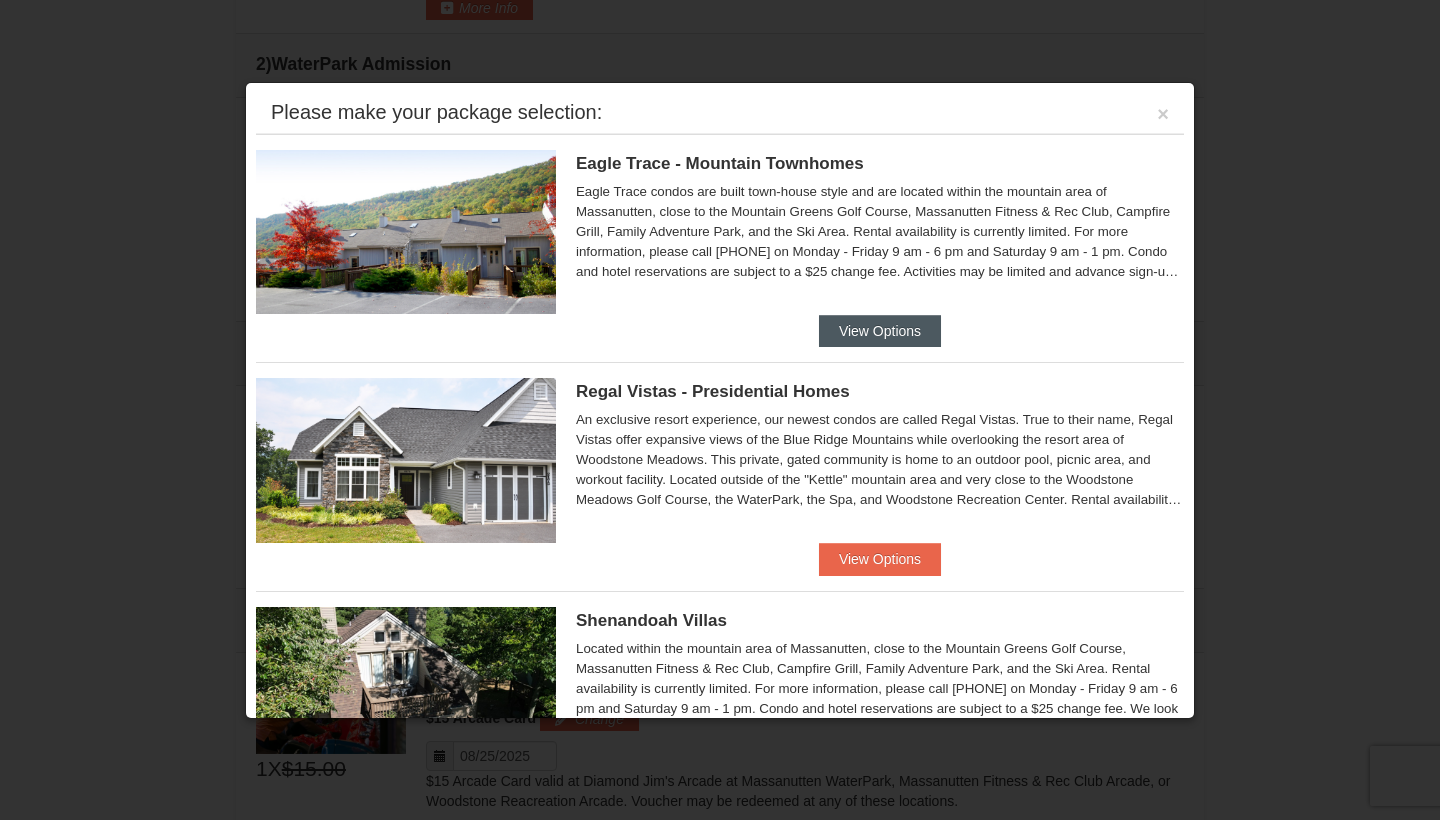 click on "View Options" at bounding box center [880, 331] 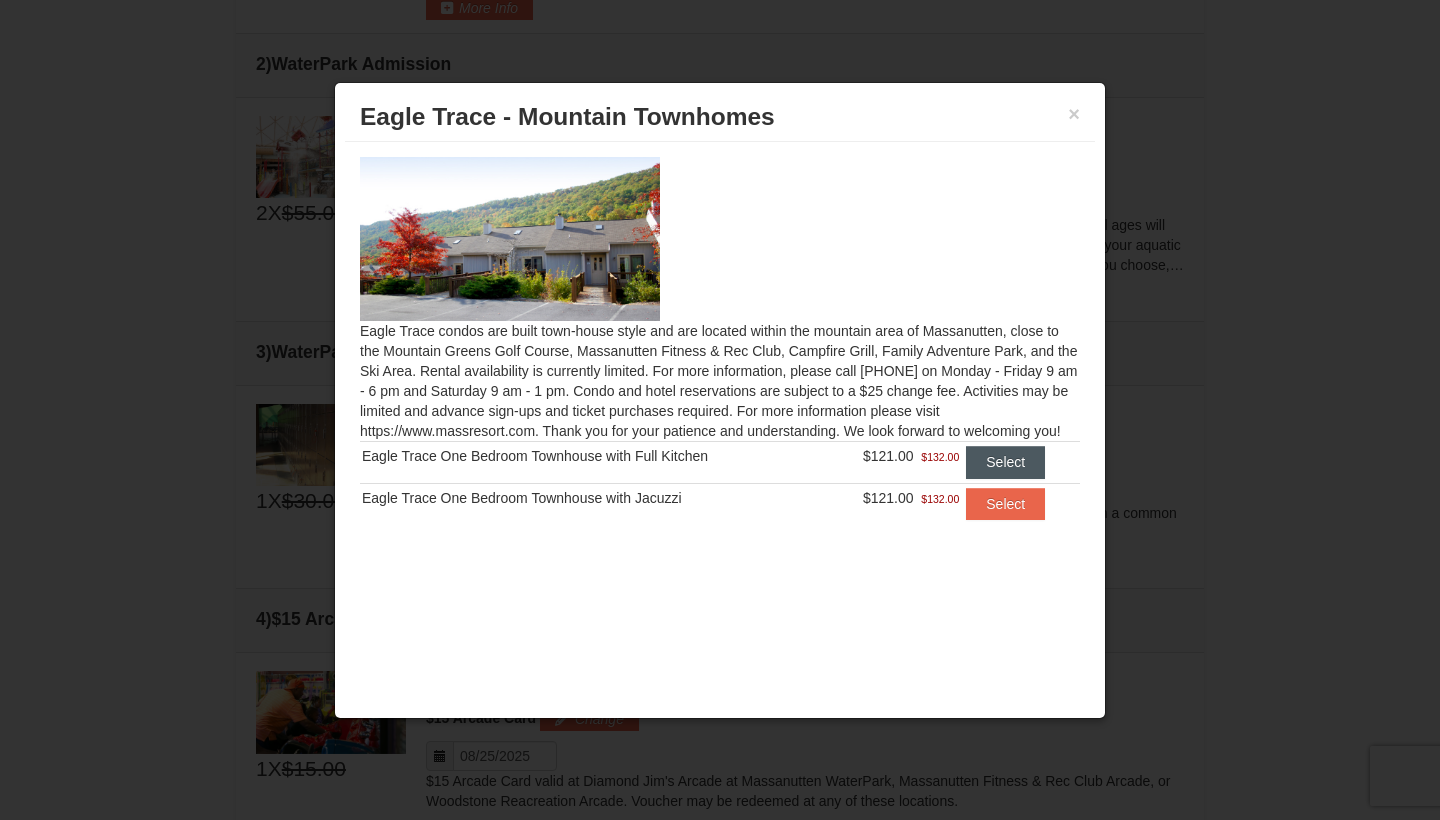 click on "Select" at bounding box center (1005, 462) 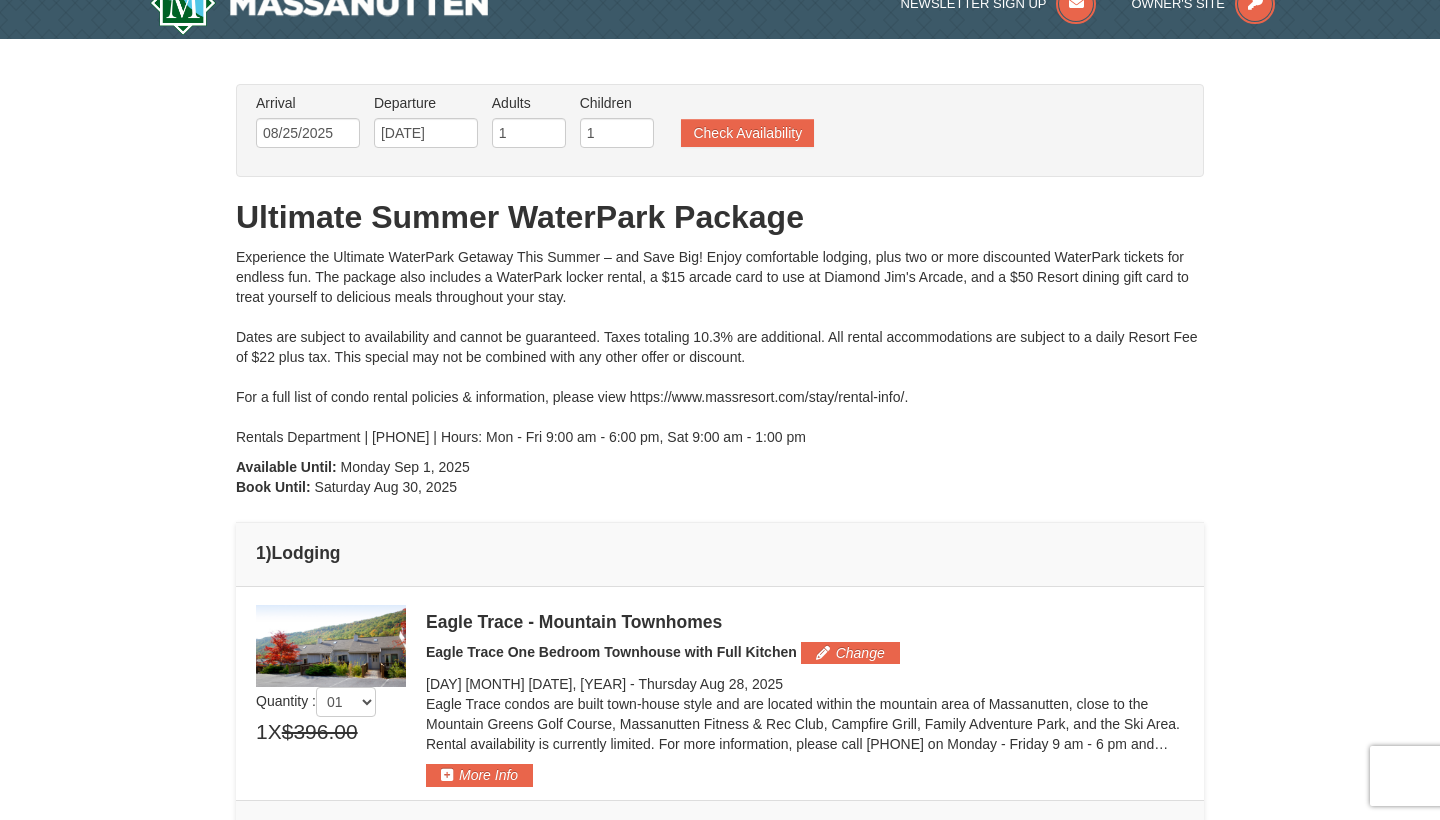 scroll, scrollTop: 0, scrollLeft: 0, axis: both 